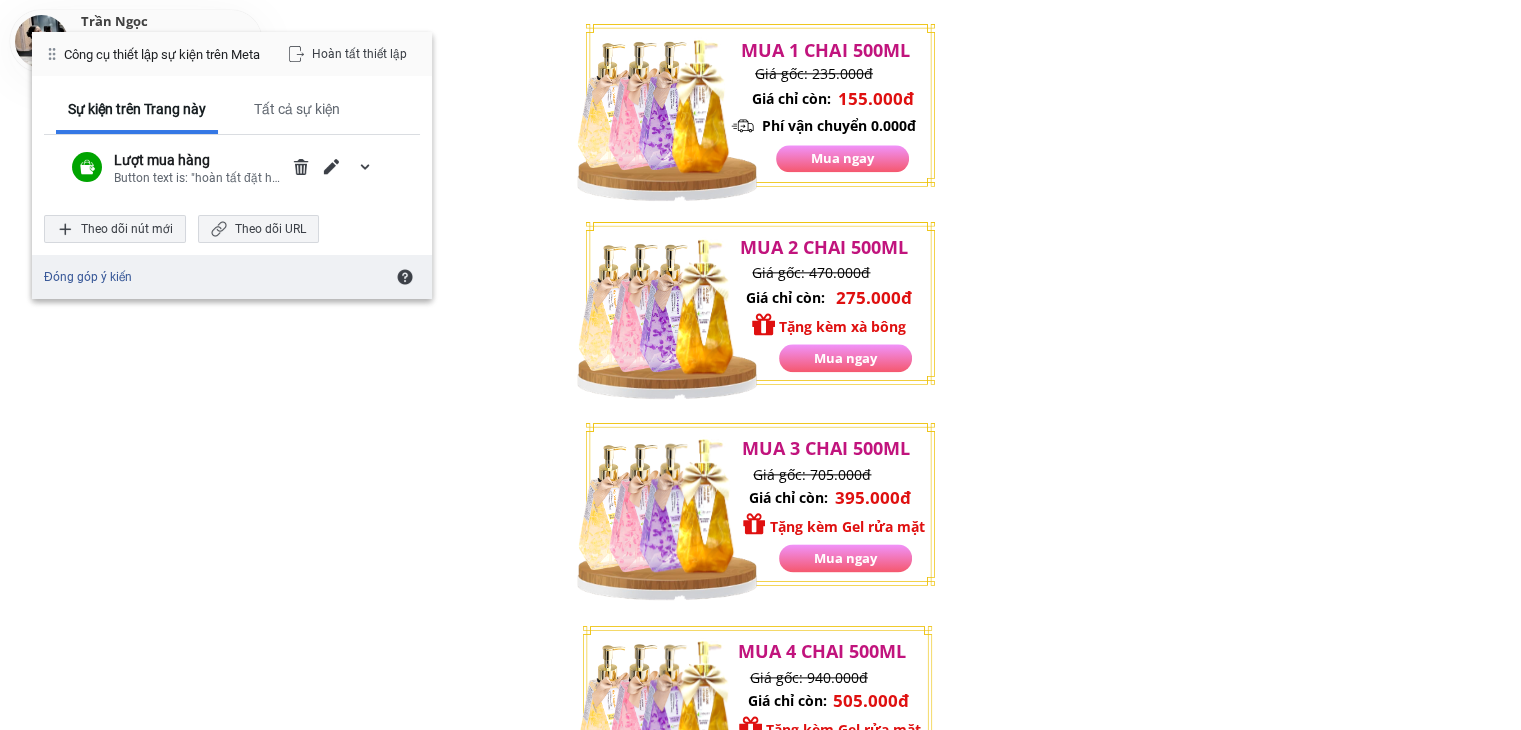 scroll, scrollTop: 2271, scrollLeft: 0, axis: vertical 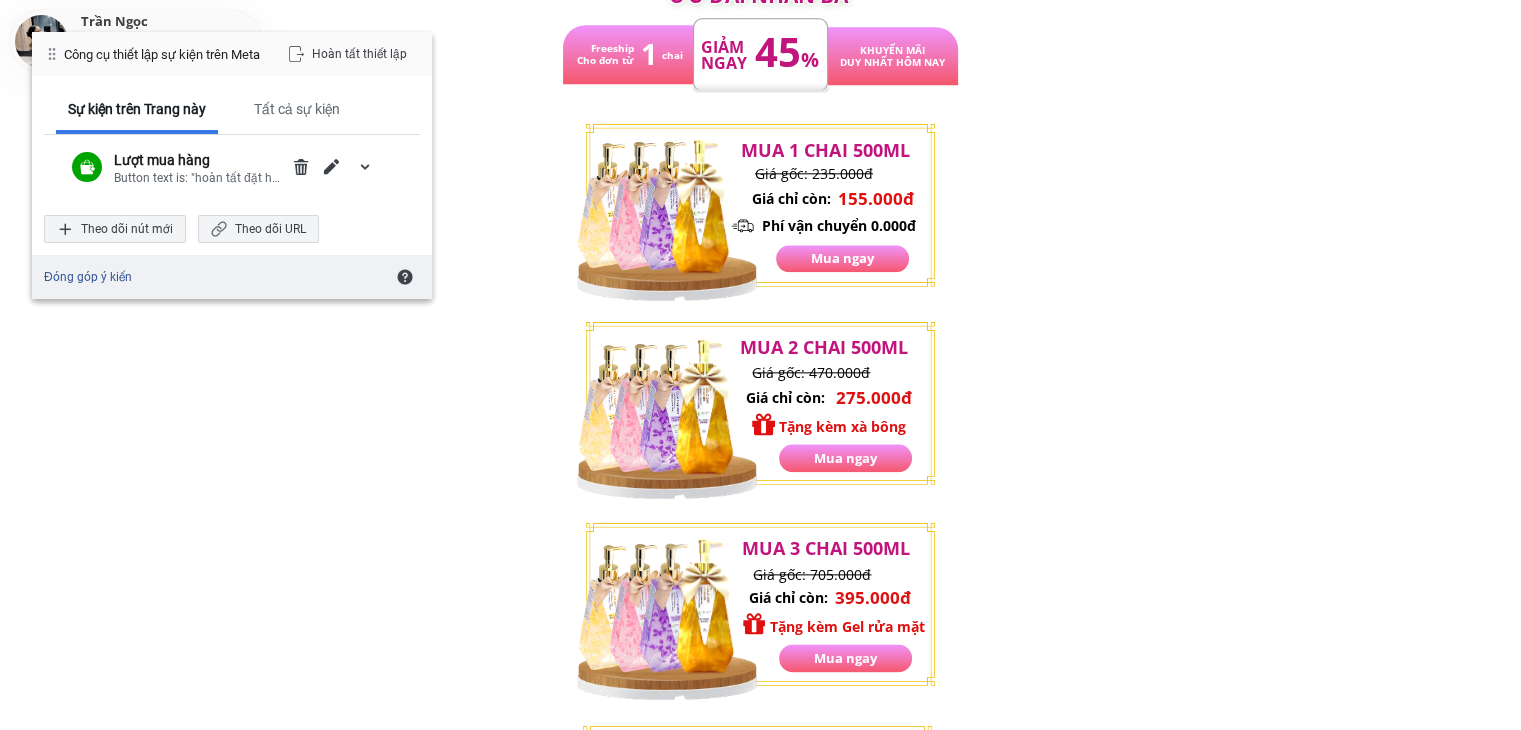 click on "Mua ngay" at bounding box center [842, 258] 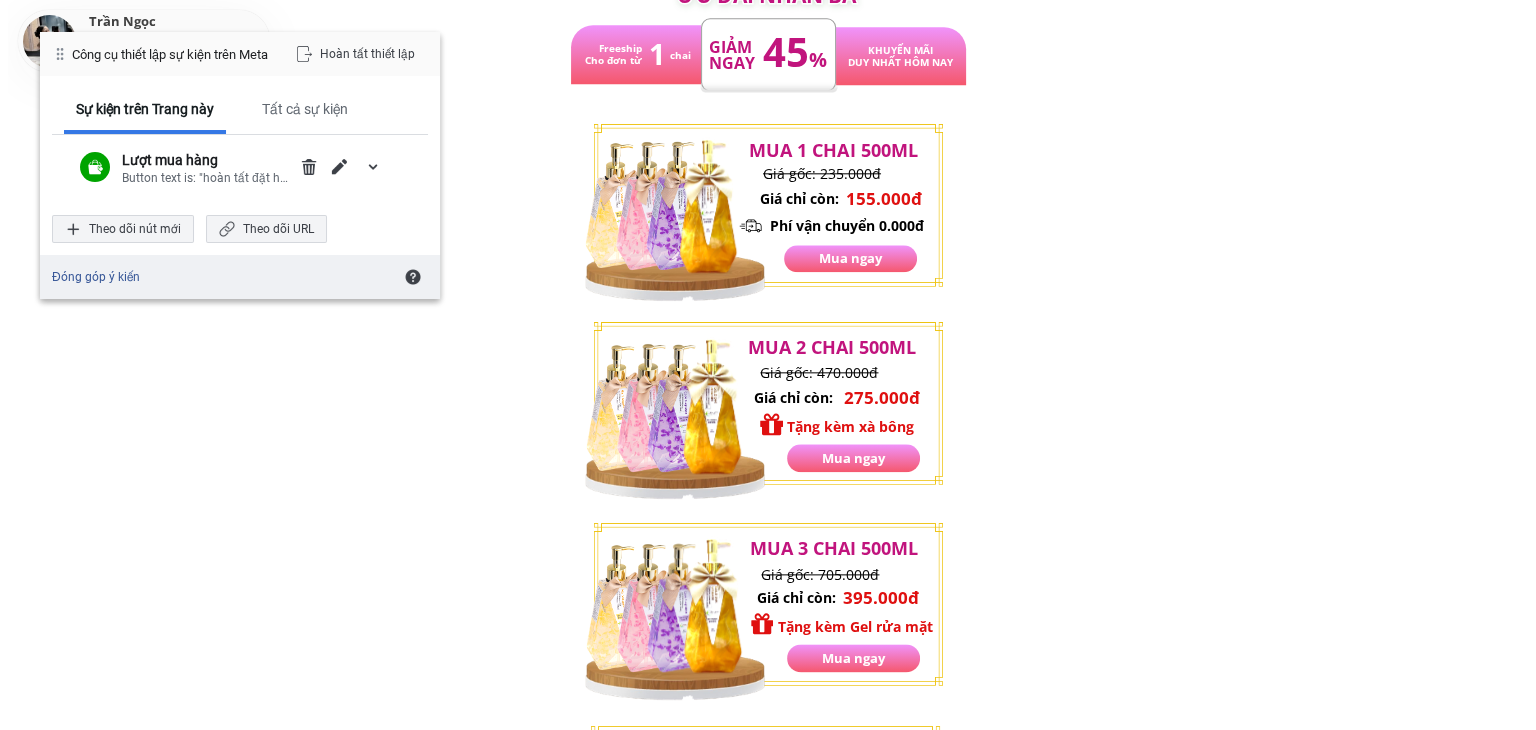 scroll, scrollTop: 0, scrollLeft: 0, axis: both 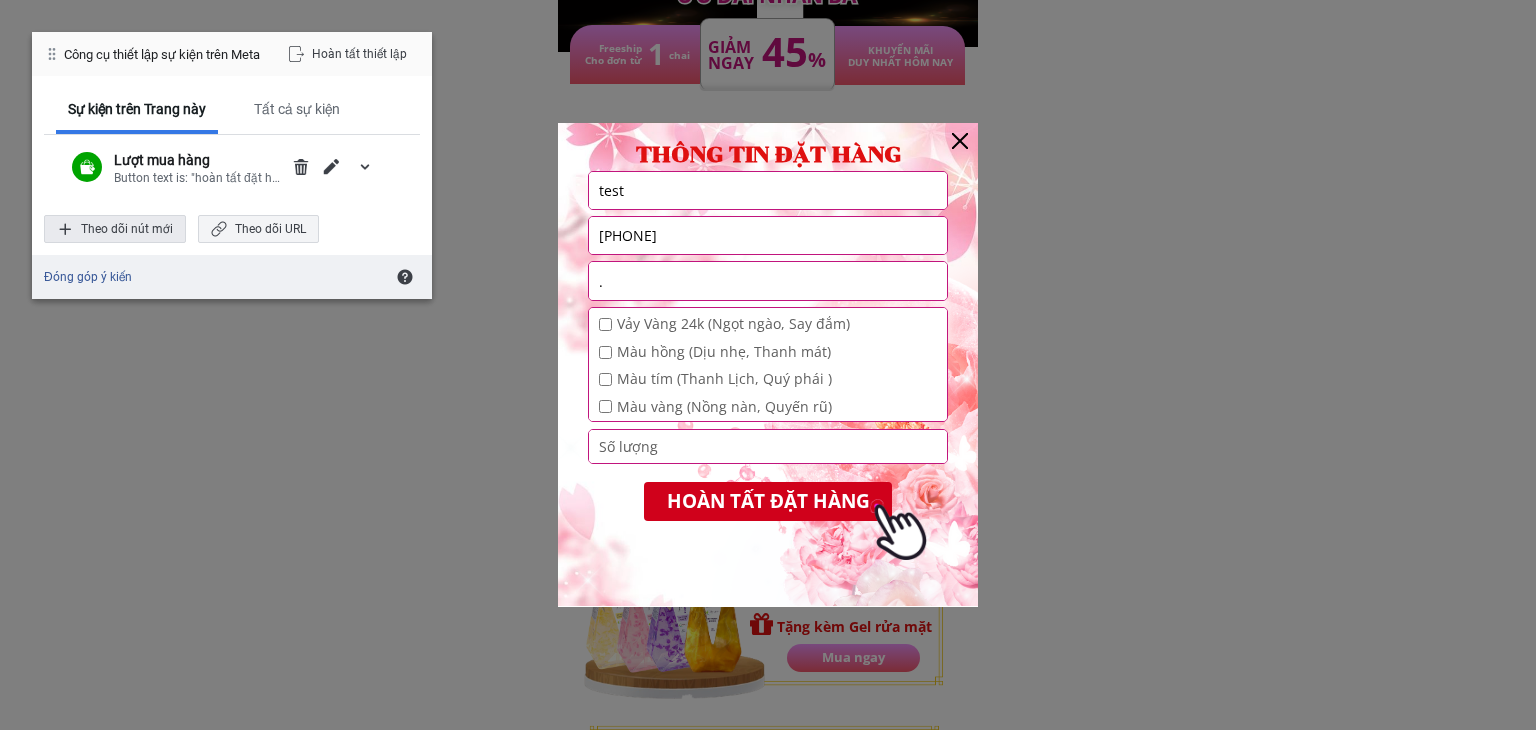 click on "Theo dõi nút mới" at bounding box center [115, 229] 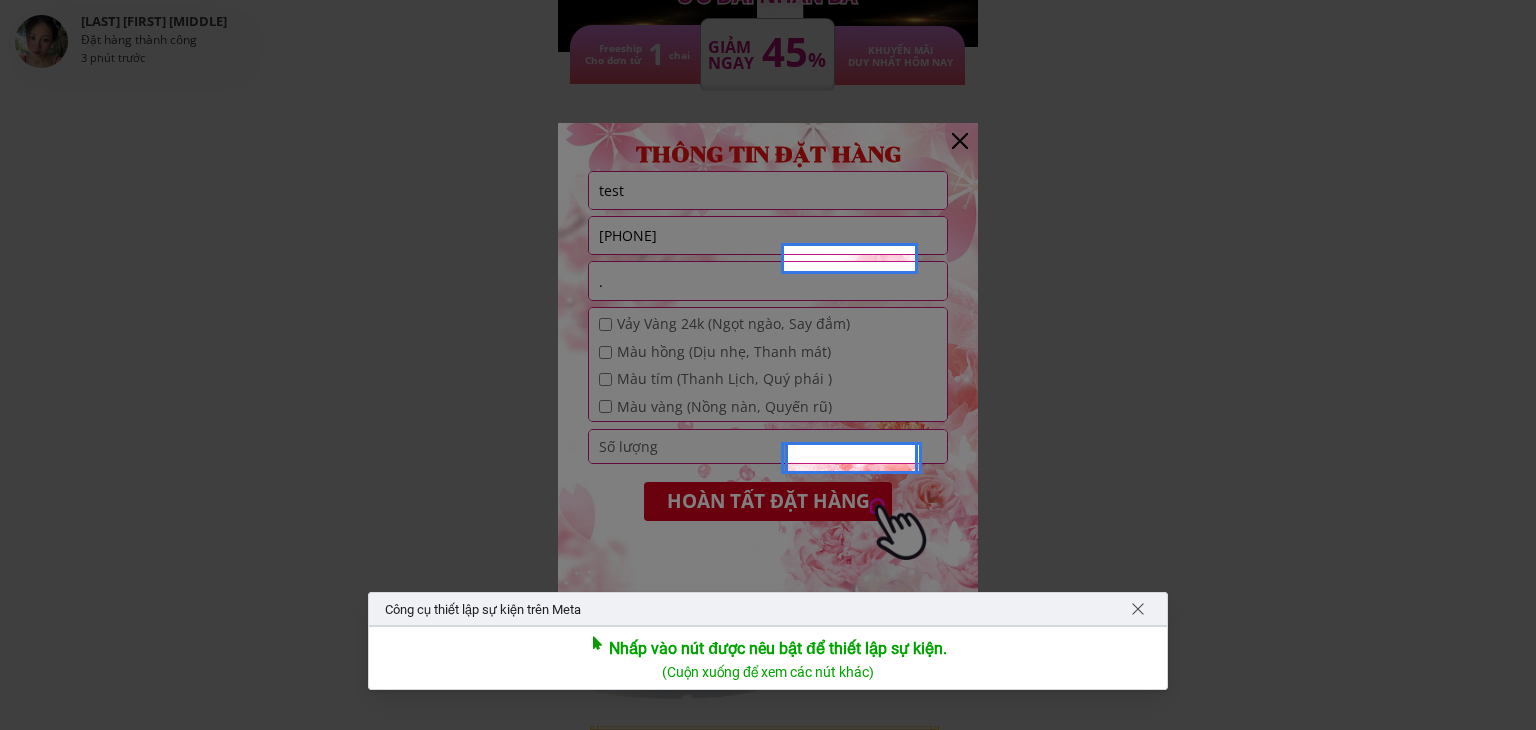 click on "Nhấp vào nút được nêu bật để thiết lập sự kiện." at bounding box center [778, 649] 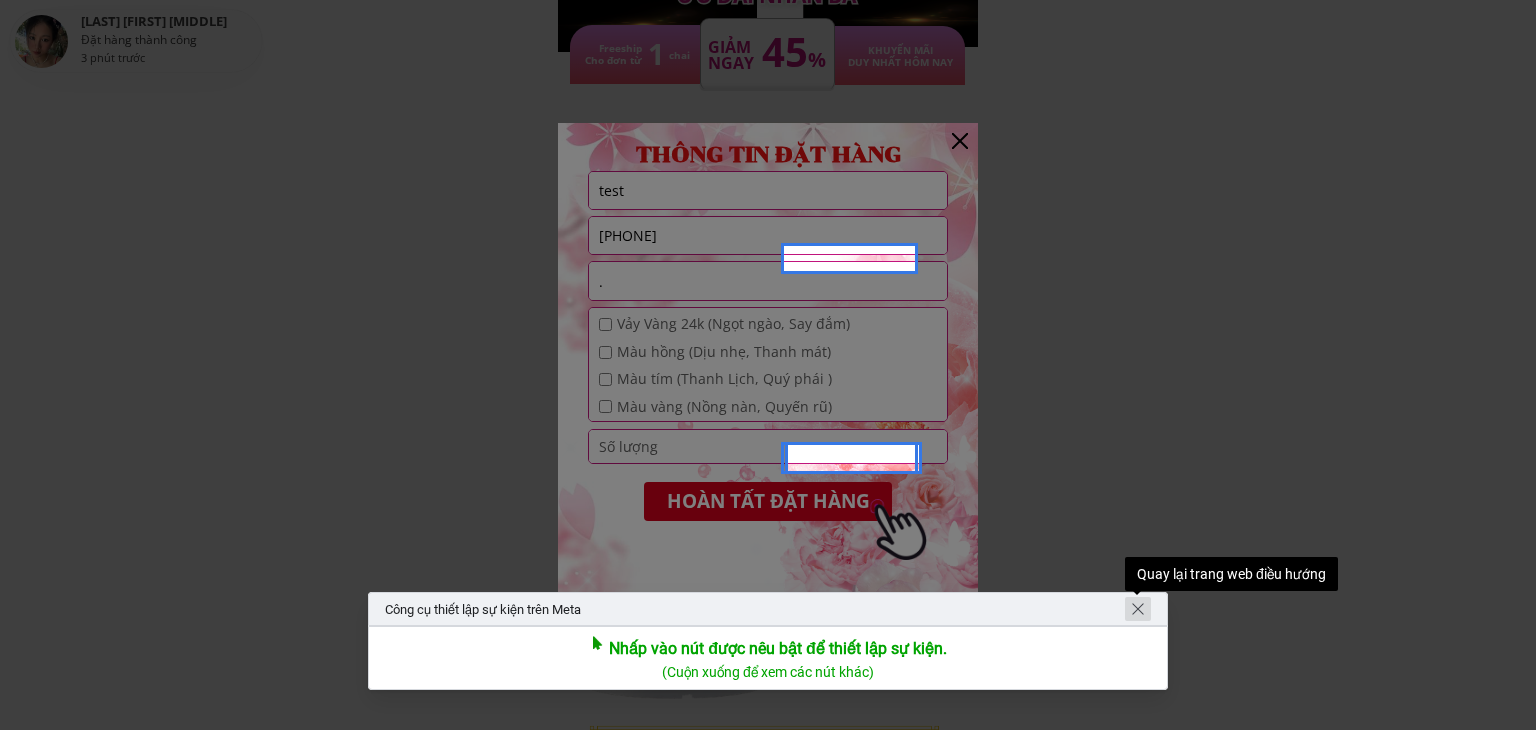 click at bounding box center [1138, 609] 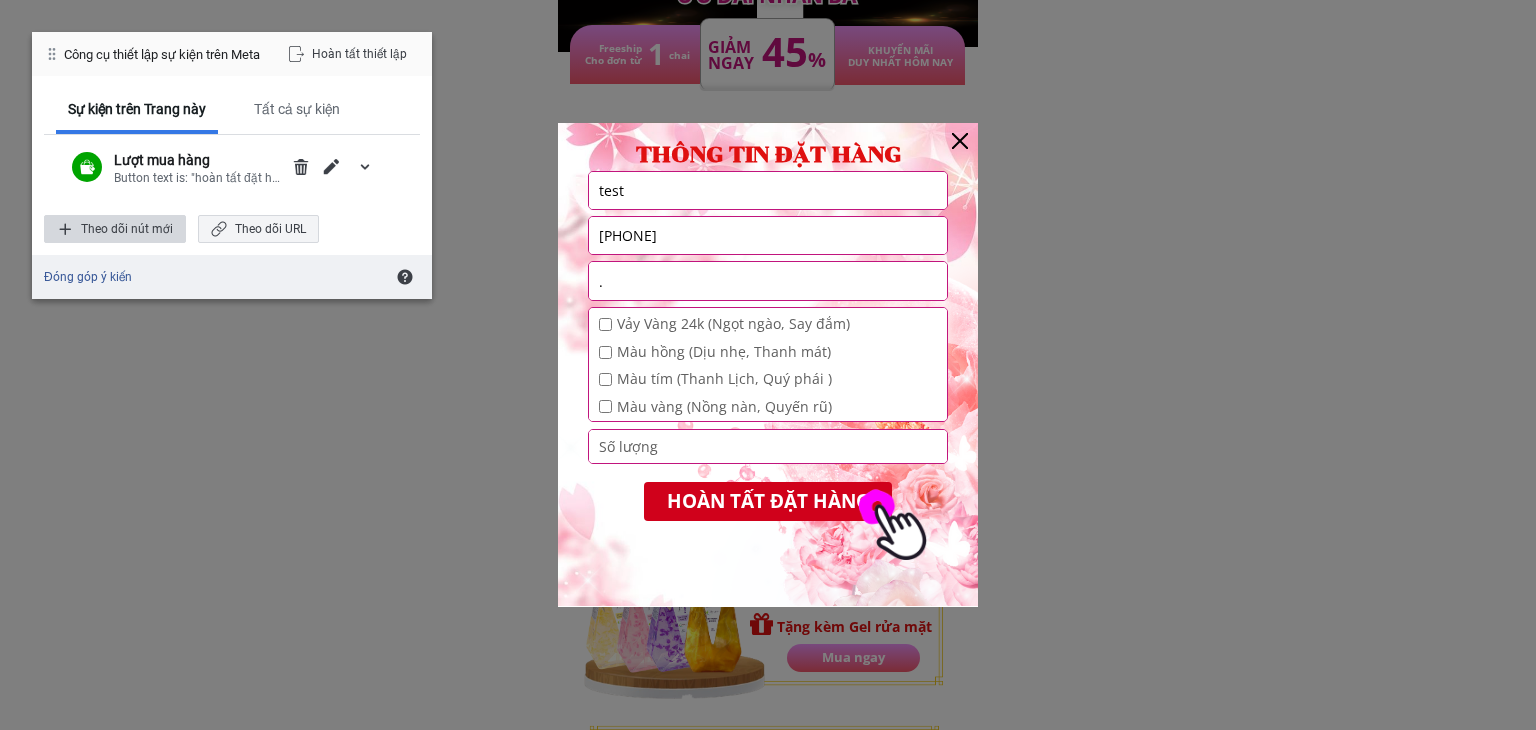click on "Theo dõi nút mới" at bounding box center (115, 229) 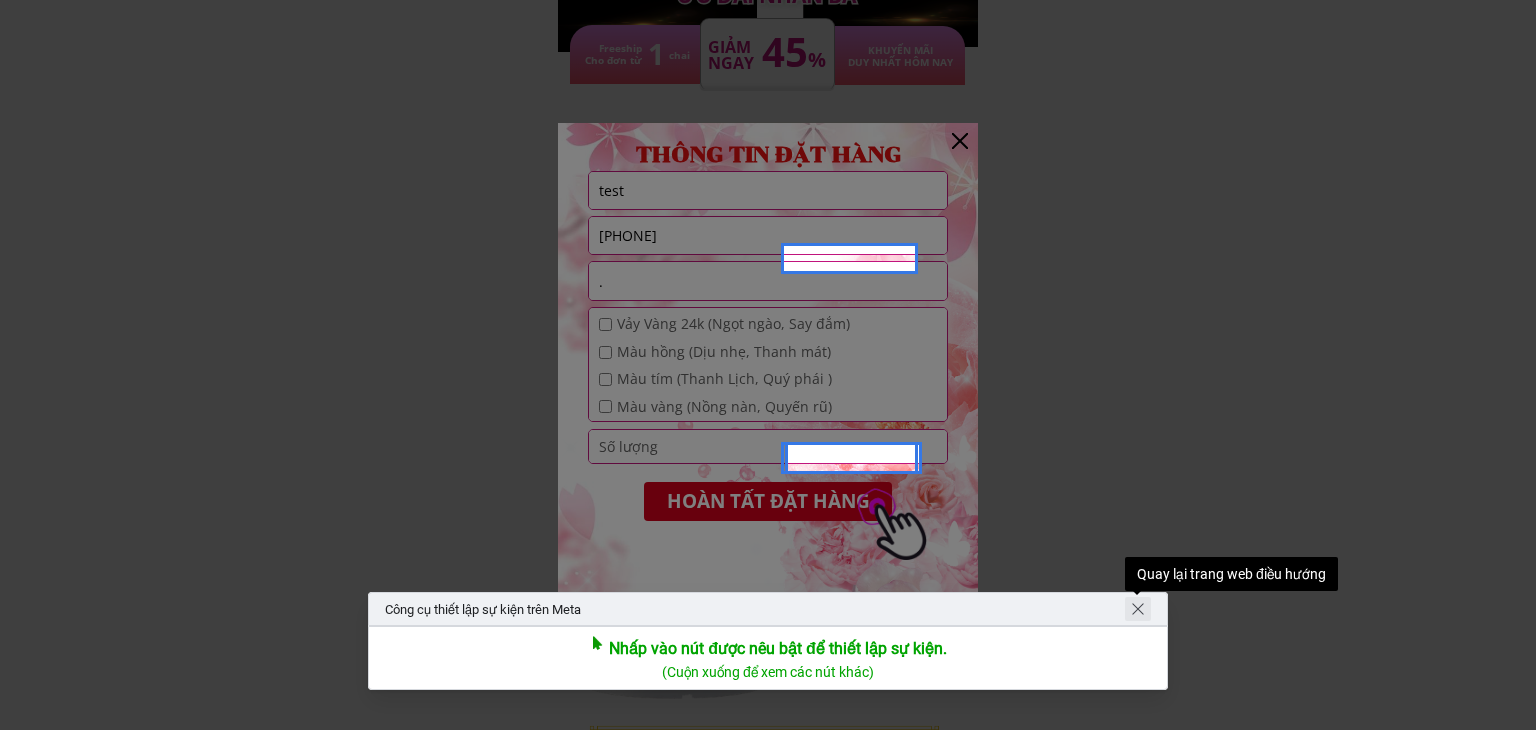 click at bounding box center (1138, 609) 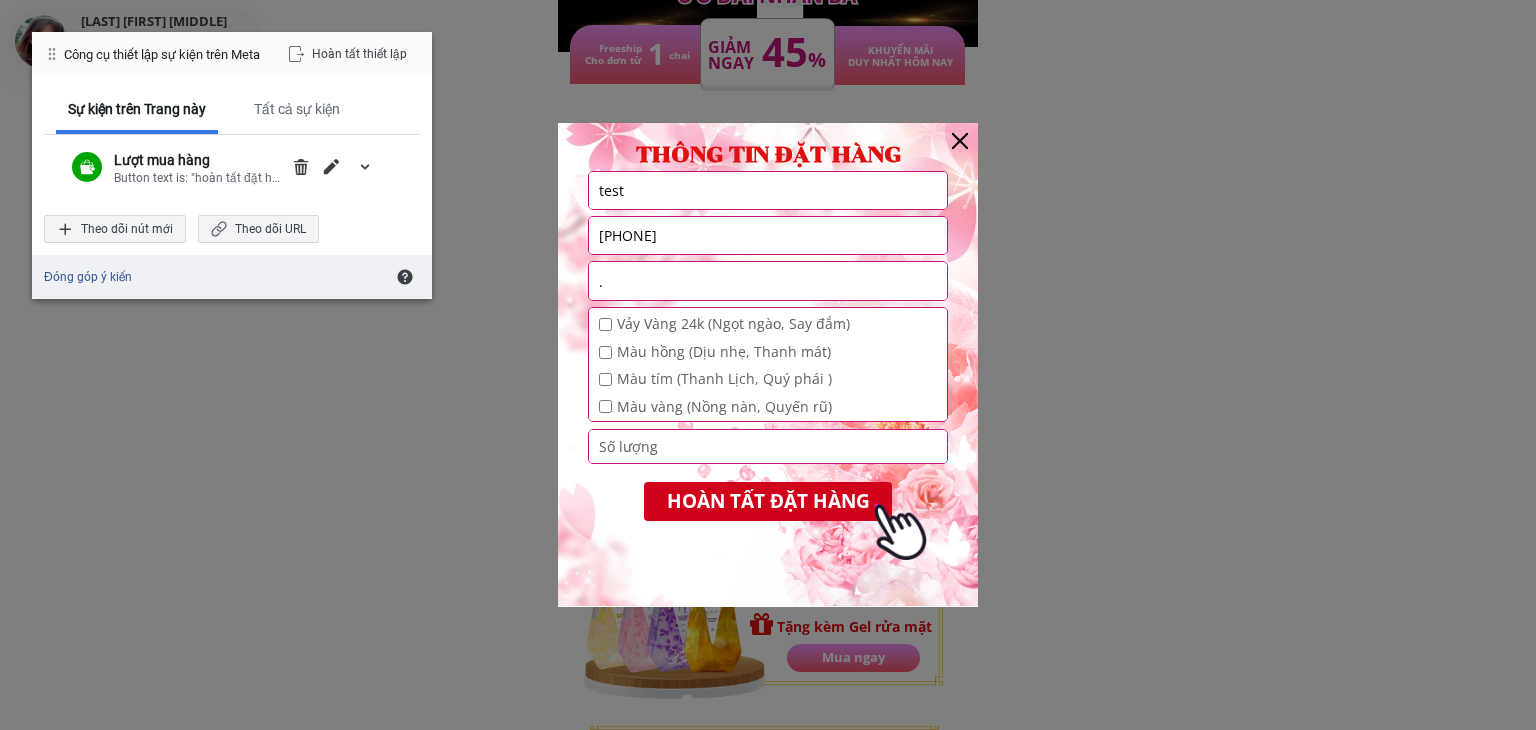 click at bounding box center [960, 141] 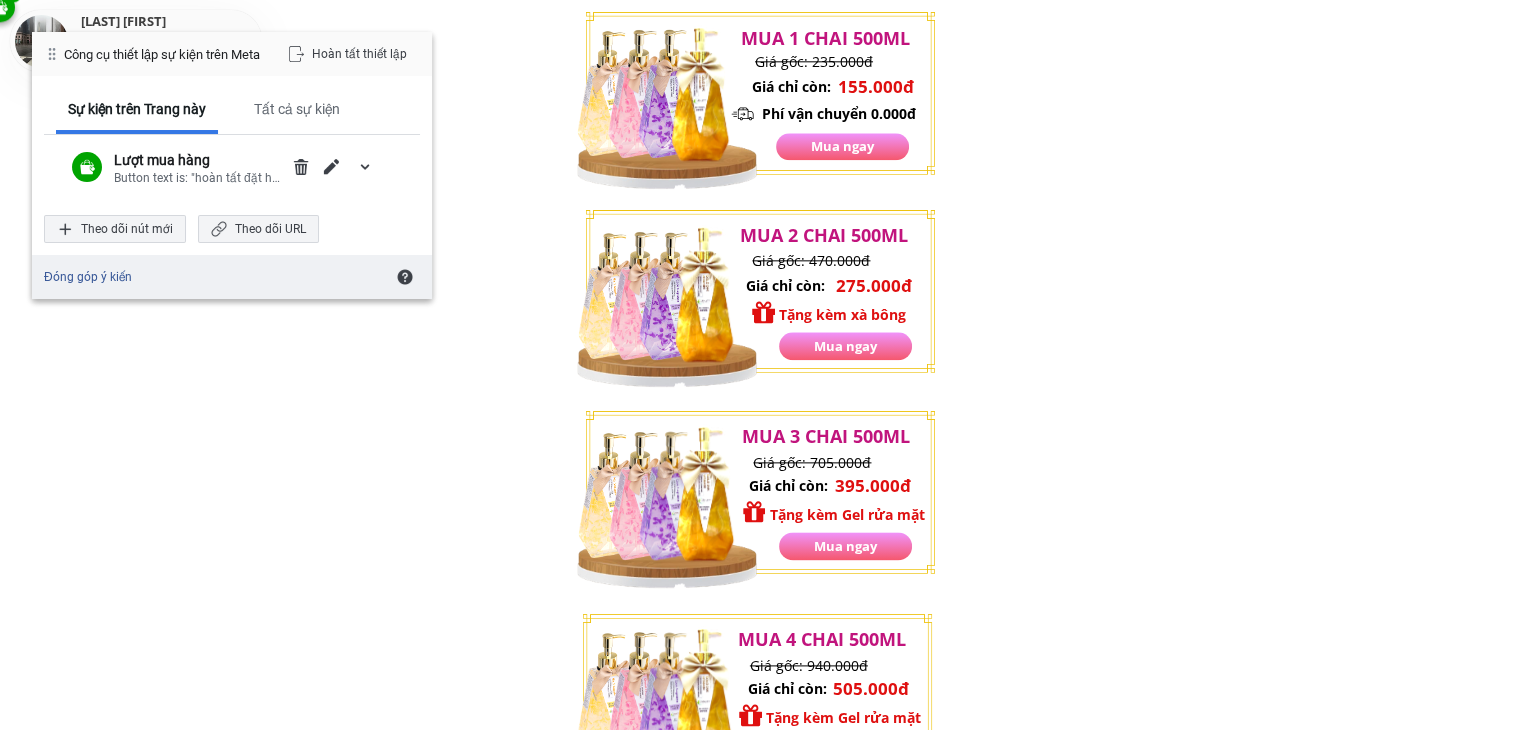 scroll, scrollTop: 2379, scrollLeft: 0, axis: vertical 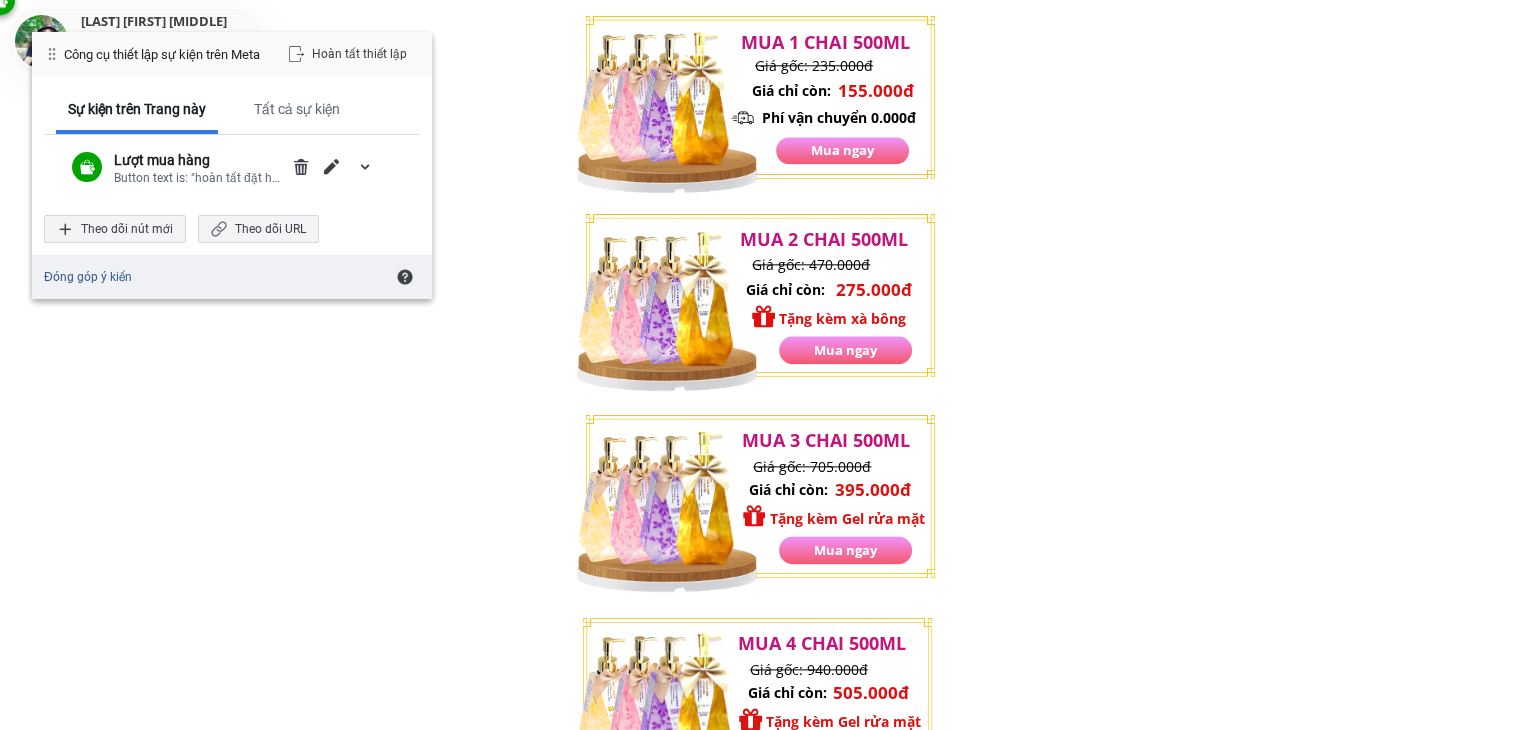 click on "Mua ngay" at bounding box center (842, 150) 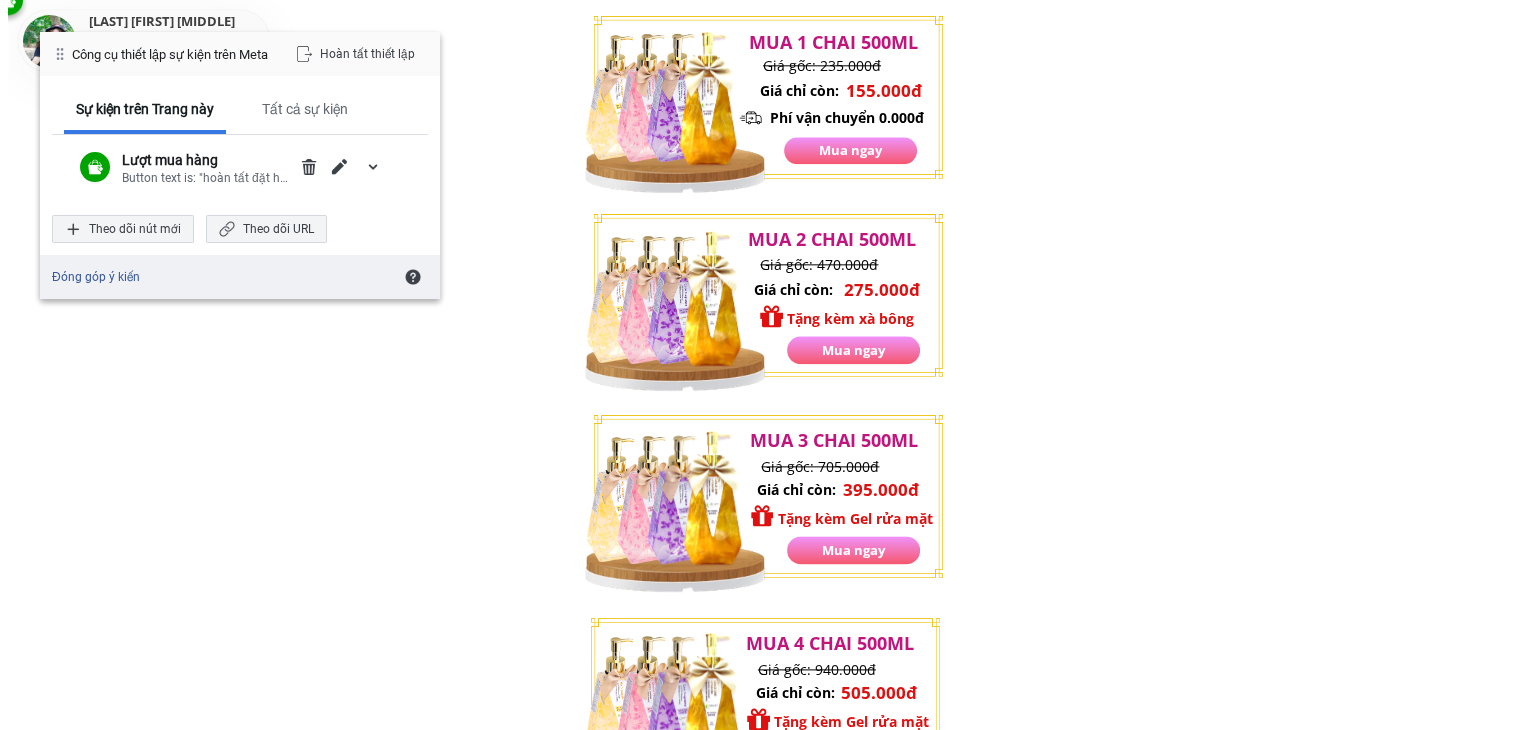 scroll, scrollTop: 0, scrollLeft: 0, axis: both 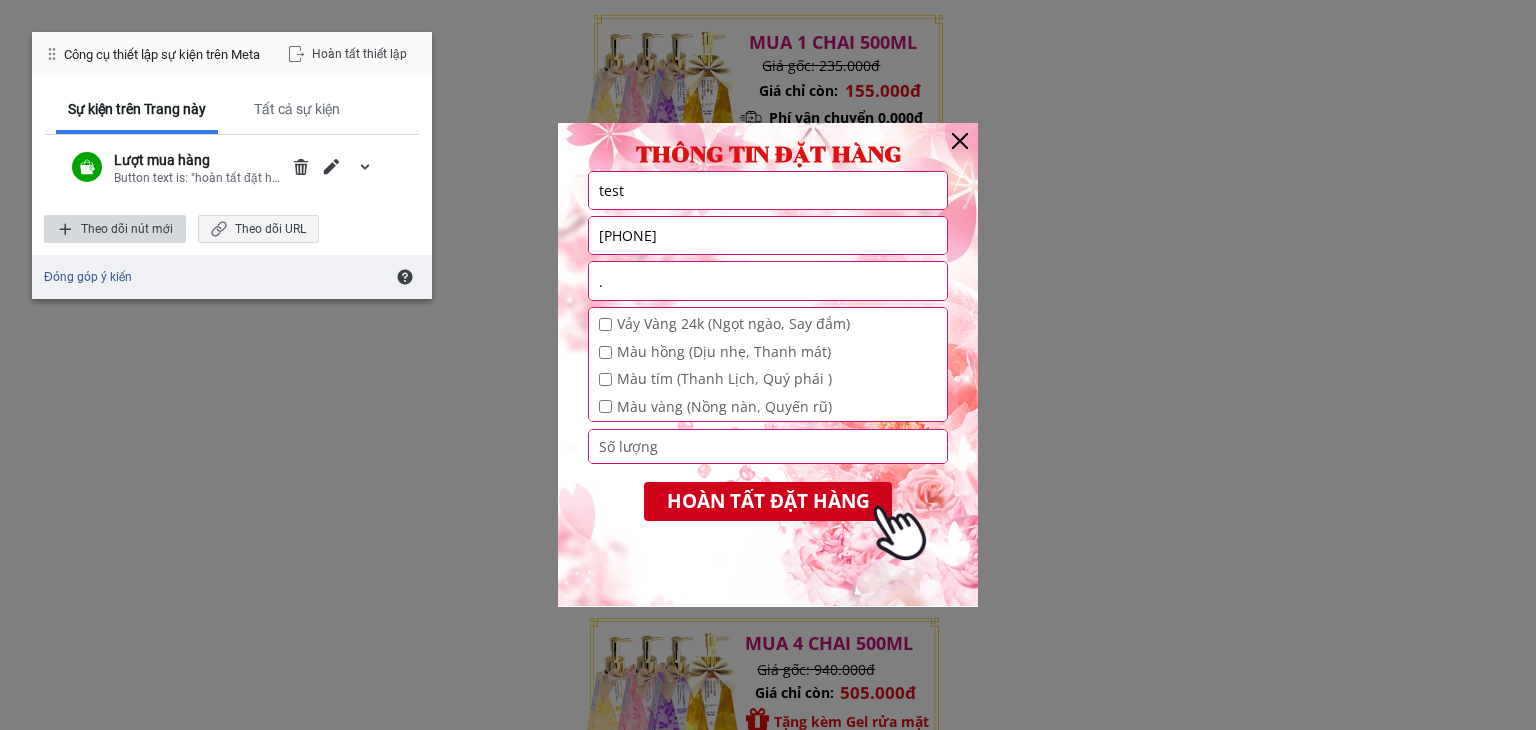 click on "Theo dõi nút mới" at bounding box center (115, 229) 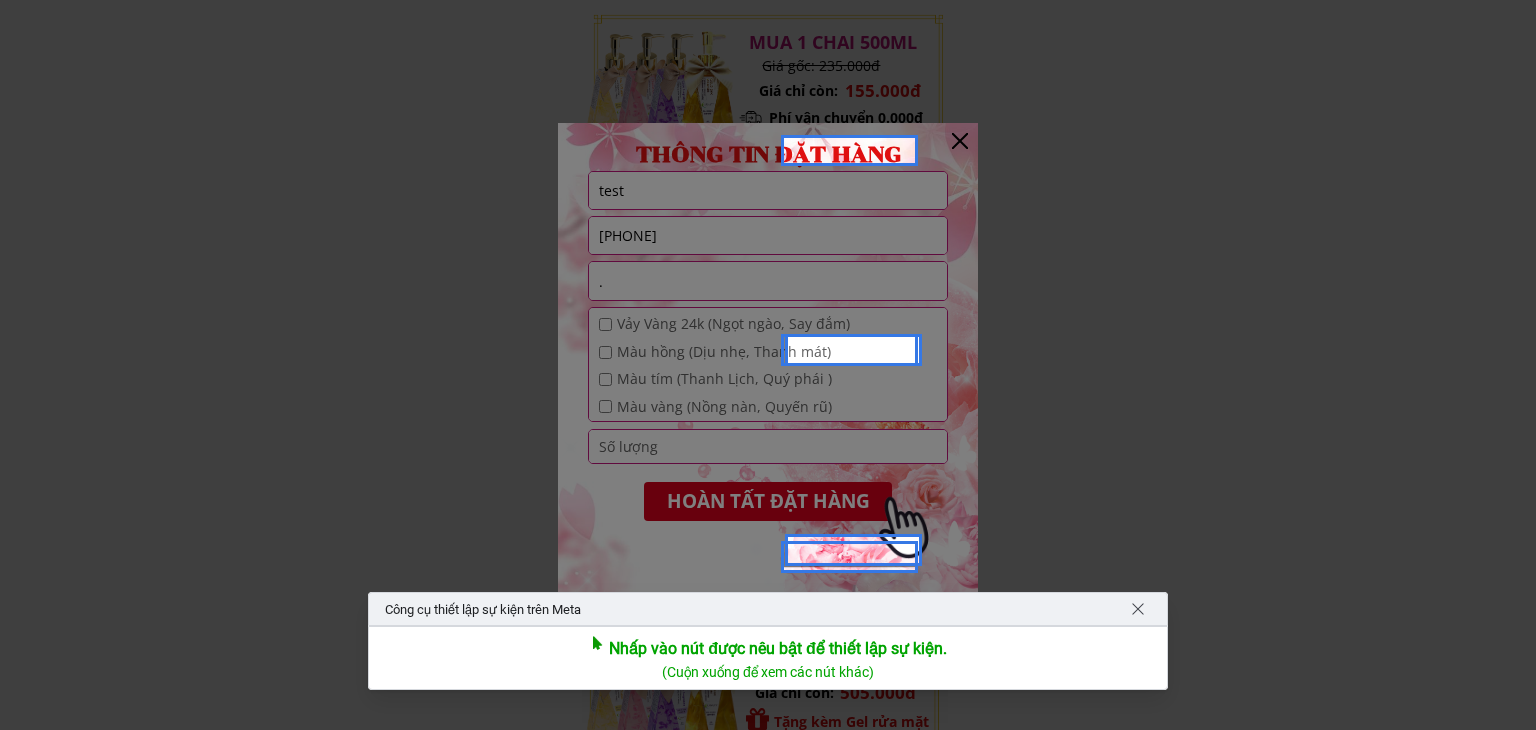 click at bounding box center (768, 365) 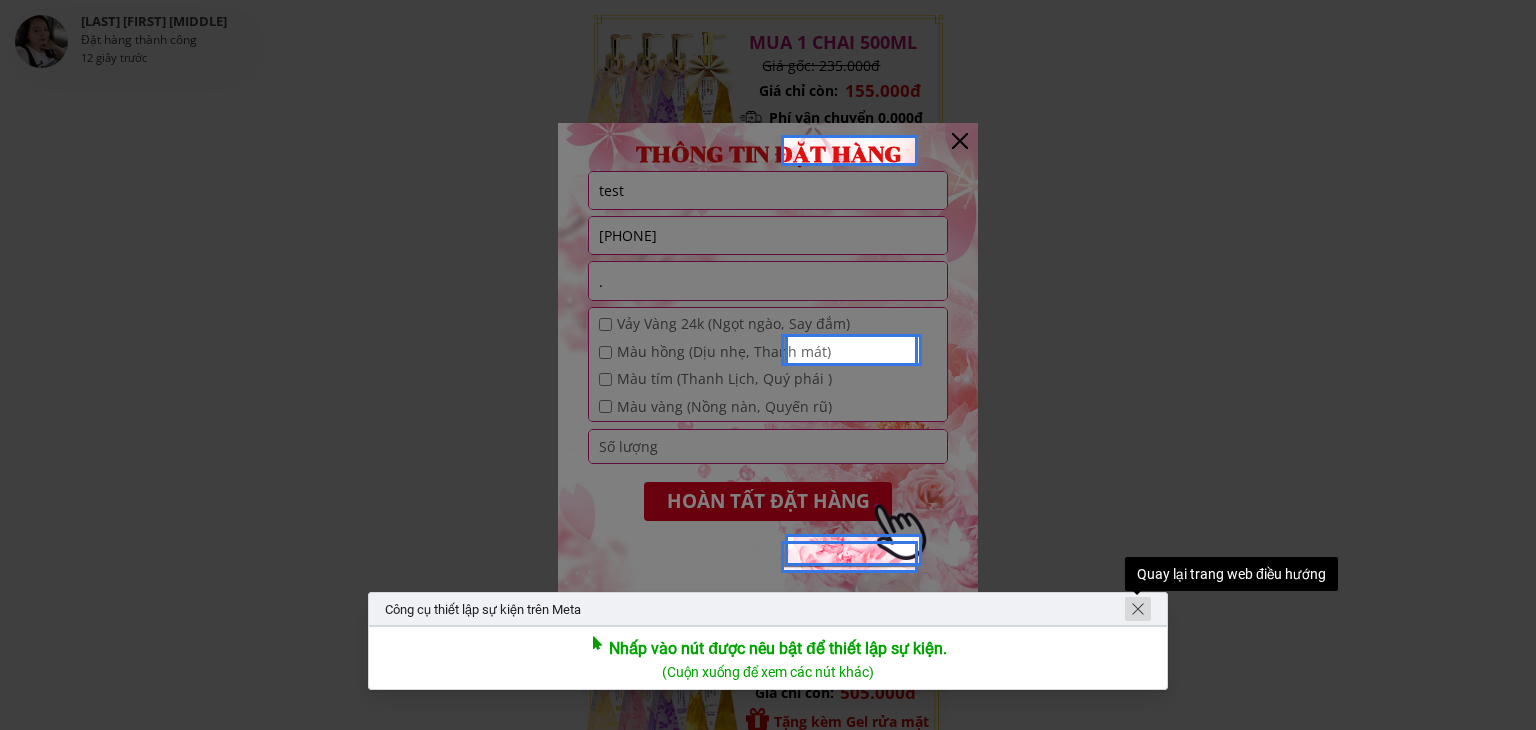 click at bounding box center [1138, 609] 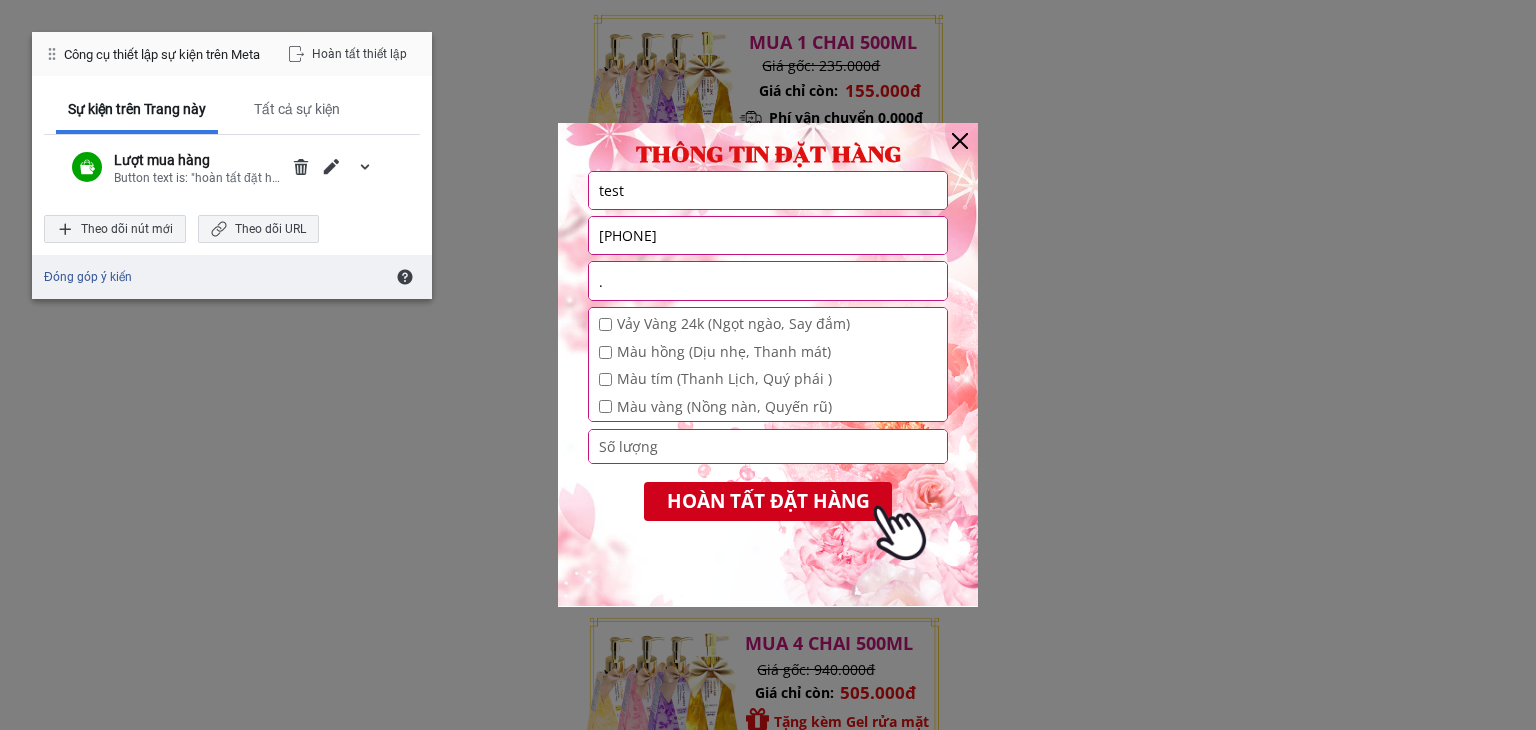 click at bounding box center [960, 141] 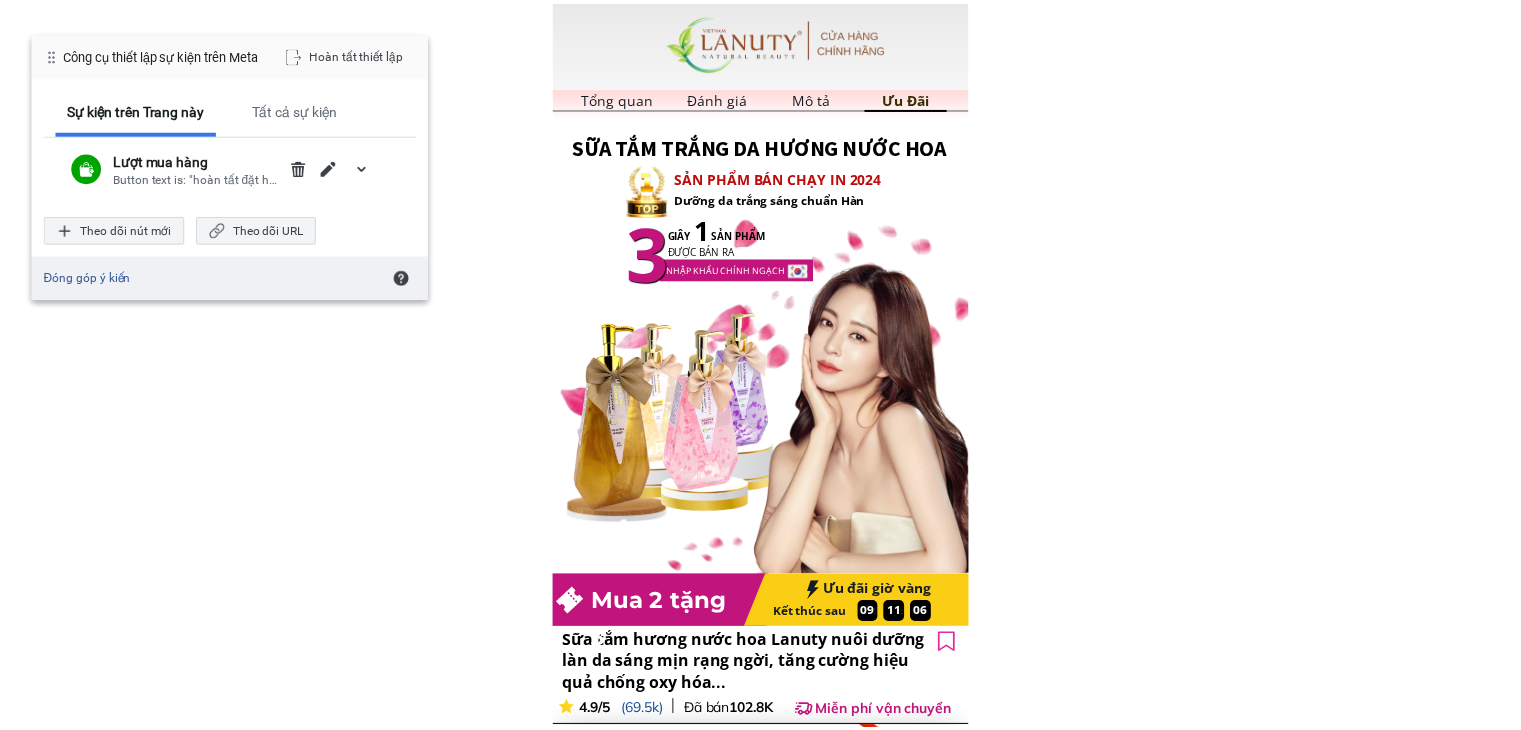 scroll, scrollTop: 2379, scrollLeft: 0, axis: vertical 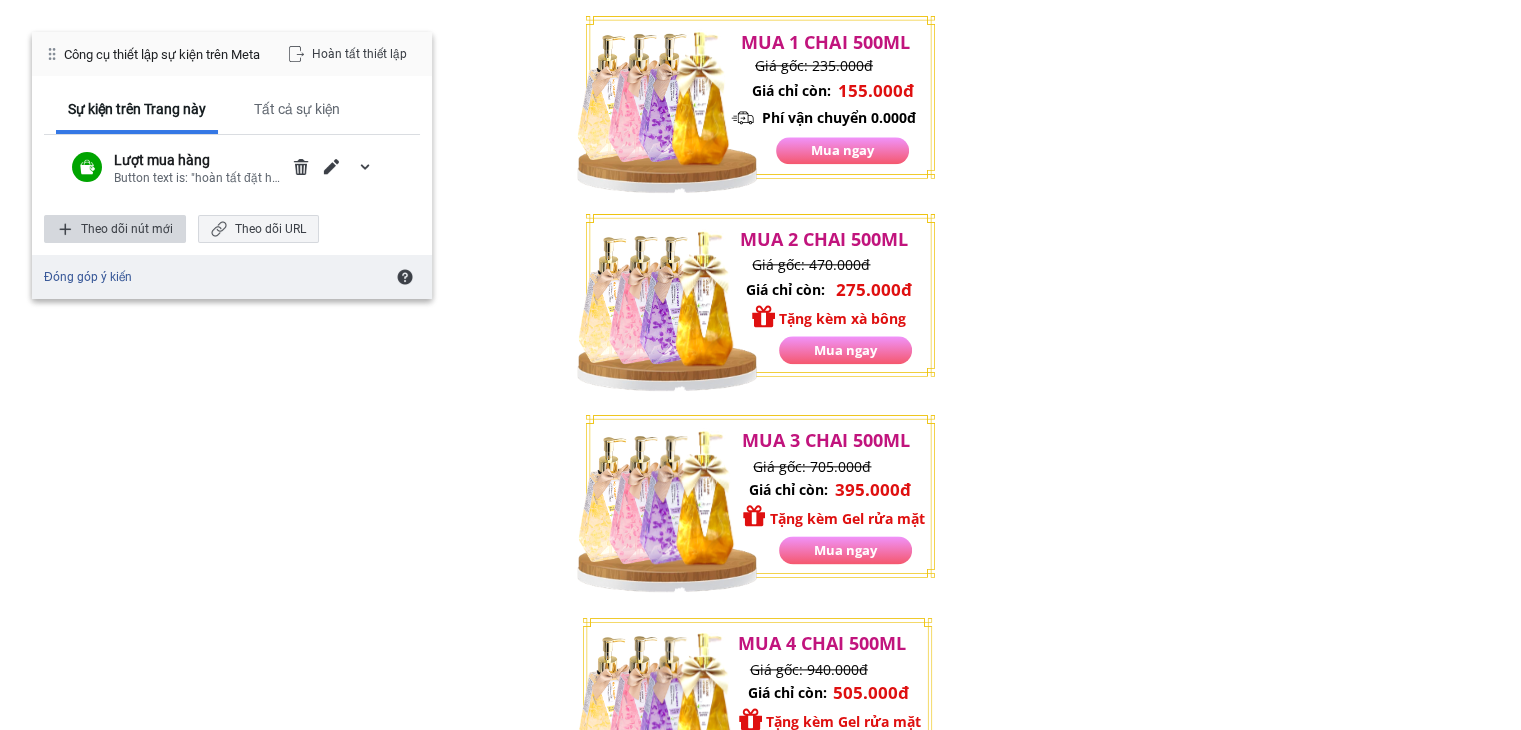 click on "Theo dõi nút mới" at bounding box center (115, 229) 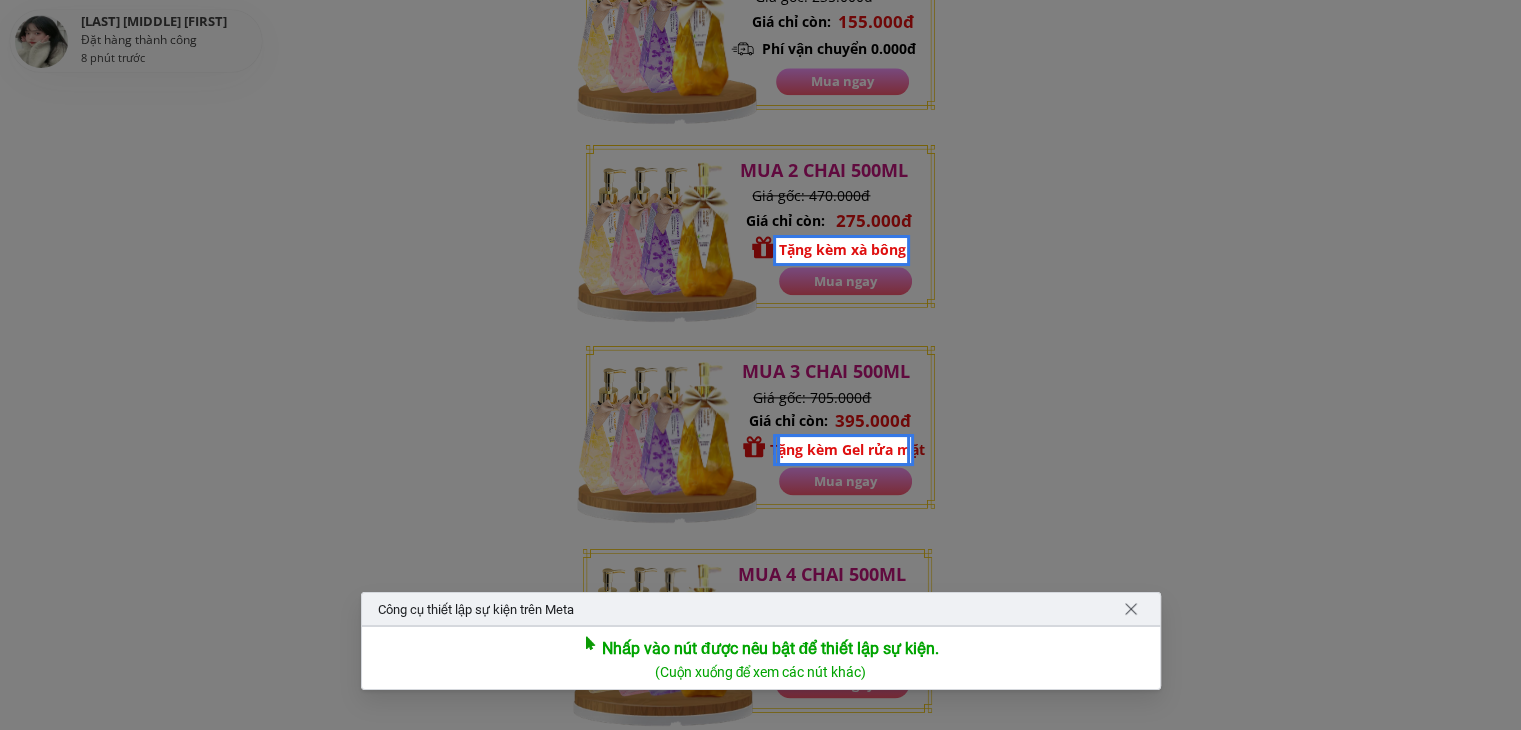 scroll, scrollTop: 2279, scrollLeft: 0, axis: vertical 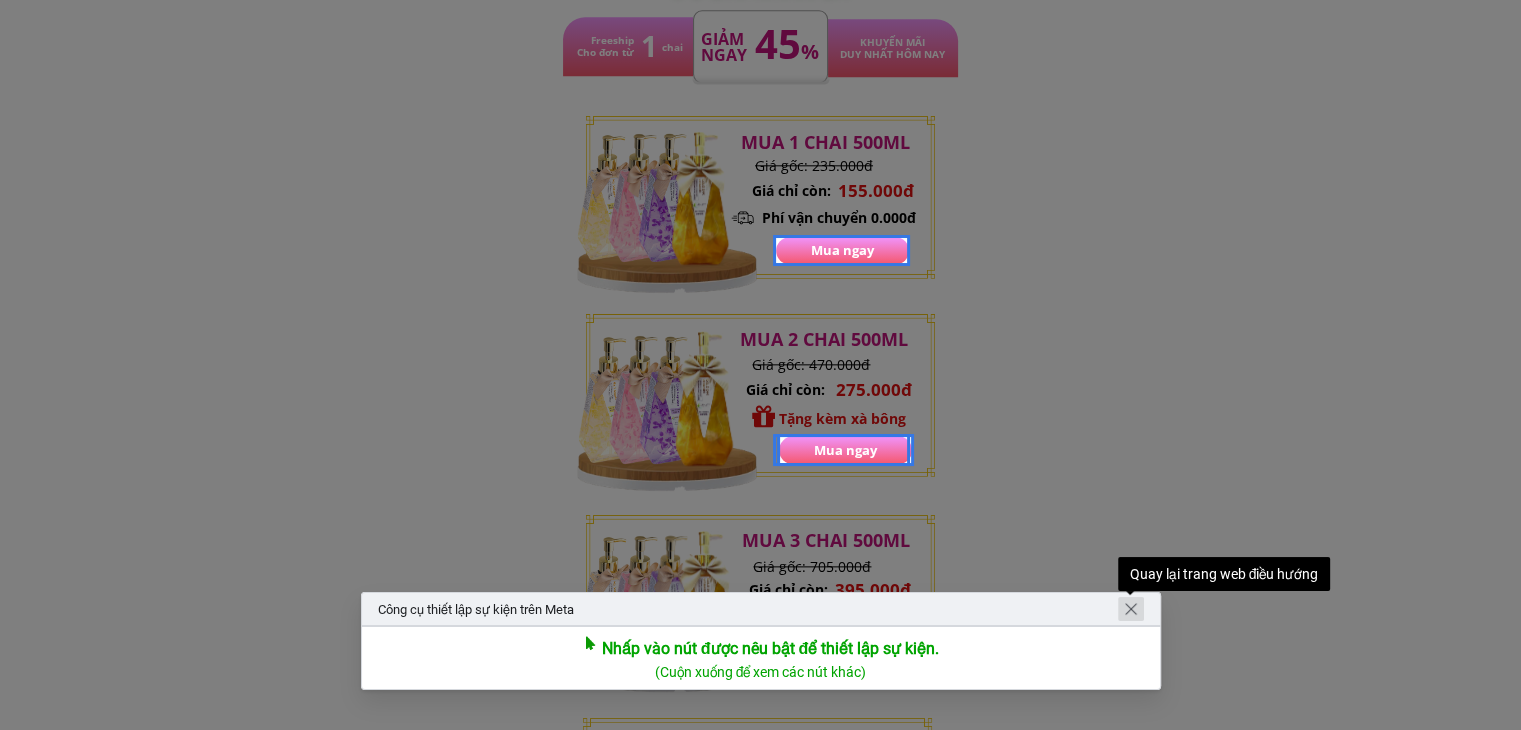 click at bounding box center (1131, 609) 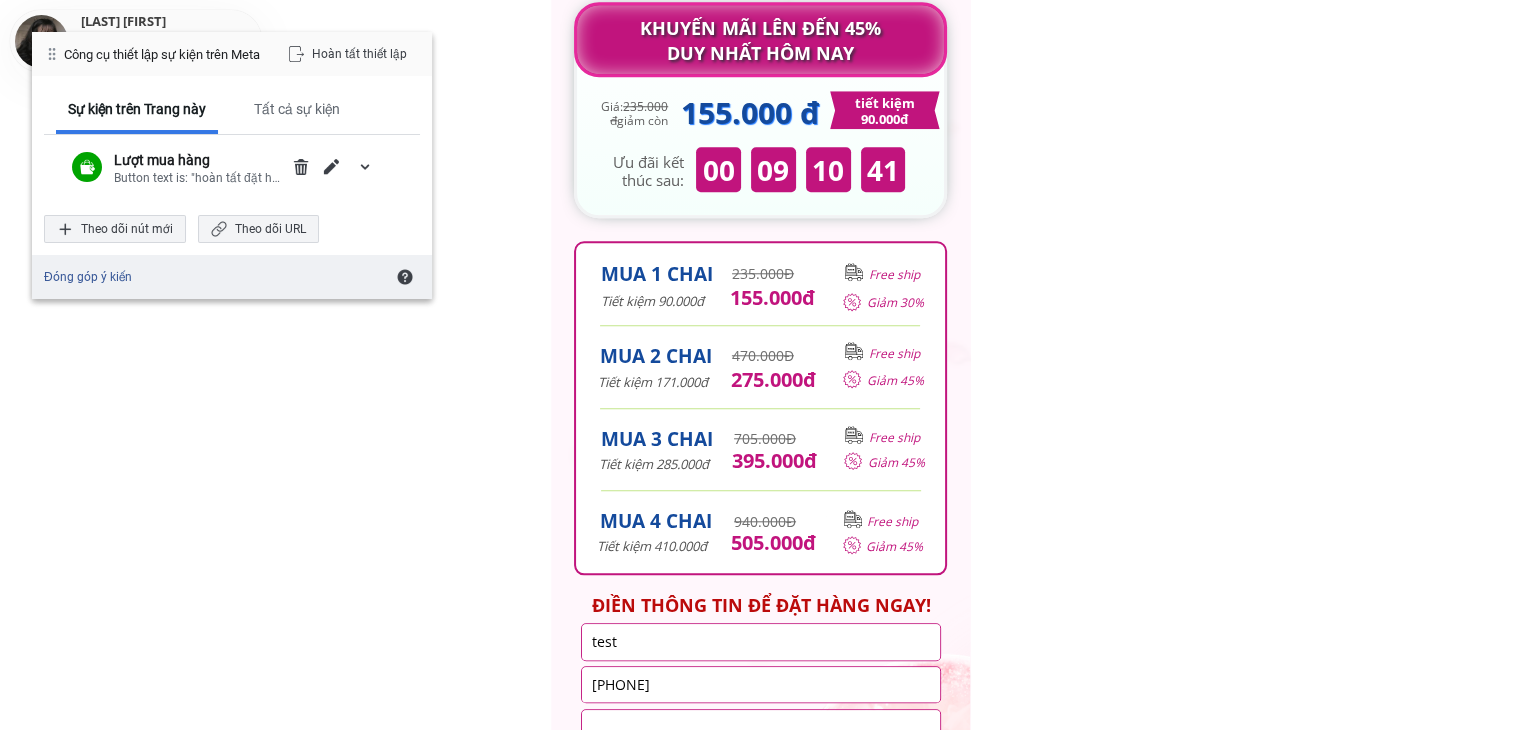 scroll, scrollTop: 9279, scrollLeft: 0, axis: vertical 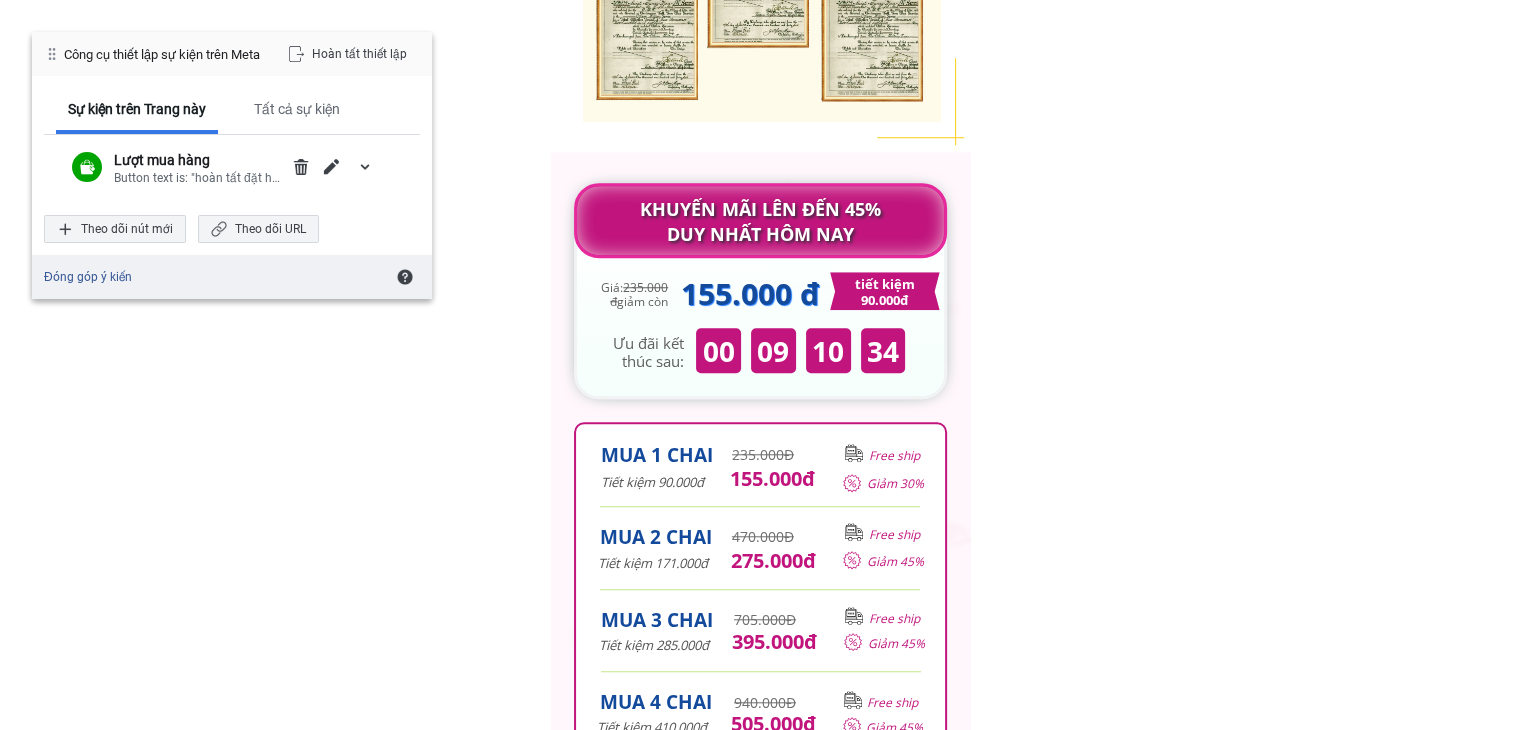 click on "MUA 2 CHAI" at bounding box center [660, 537] 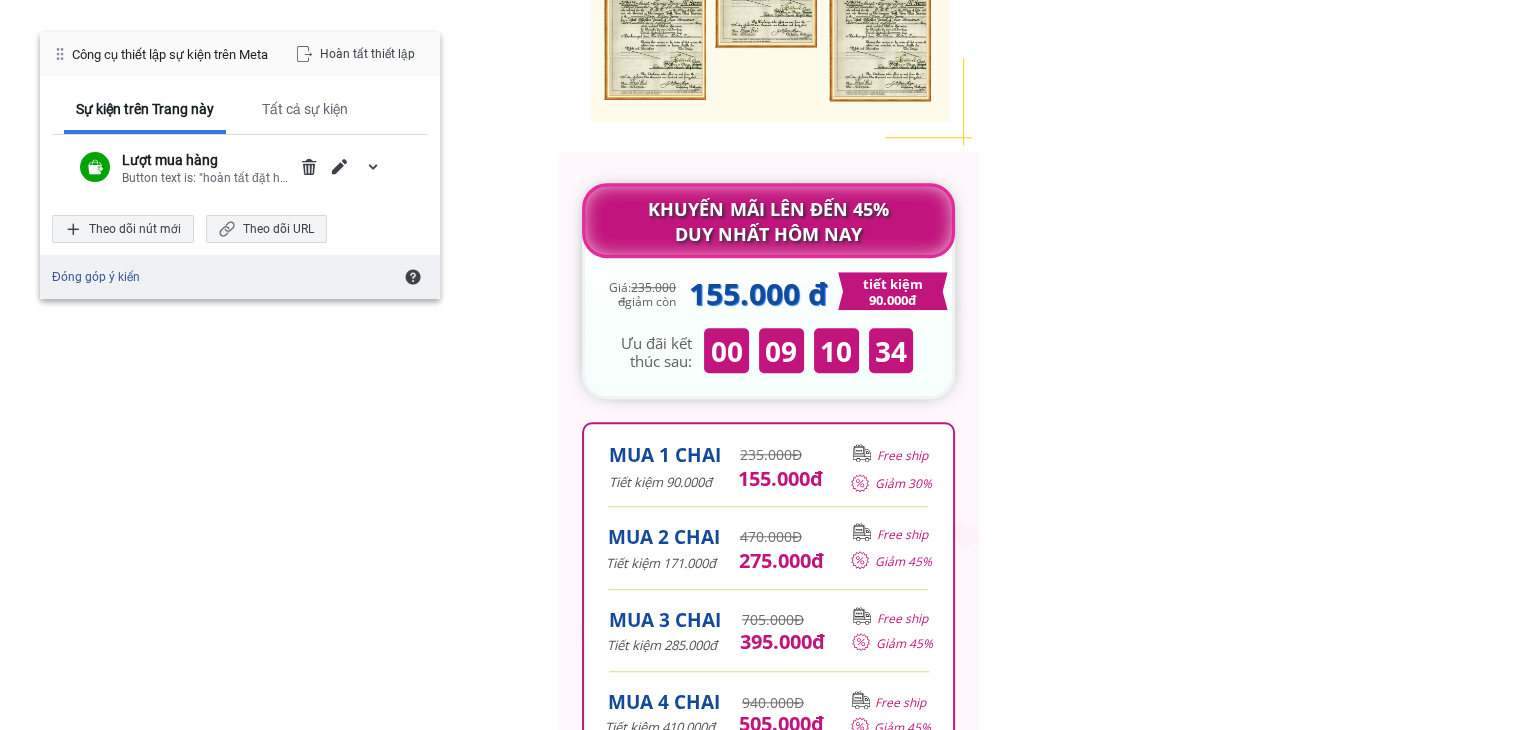 scroll, scrollTop: 0, scrollLeft: 0, axis: both 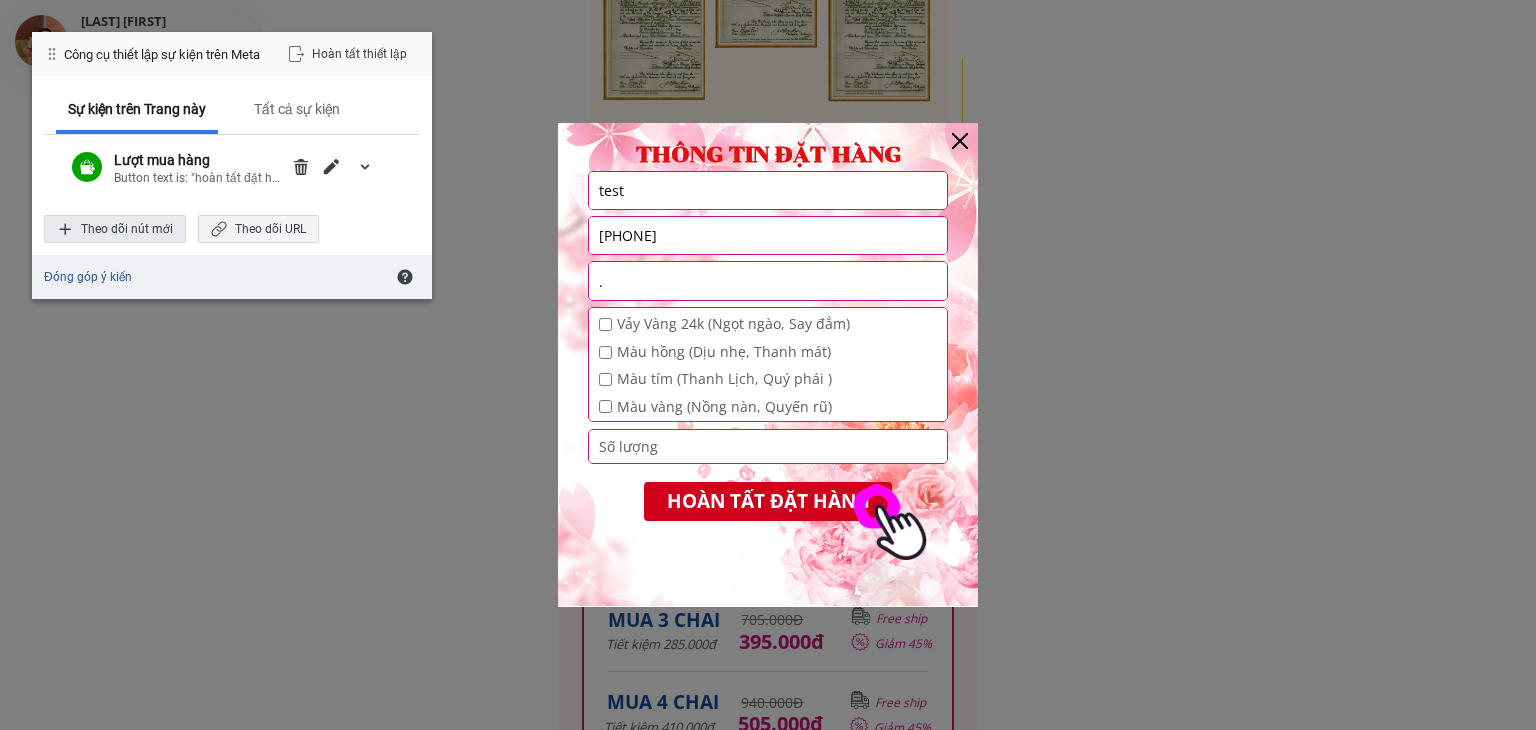 click on "Theo dõi nút mới" at bounding box center [115, 229] 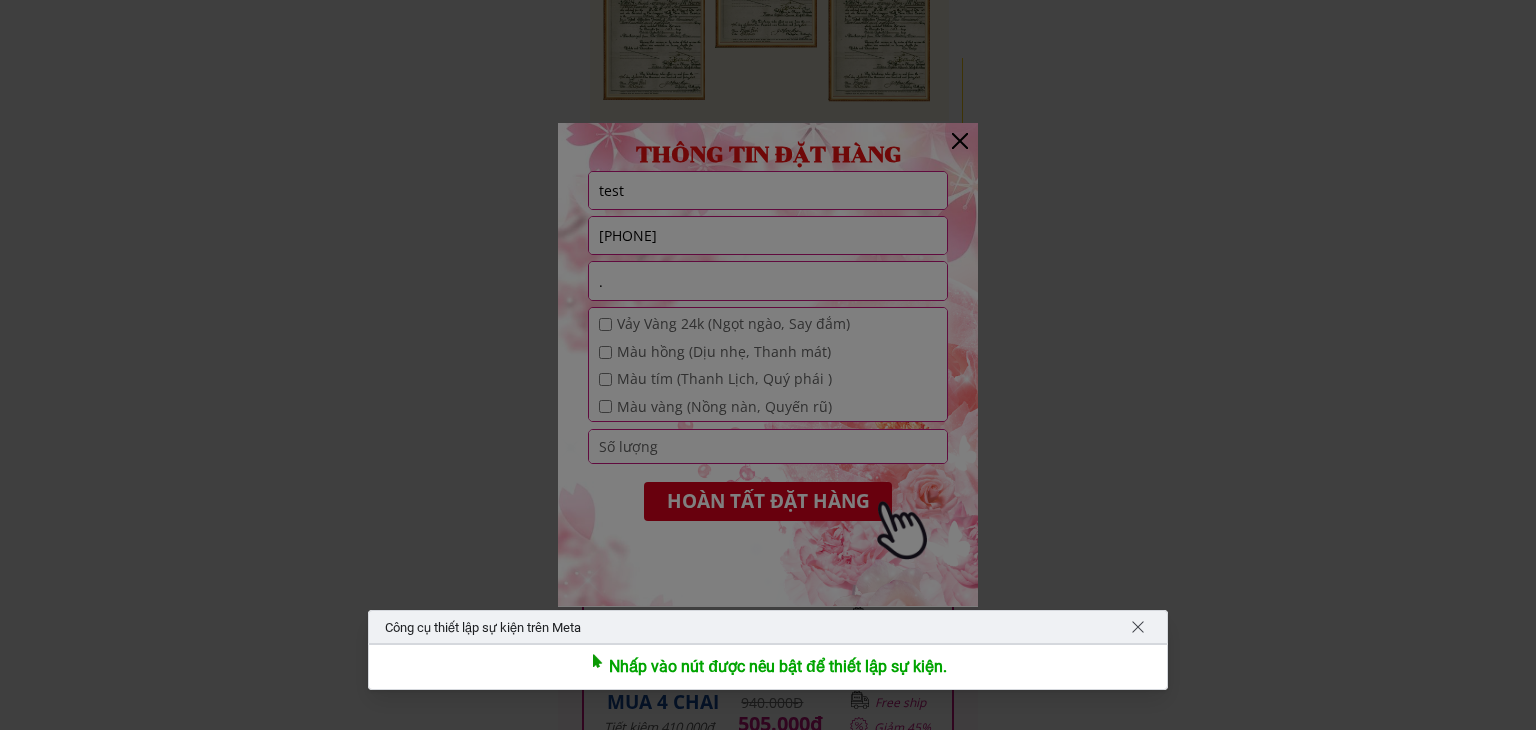 click at bounding box center (768, 365) 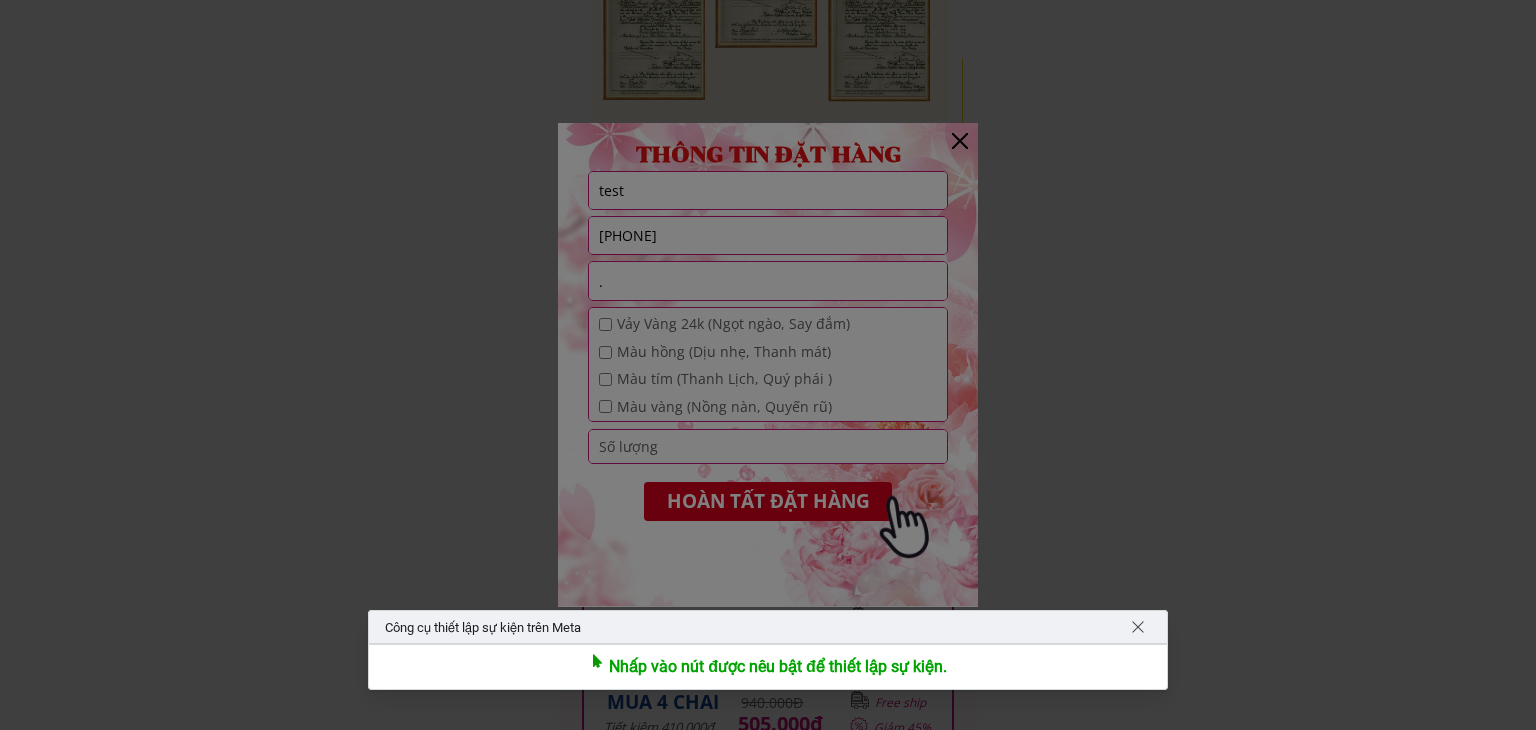 click at bounding box center (768, 365) 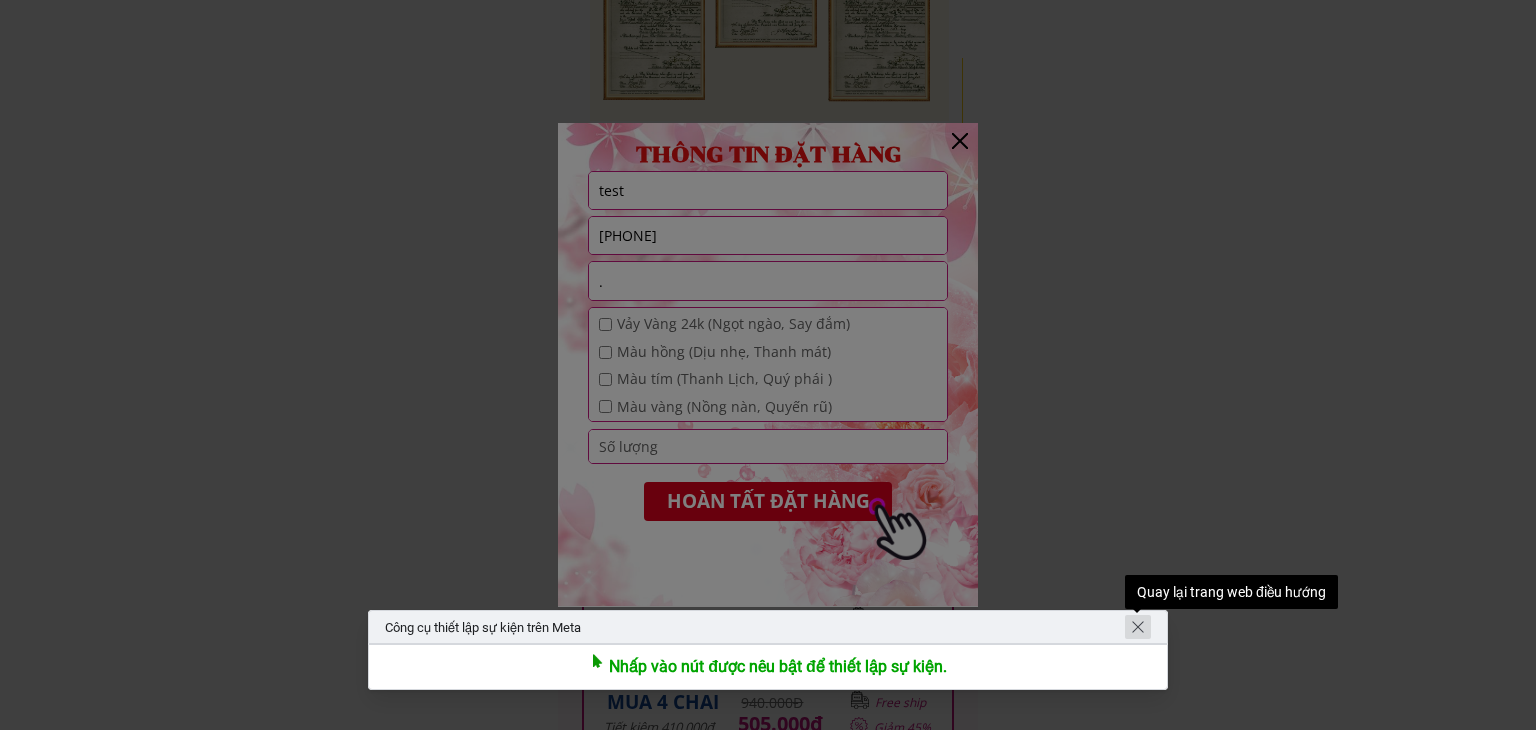 click at bounding box center [1138, 627] 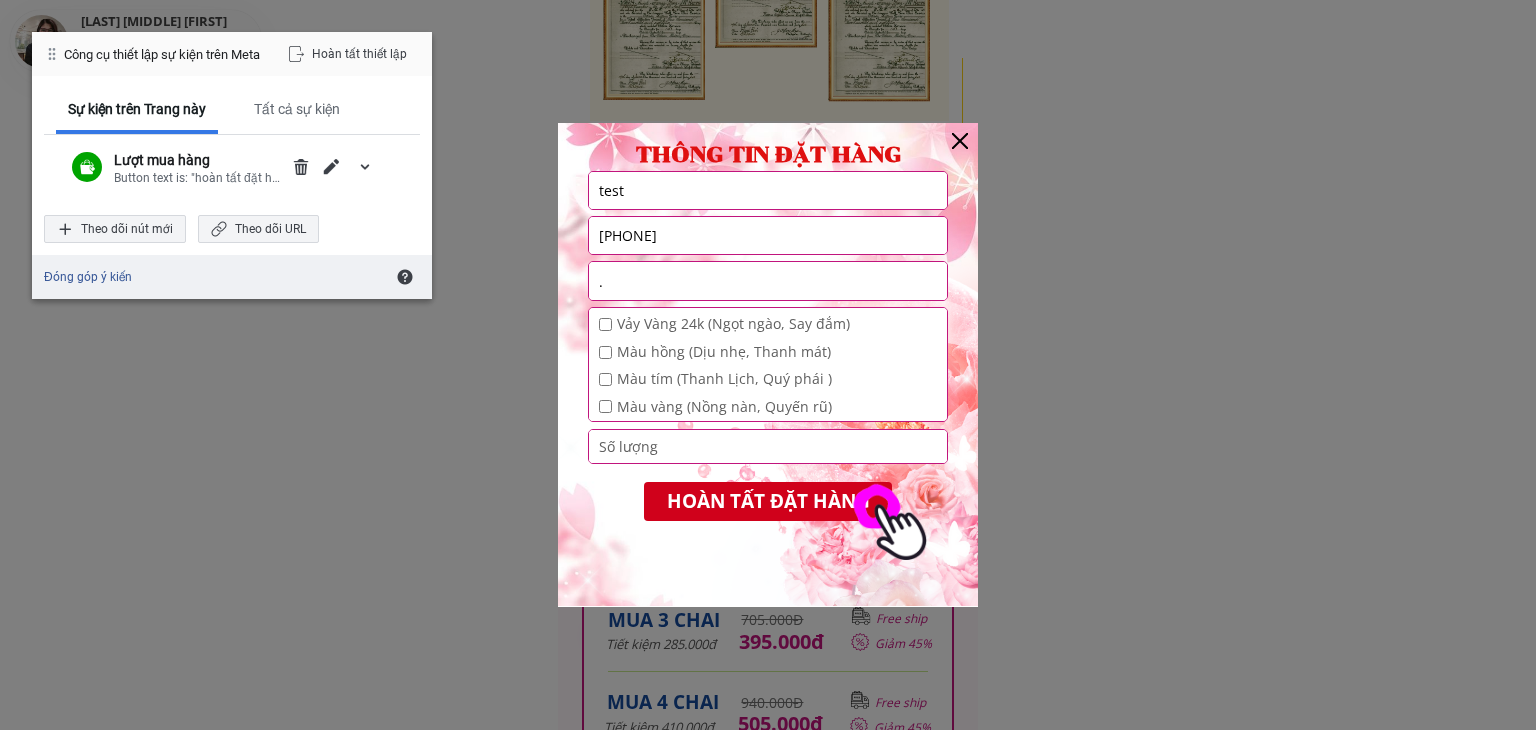 click at bounding box center [960, 141] 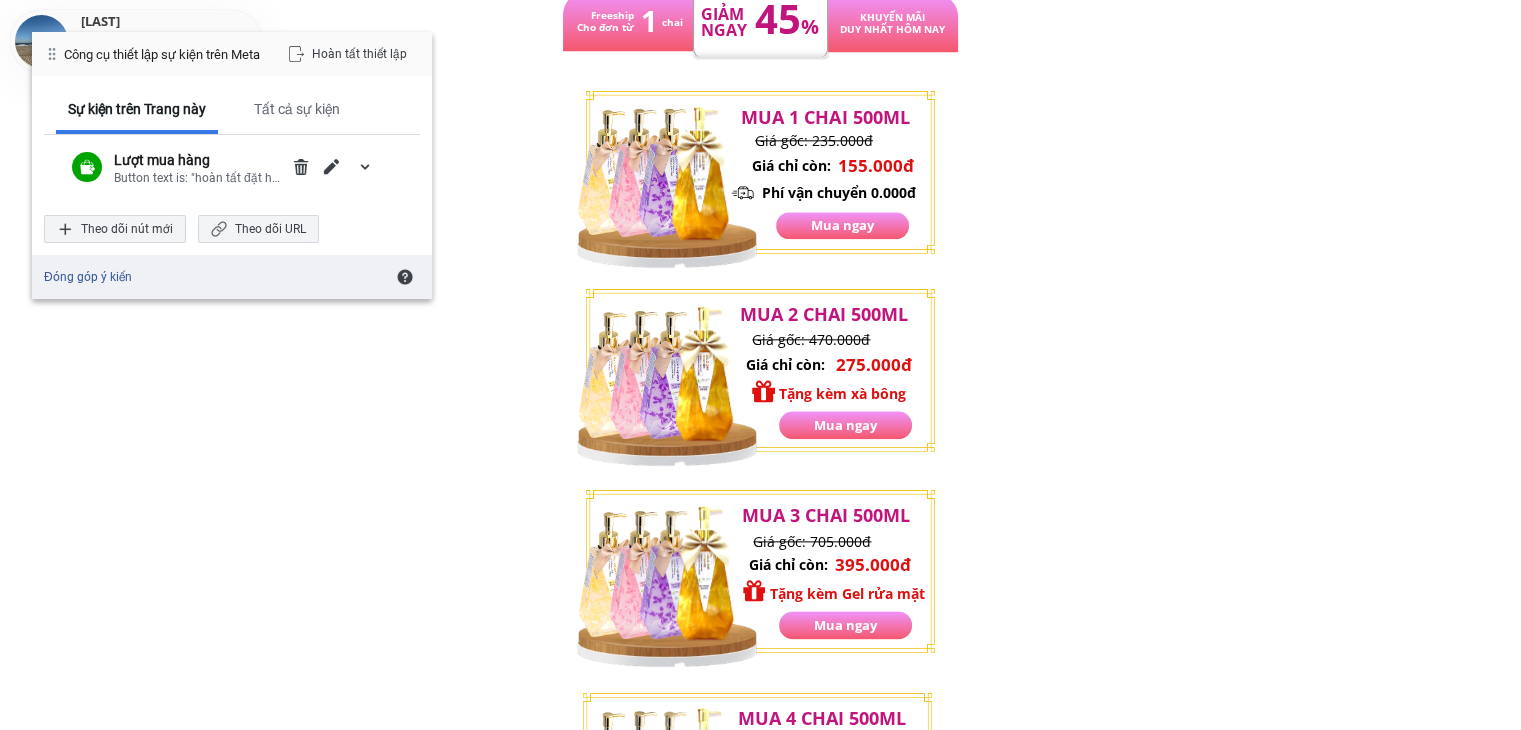 scroll, scrollTop: 2300, scrollLeft: 0, axis: vertical 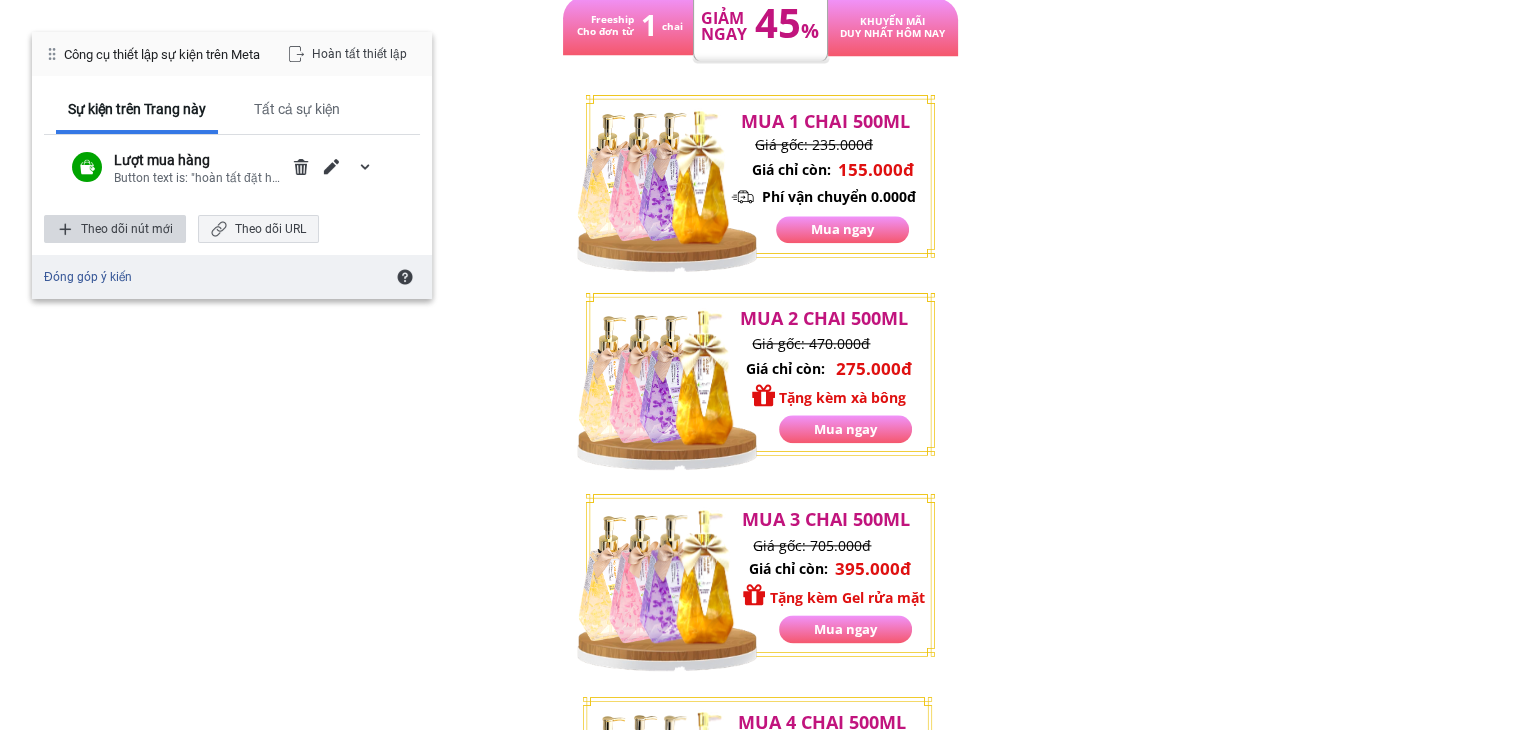 click on "Theo dõi nút mới" at bounding box center [115, 229] 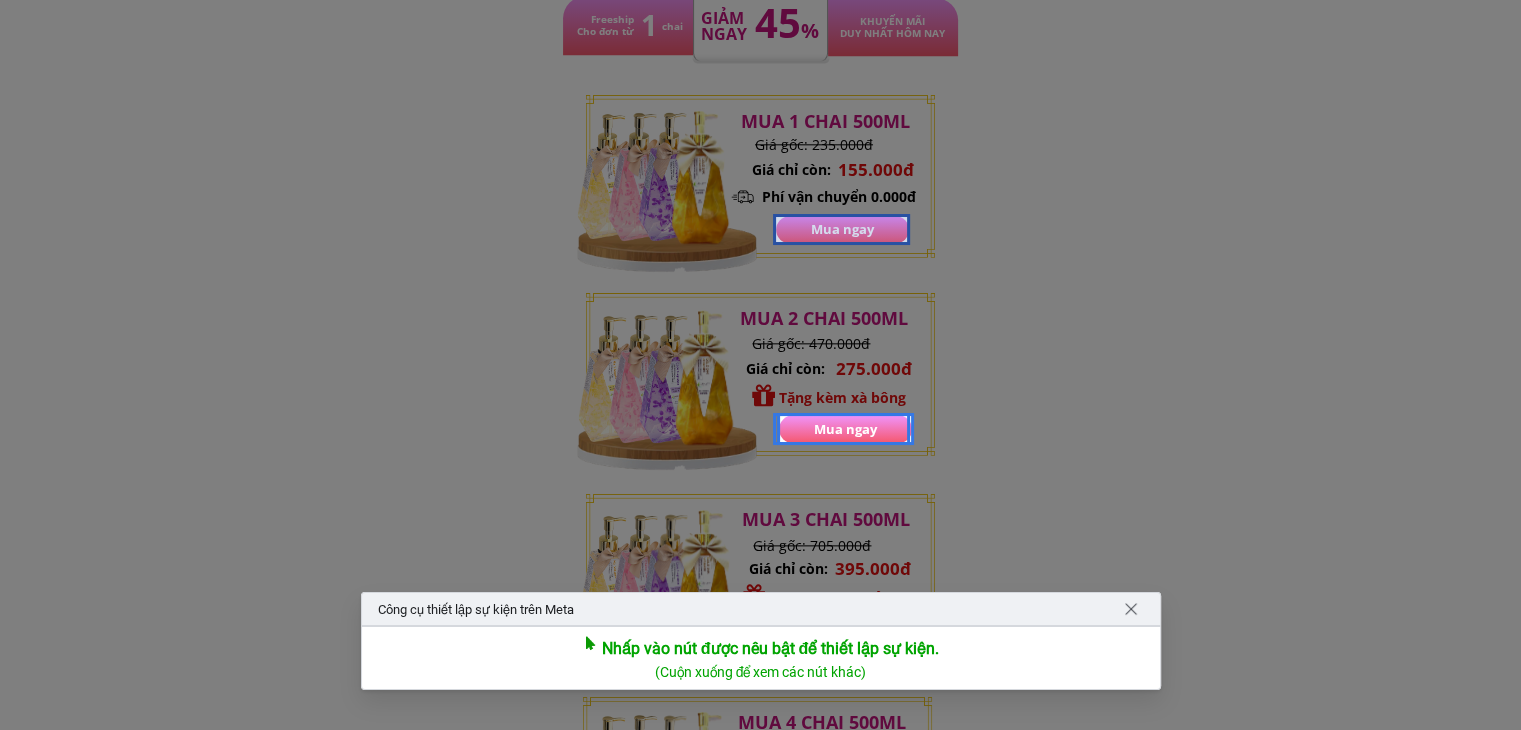 click at bounding box center [841, 229] 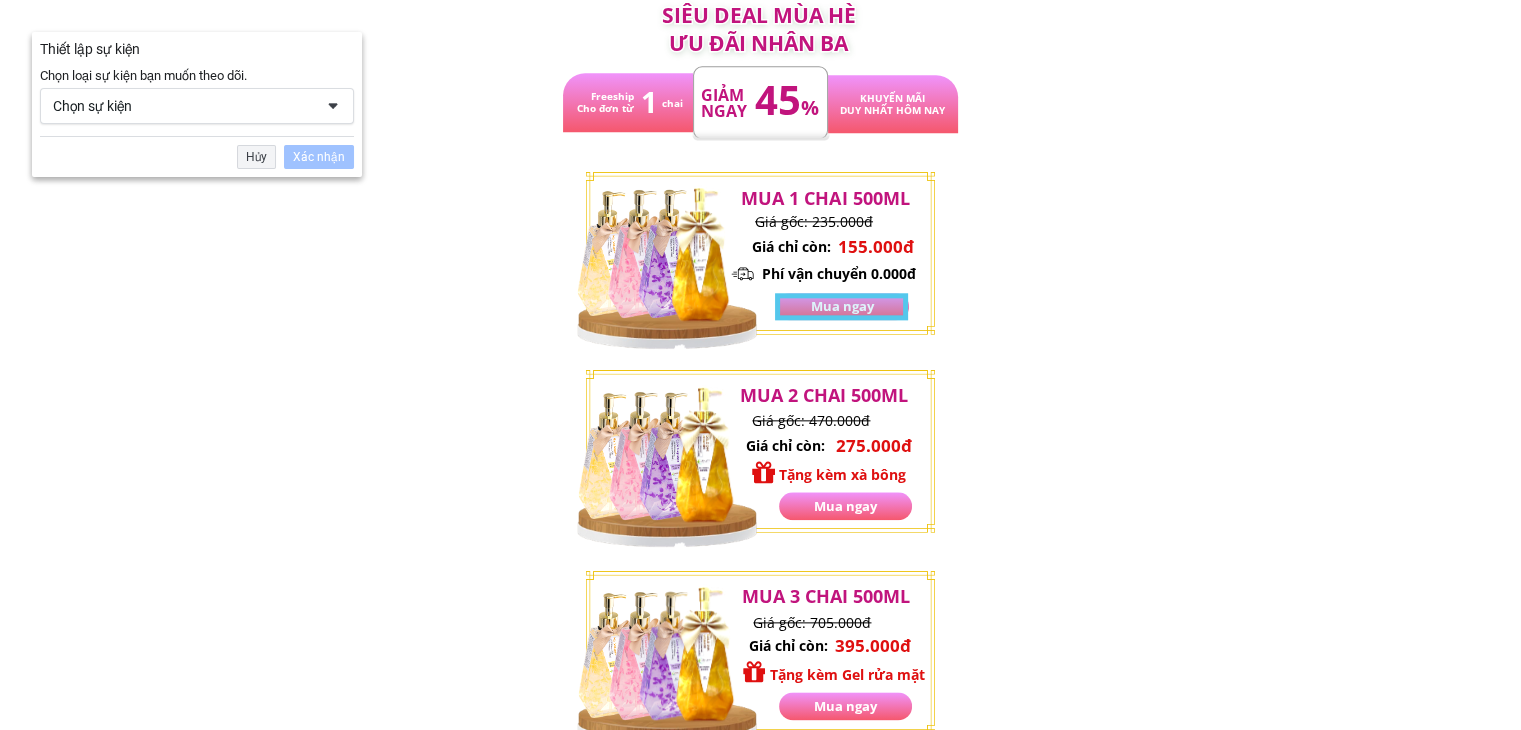scroll, scrollTop: 2164, scrollLeft: 0, axis: vertical 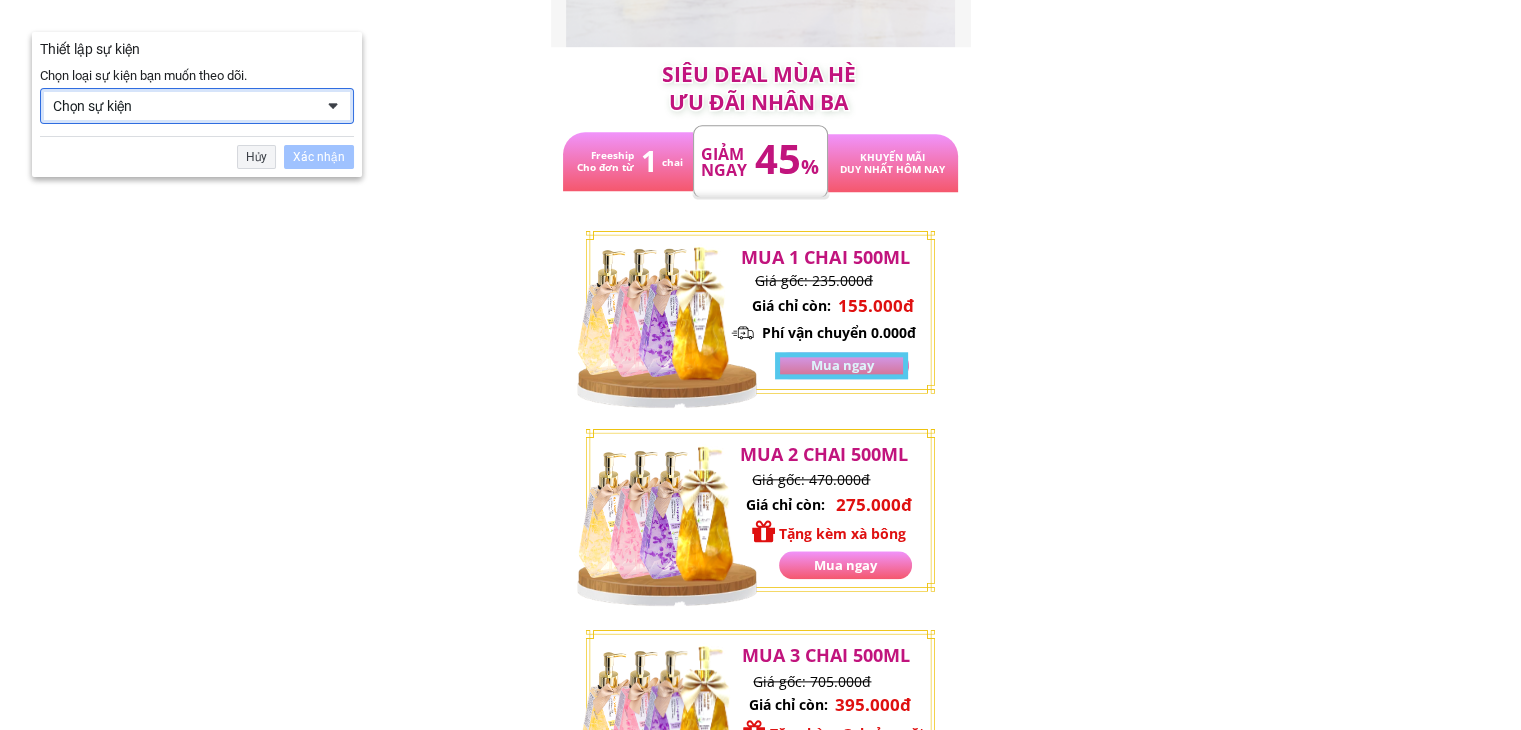 click on "Chọn sự kiện" at bounding box center (183, 106) 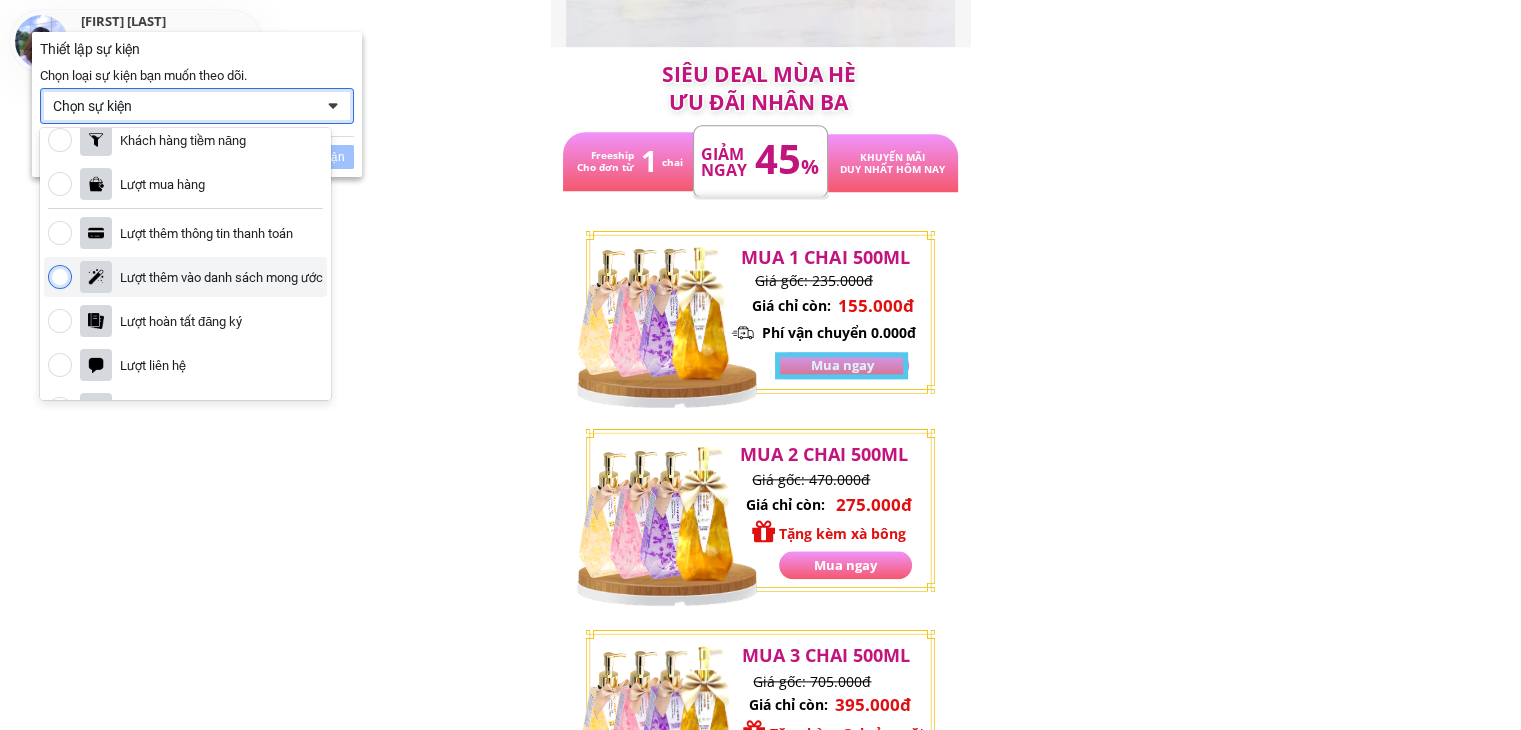 scroll, scrollTop: 200, scrollLeft: 0, axis: vertical 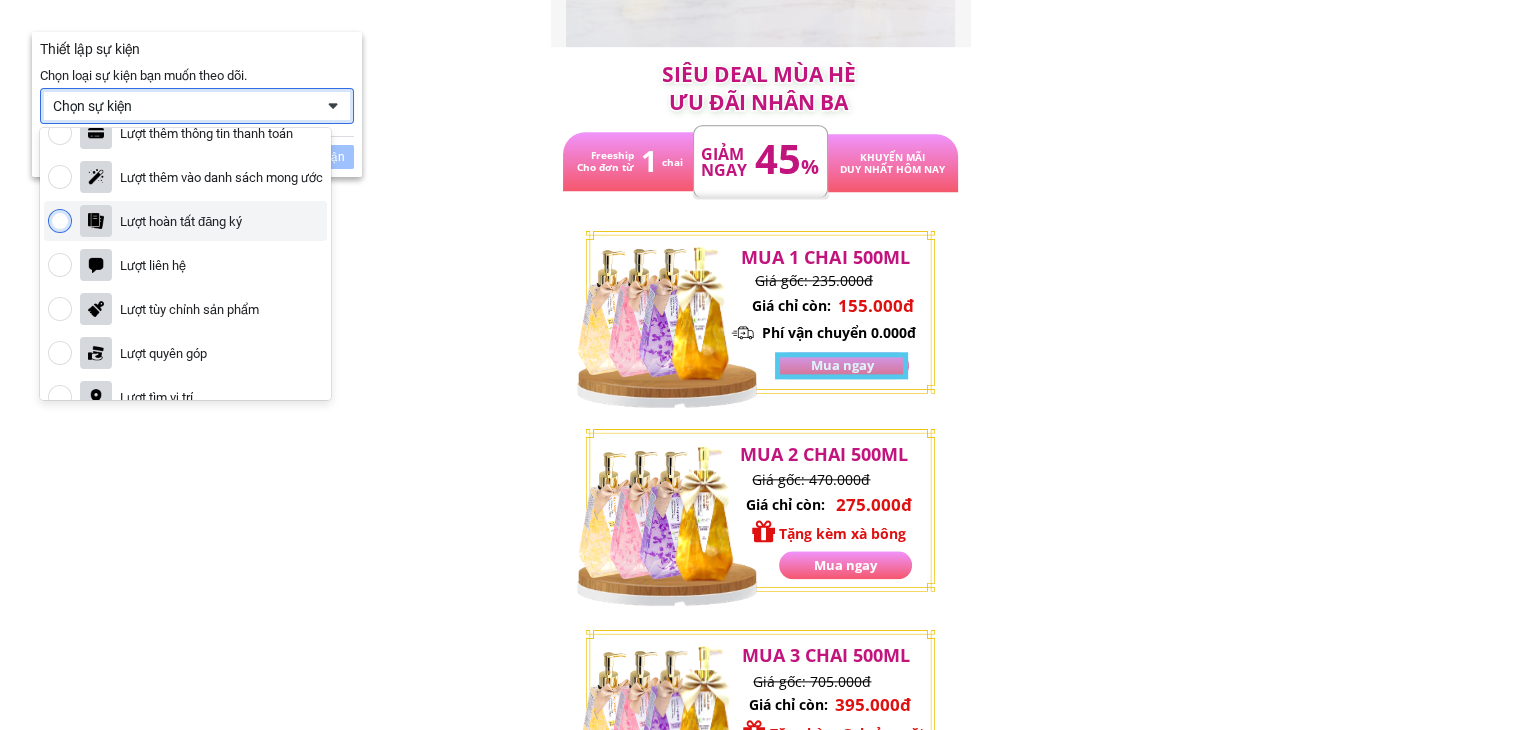 click on "Lượt hoàn tất đăng ký" at bounding box center [181, 221] 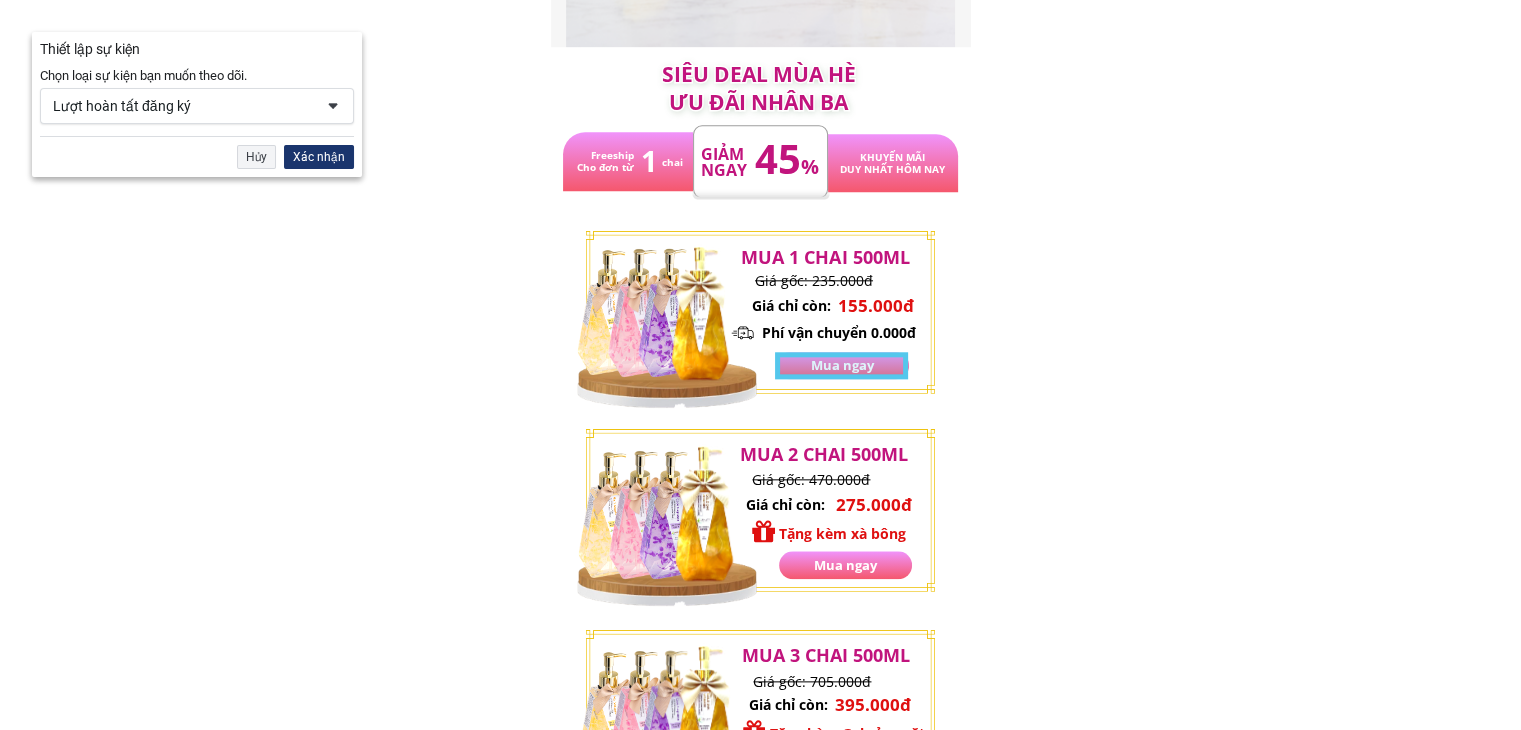 click on "Xác nhận" at bounding box center (319, 157) 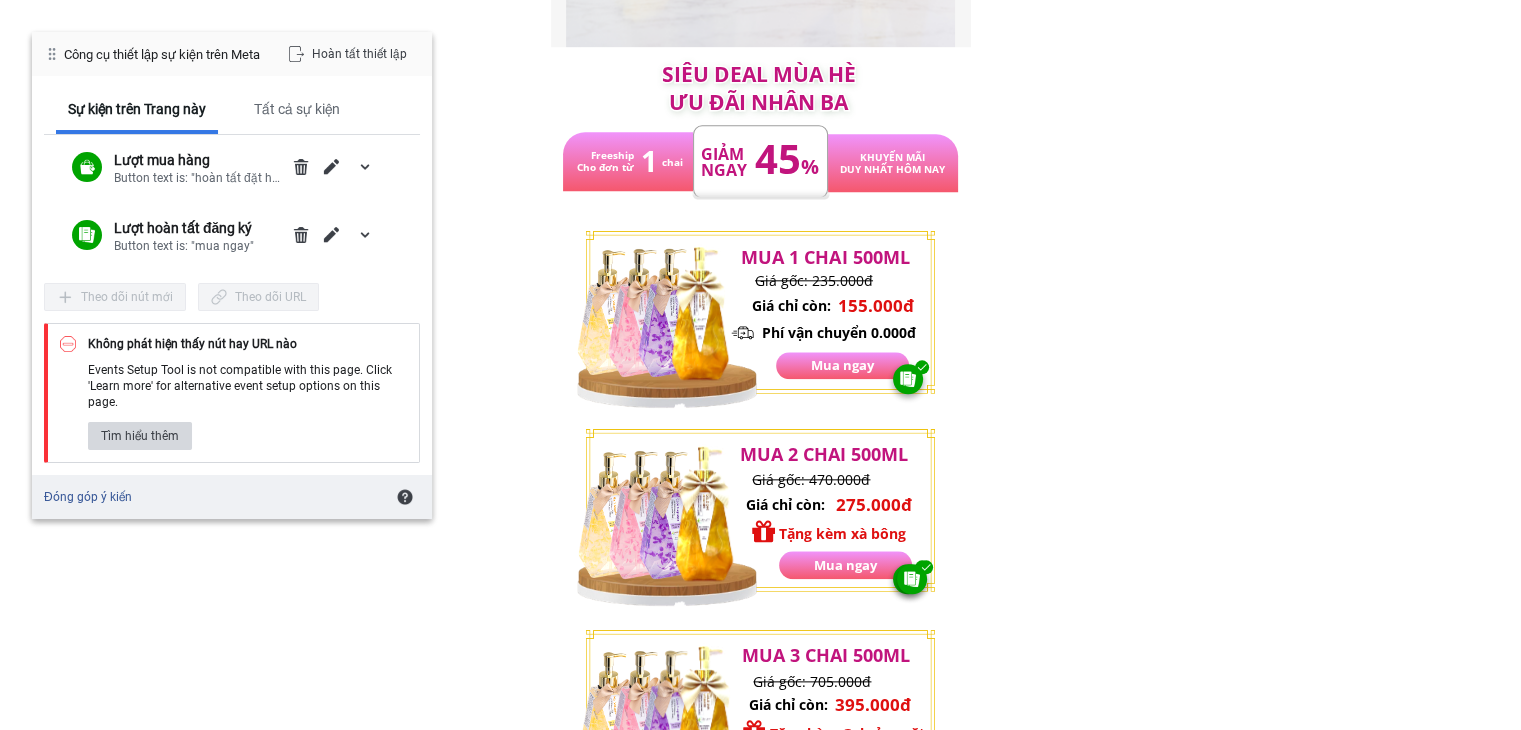 click on "Tìm hiểu thêm" at bounding box center [140, 436] 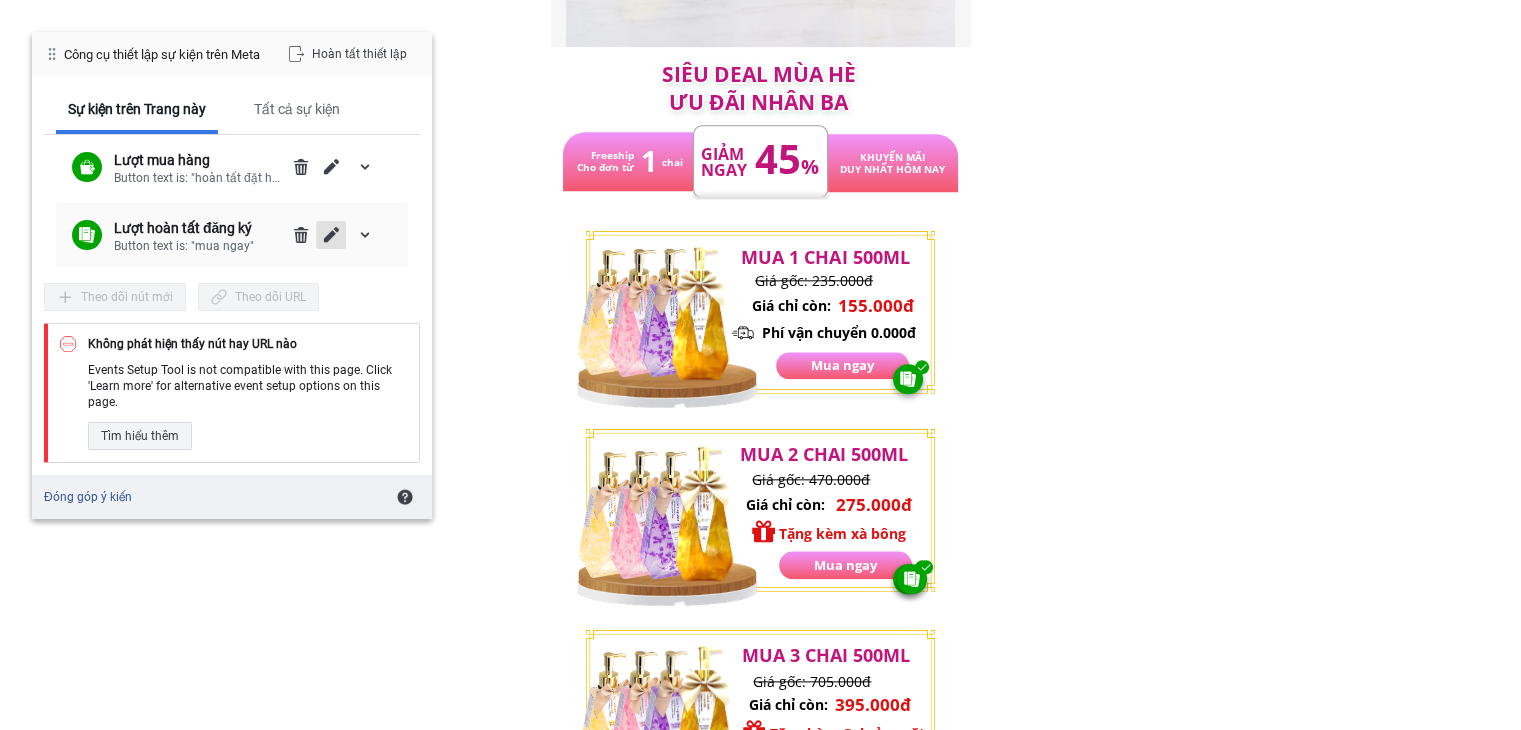 click at bounding box center (331, 235) 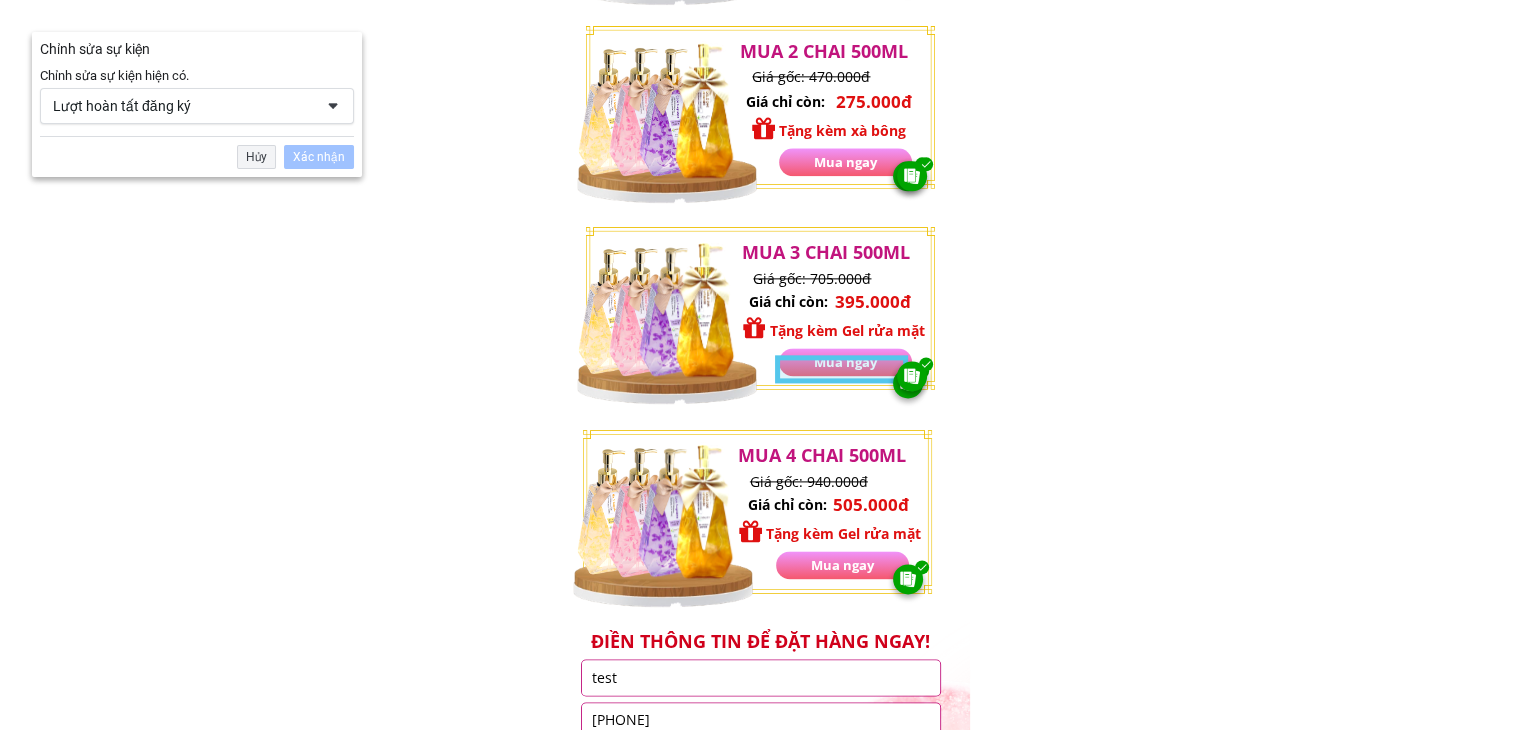 scroll, scrollTop: 2571, scrollLeft: 0, axis: vertical 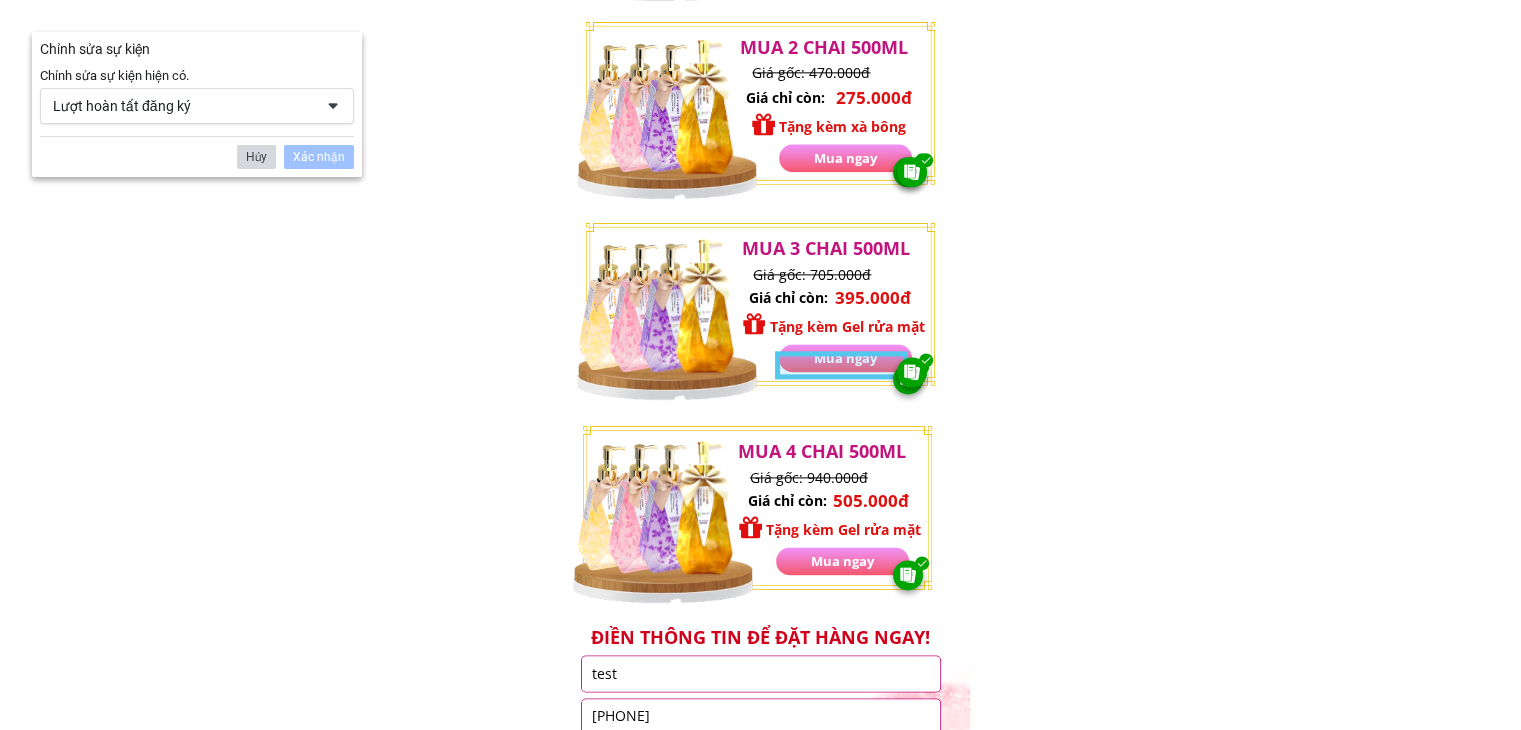 click on "Hủy" at bounding box center (256, 157) 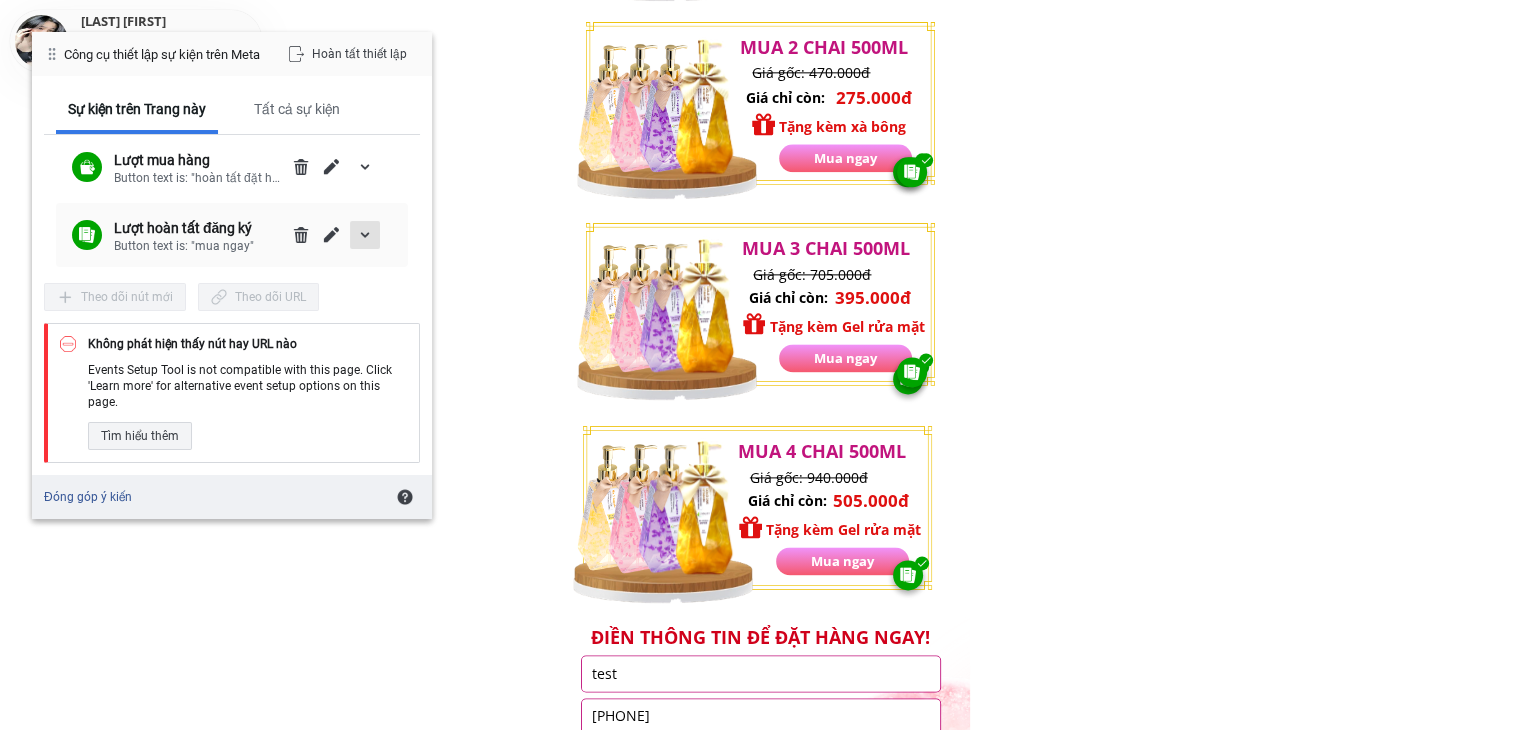 click at bounding box center (365, 235) 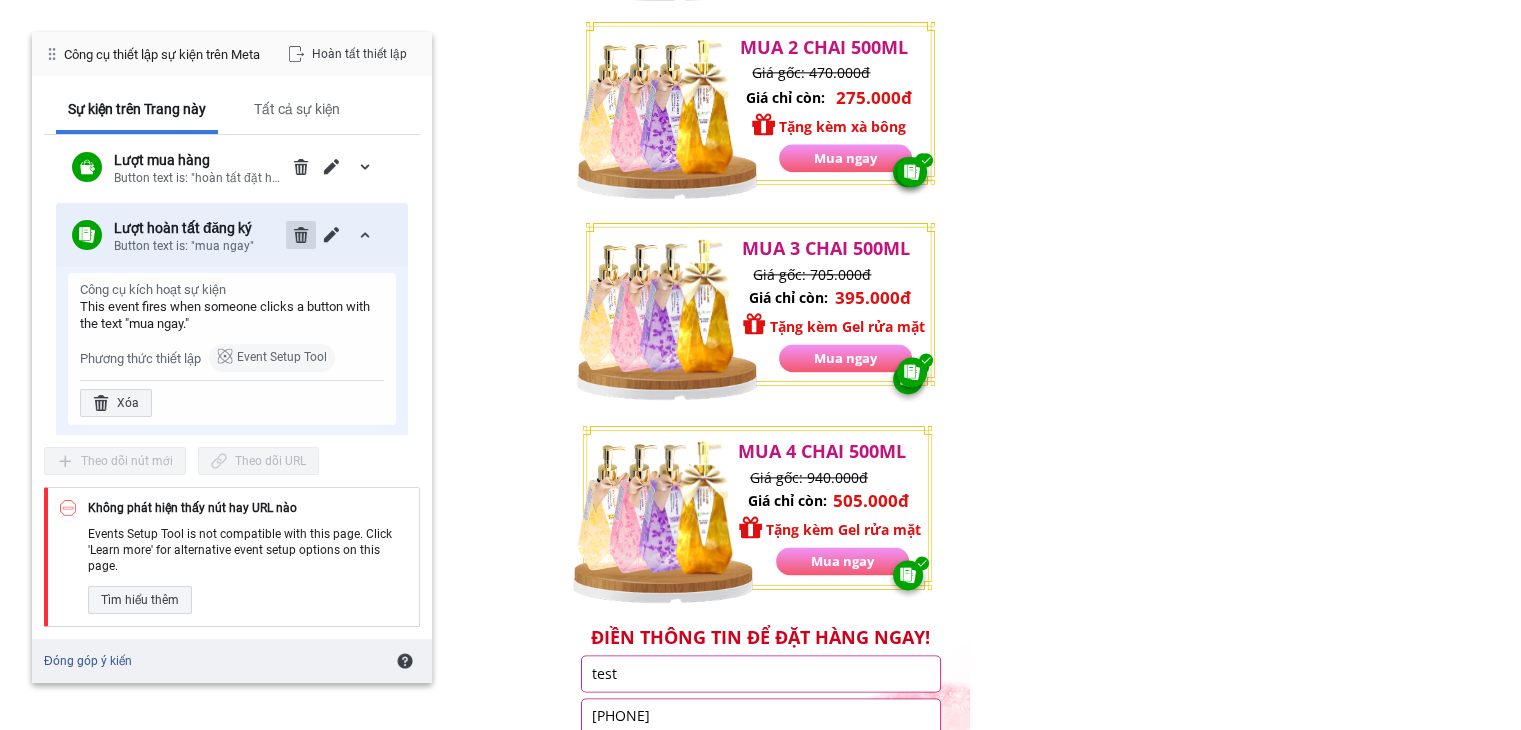 click at bounding box center (301, 235) 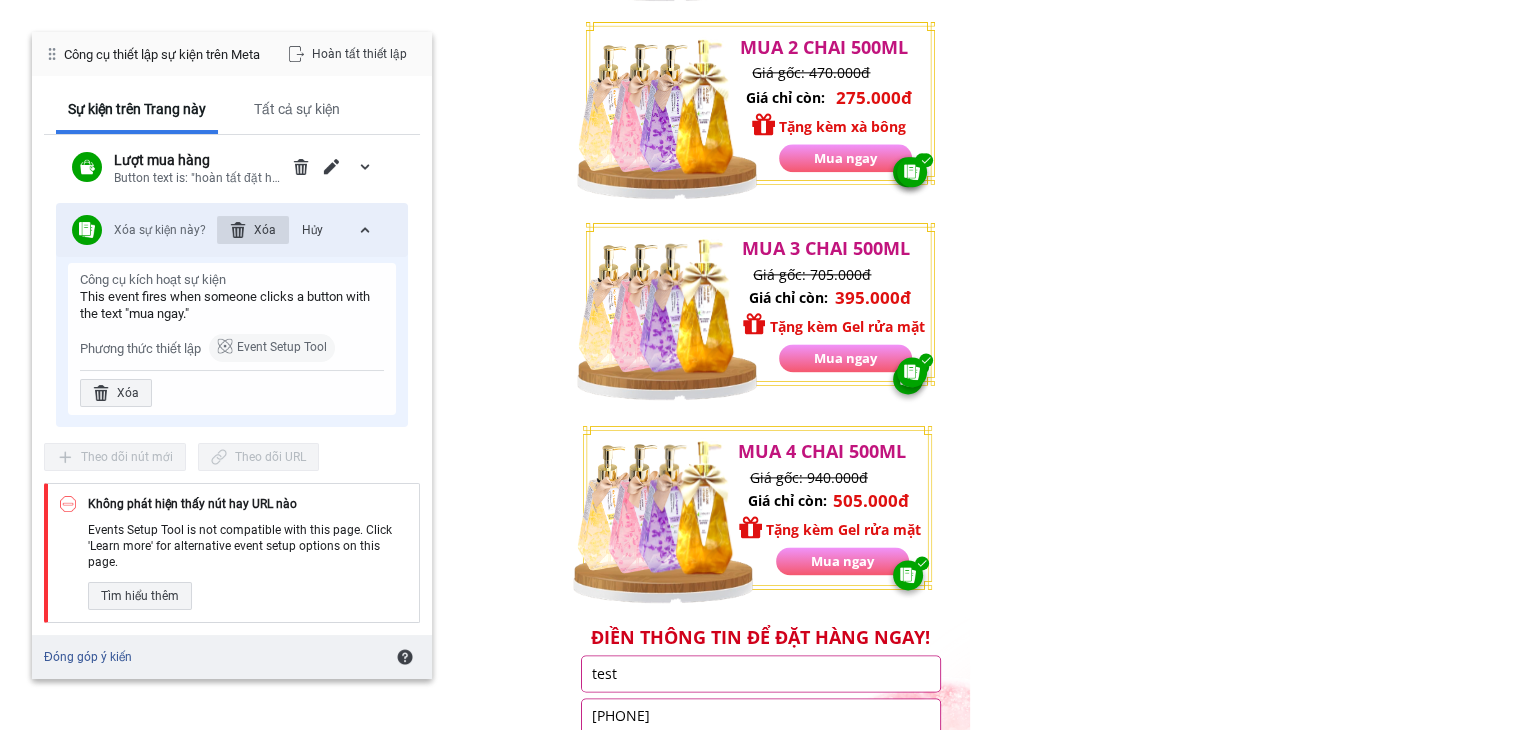 click on "Xóa" at bounding box center [253, 230] 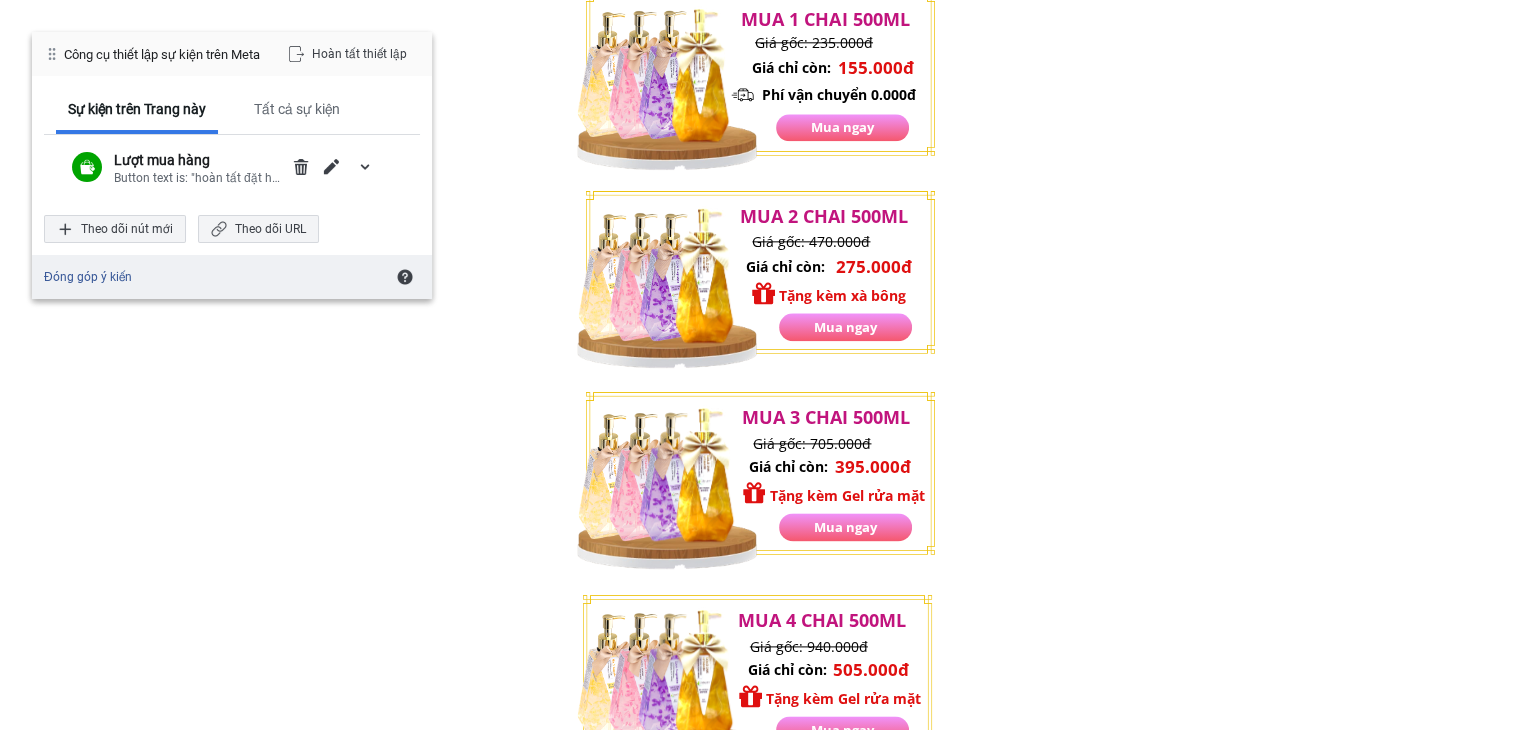 scroll, scrollTop: 2403, scrollLeft: 0, axis: vertical 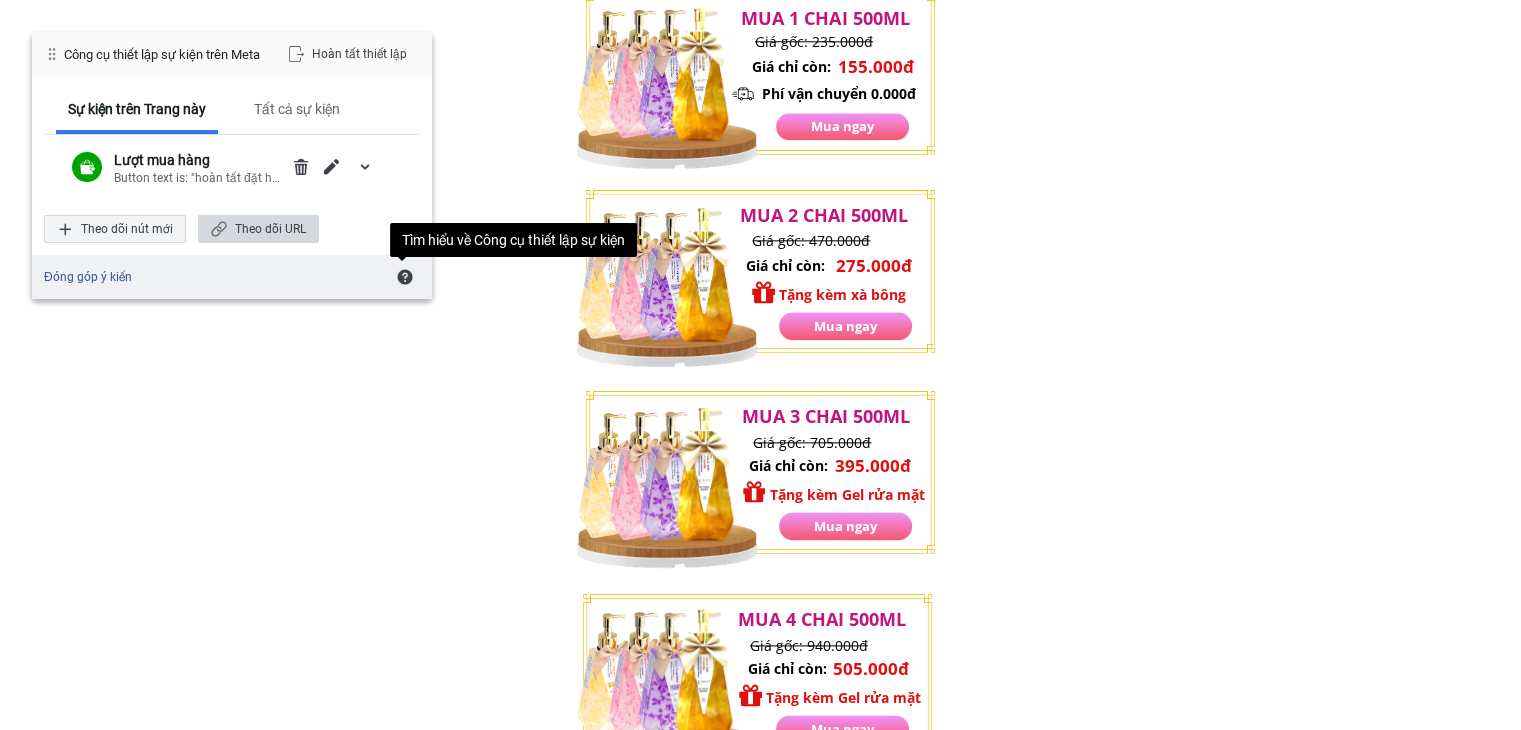 click on "Theo dõi URL" at bounding box center [258, 229] 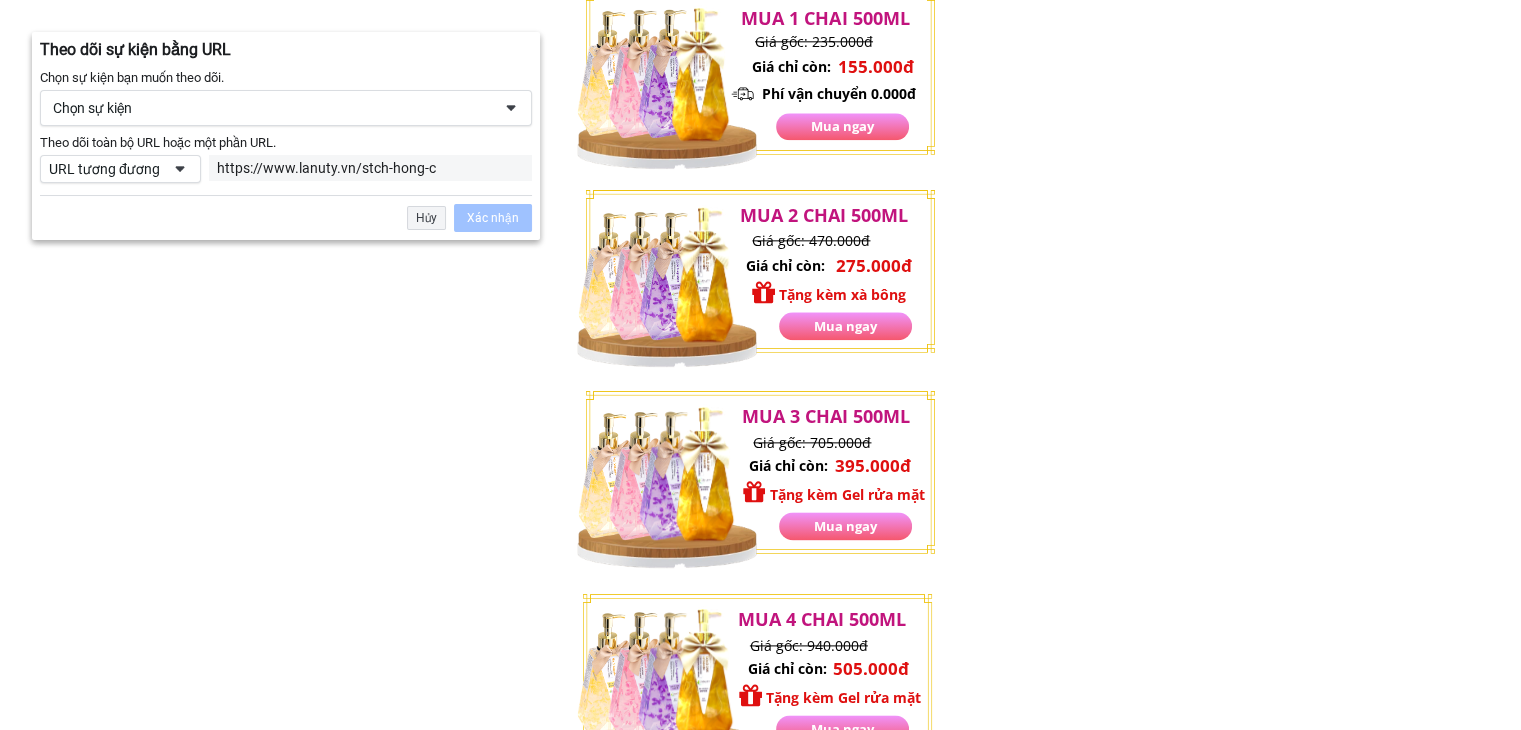 click at bounding box center [180, 169] 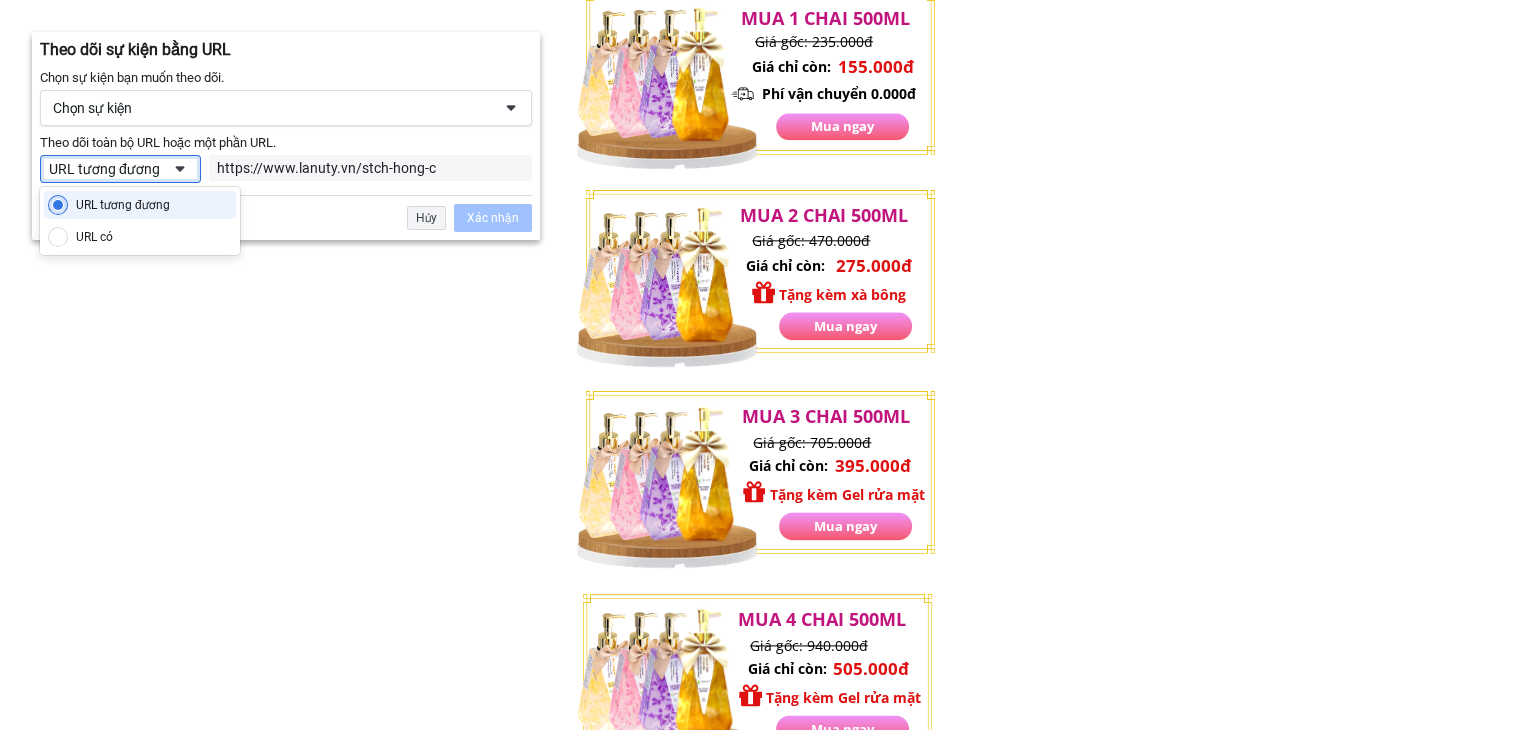 click at bounding box center (180, 169) 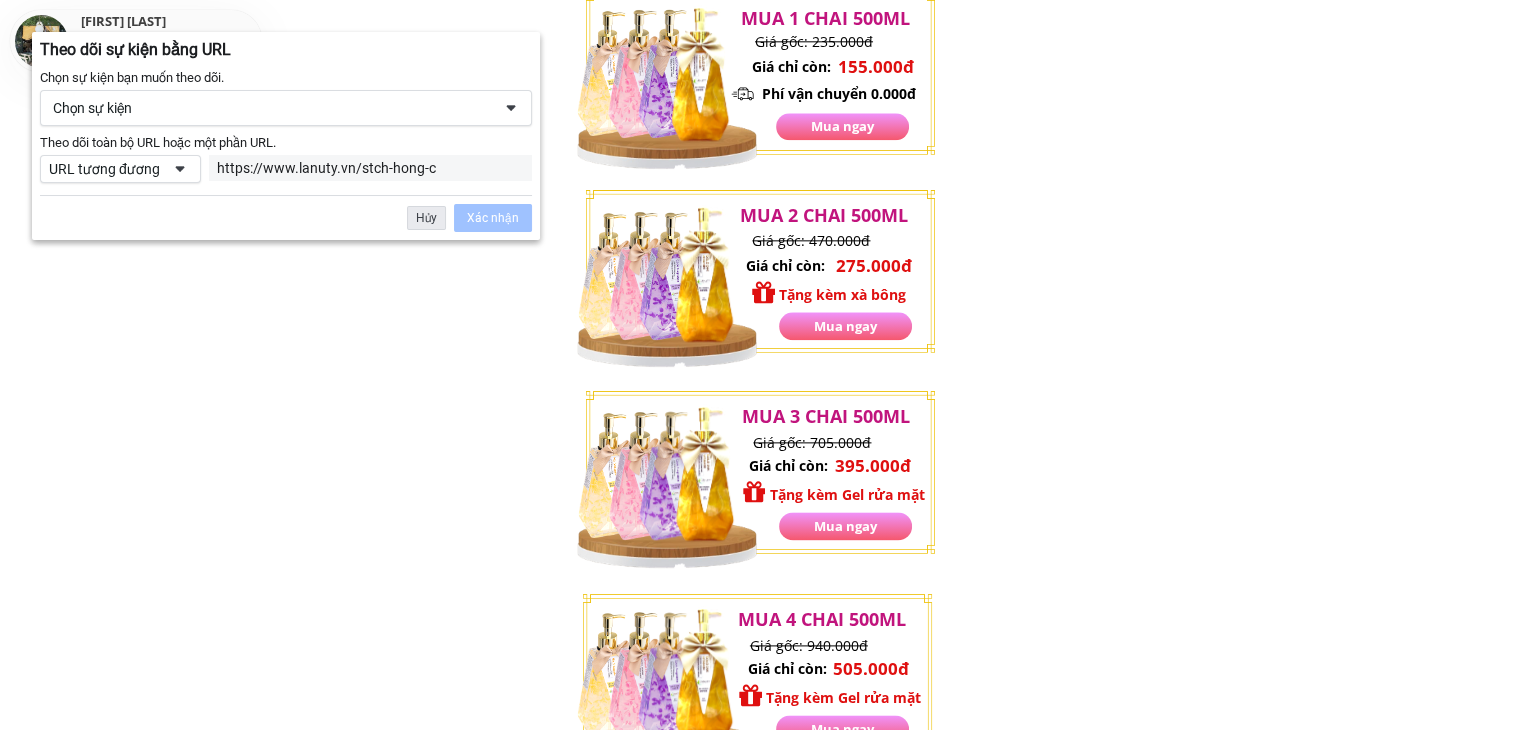 click on "Hủy" at bounding box center (426, 218) 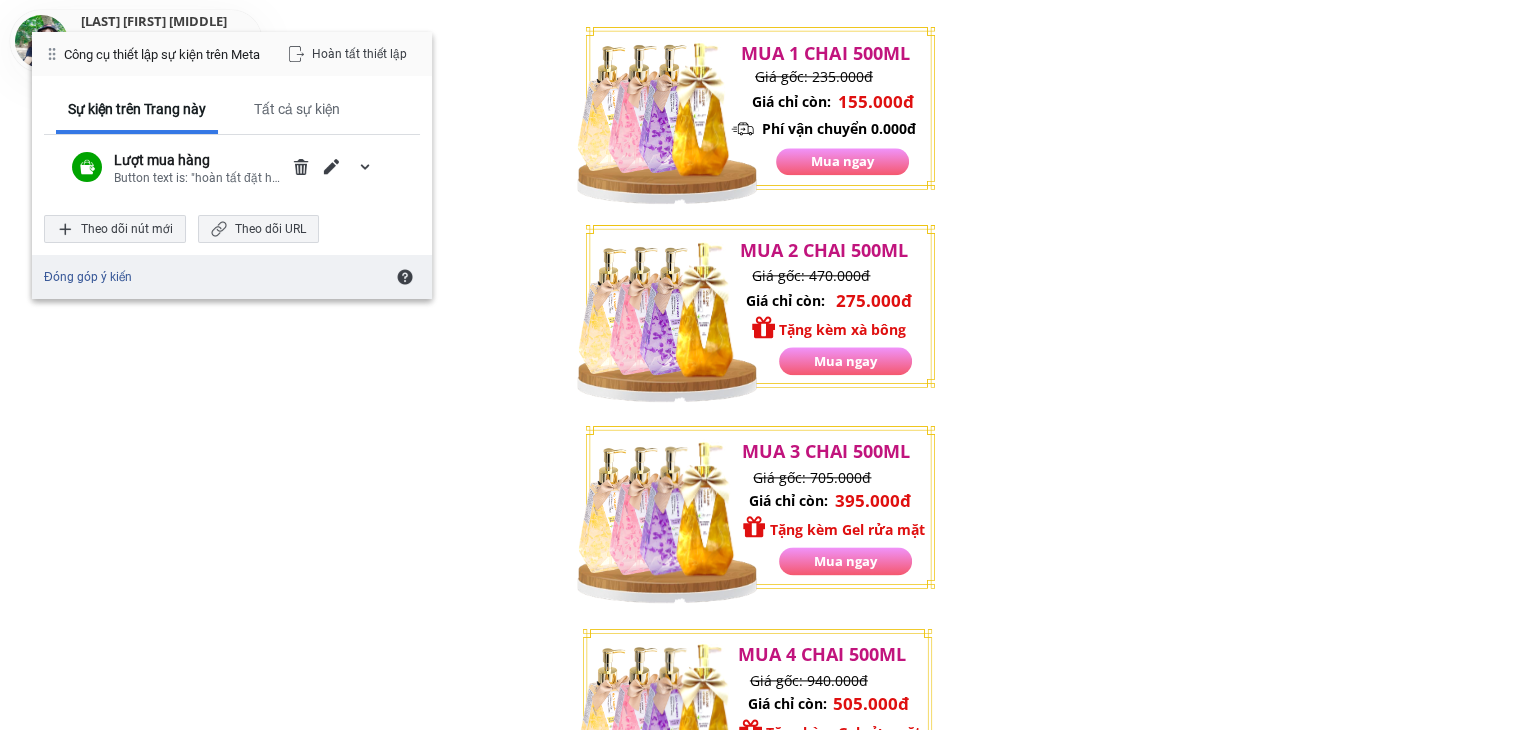 scroll, scrollTop: 2403, scrollLeft: 0, axis: vertical 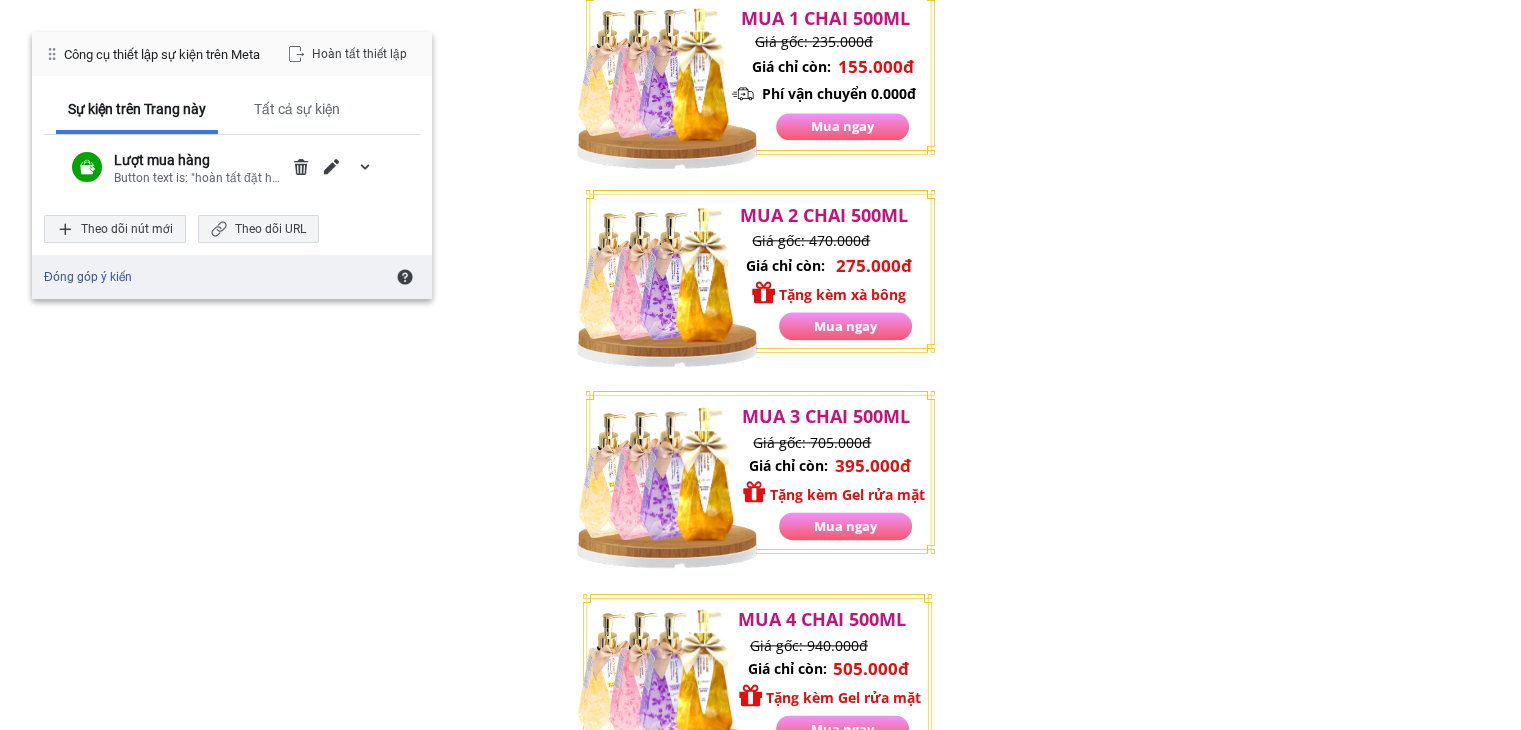 click on "Tổng quan Đánh giá Mô tả Ưu Đãi Tặng Kèm GEL RỬA MẶT THẢO DƯỢC Làm Đẹp Từ Tự Nhiên AN TOÀN LÀNH TÍNH CHO MỌI LOẠI DA aa -45% 235.000 đ 165.000đ Ưu đãi giờ vàng Kết thúc sau 00 09 07 13 : : SỮA TẮM TRẮNG DA HƯƠNG NƯỚC HOA SẢN PHẨM BÁN CHẠY IN 2024 Dưỡng da trắng sáng chuẩn Hàn GIÂY       SẢN PHẨM ĐƯỢC BÁN RA 1 NHẬP KHẨU CHÍNH NGẠCH 3 Sữa tắm hương nước hoa Lanuty nuôi dưỡng làn da sáng mịn rạng ngời, tăng cường hiệu quả chống oxy hóa... Đã bán  102.8K 4.9/5 (69.5k) Miễn phí vận chuyển TẶNG BÔNG TẮM TẠO BỌT Áp dụng cho tất cả đơn hàng TẶNG BÔNG TẮM VÀ 10 PHONG BAO LÌ XÌ Chu Huyền Nga Đặt hàng thành công 52 phút trước Áp dụng cho tất cả đơn hàng Trị giá: 50.000đ TẶNG BÔNG TẮM TẠO BỌT Mua 2 tặng 3 (Khi mua combo) Sản phẩm hàng đầu Top 3 Mỹ phẩm bán chạy CAM KẾT test" at bounding box center (760, 3359) 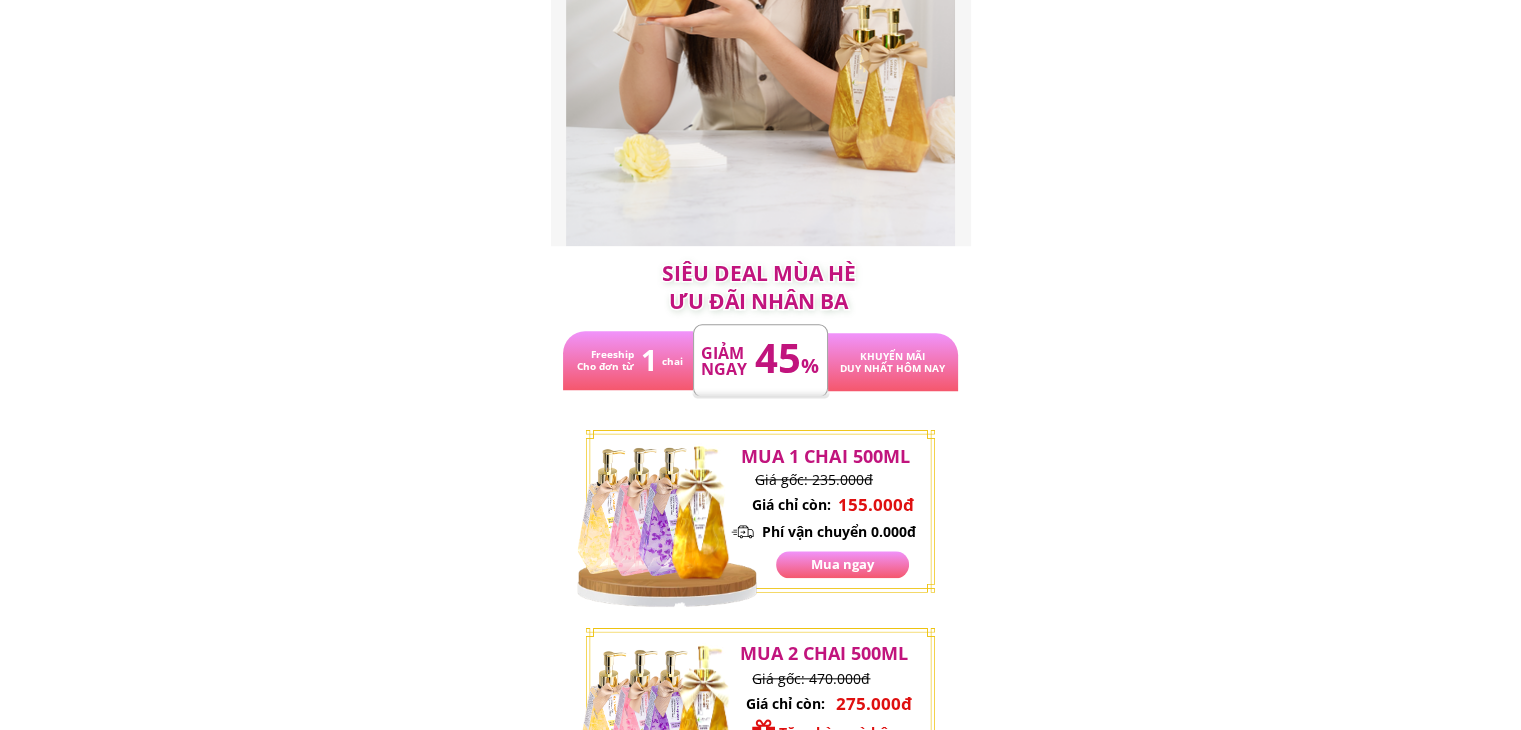 scroll, scrollTop: 2100, scrollLeft: 0, axis: vertical 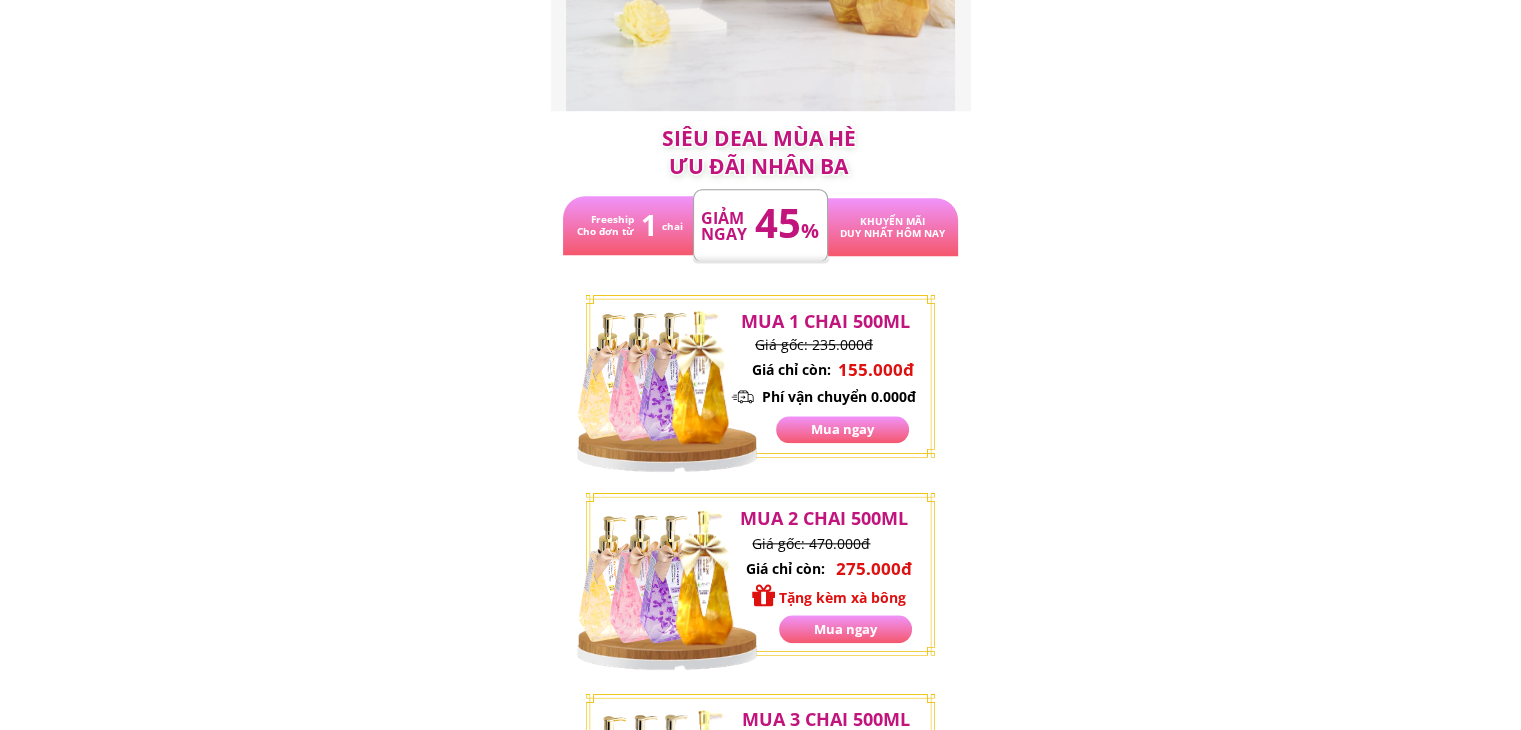 click on "Mua ngay" at bounding box center [842, 429] 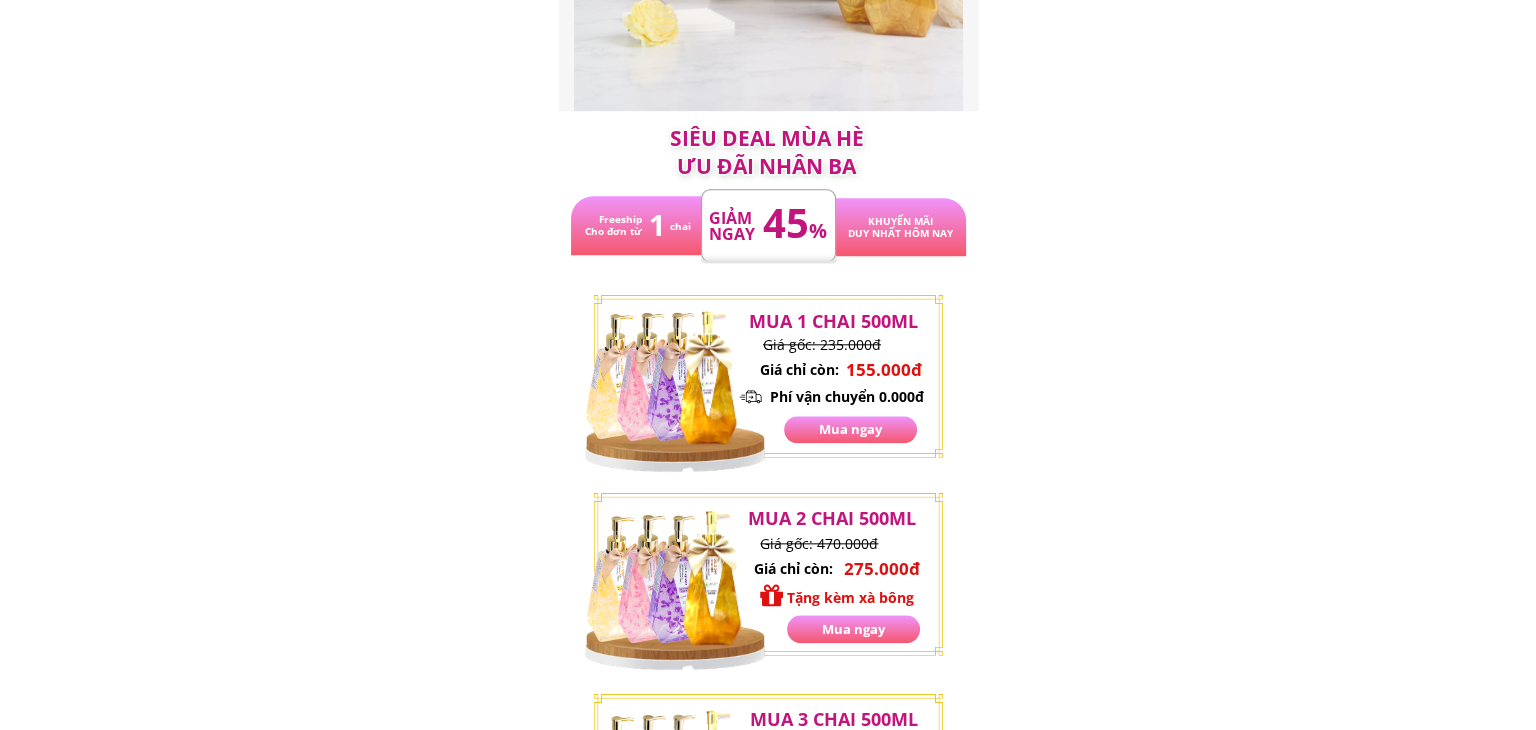 scroll, scrollTop: 0, scrollLeft: 0, axis: both 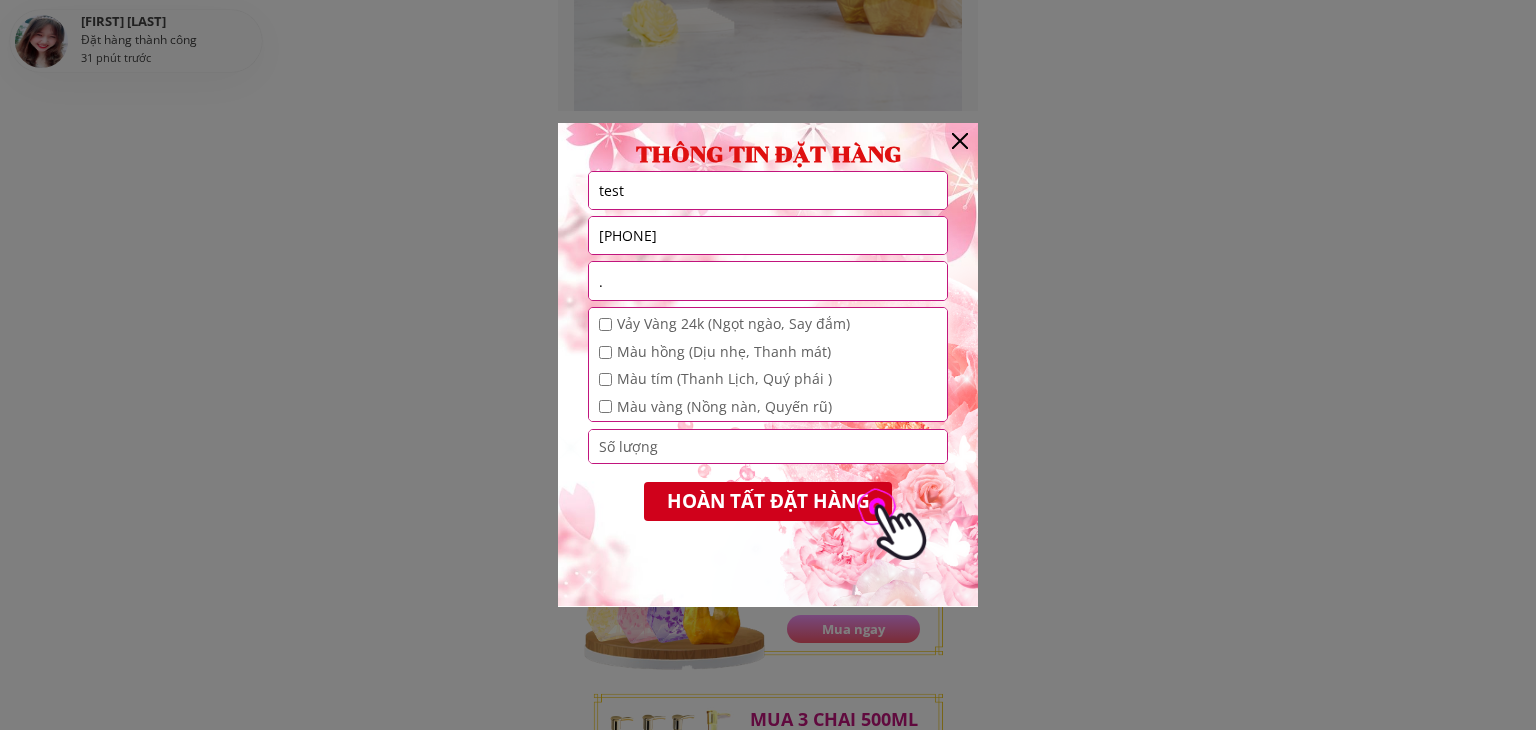 click at bounding box center [605, 324] 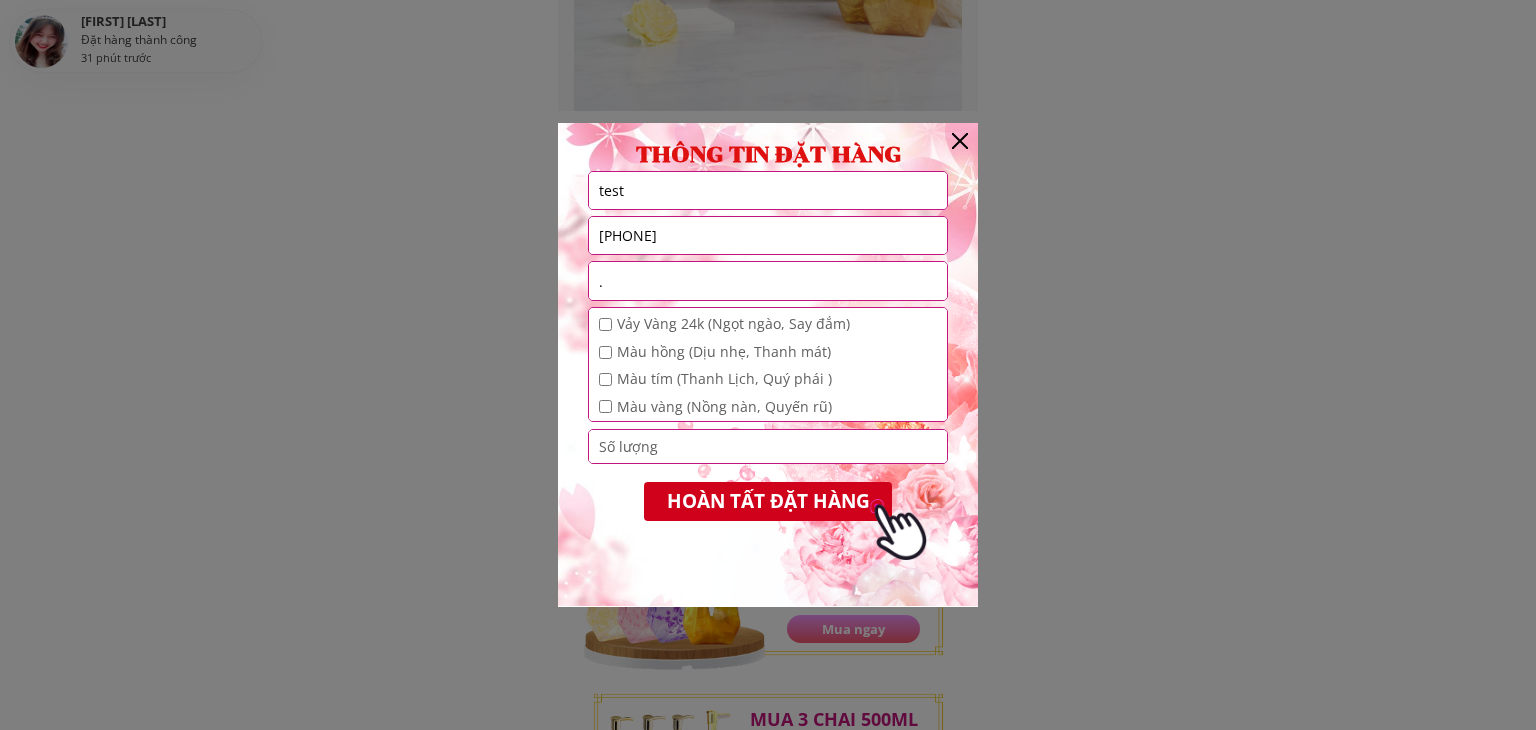 checkbox on "true" 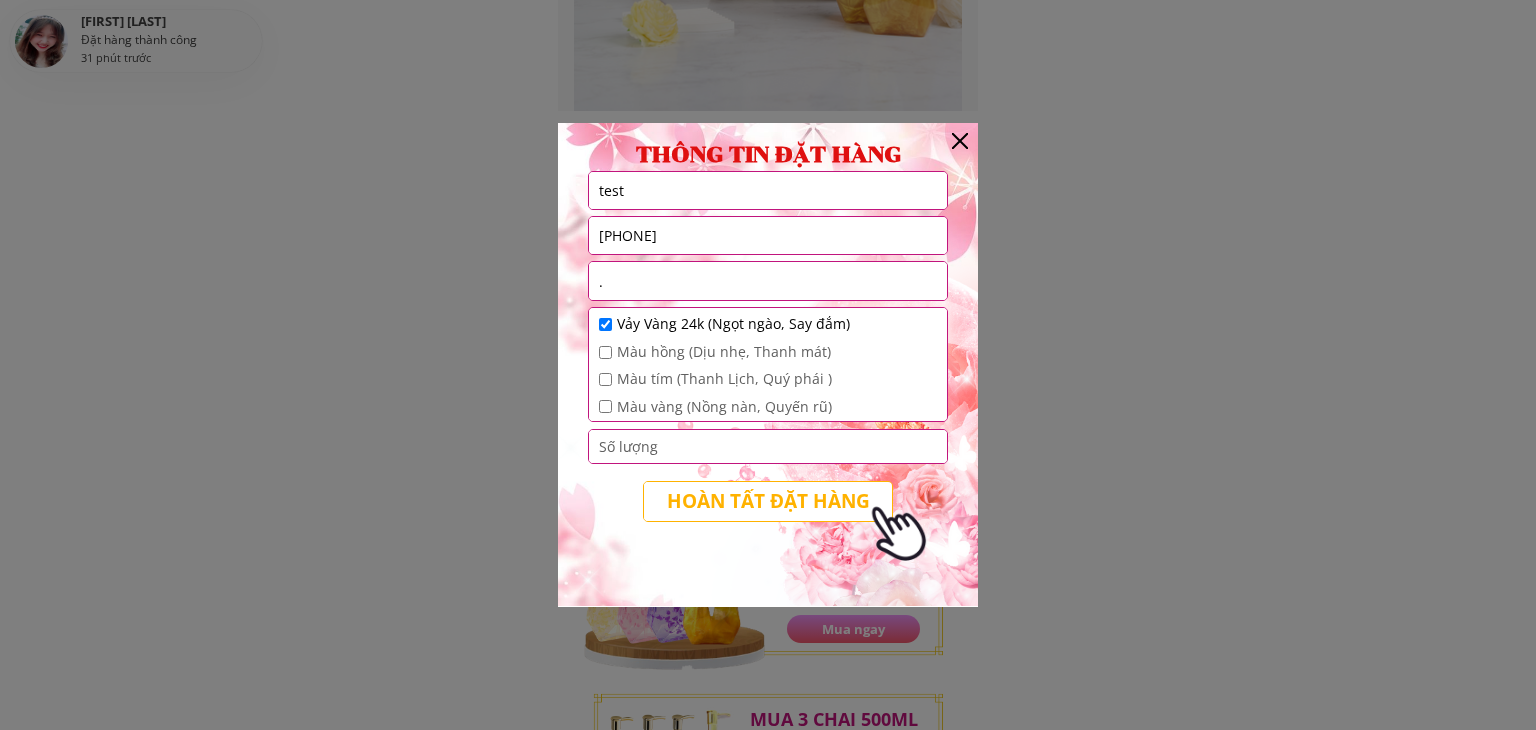 click on "HOÀN TẤT ĐẶT HÀNG" at bounding box center (767, 500) 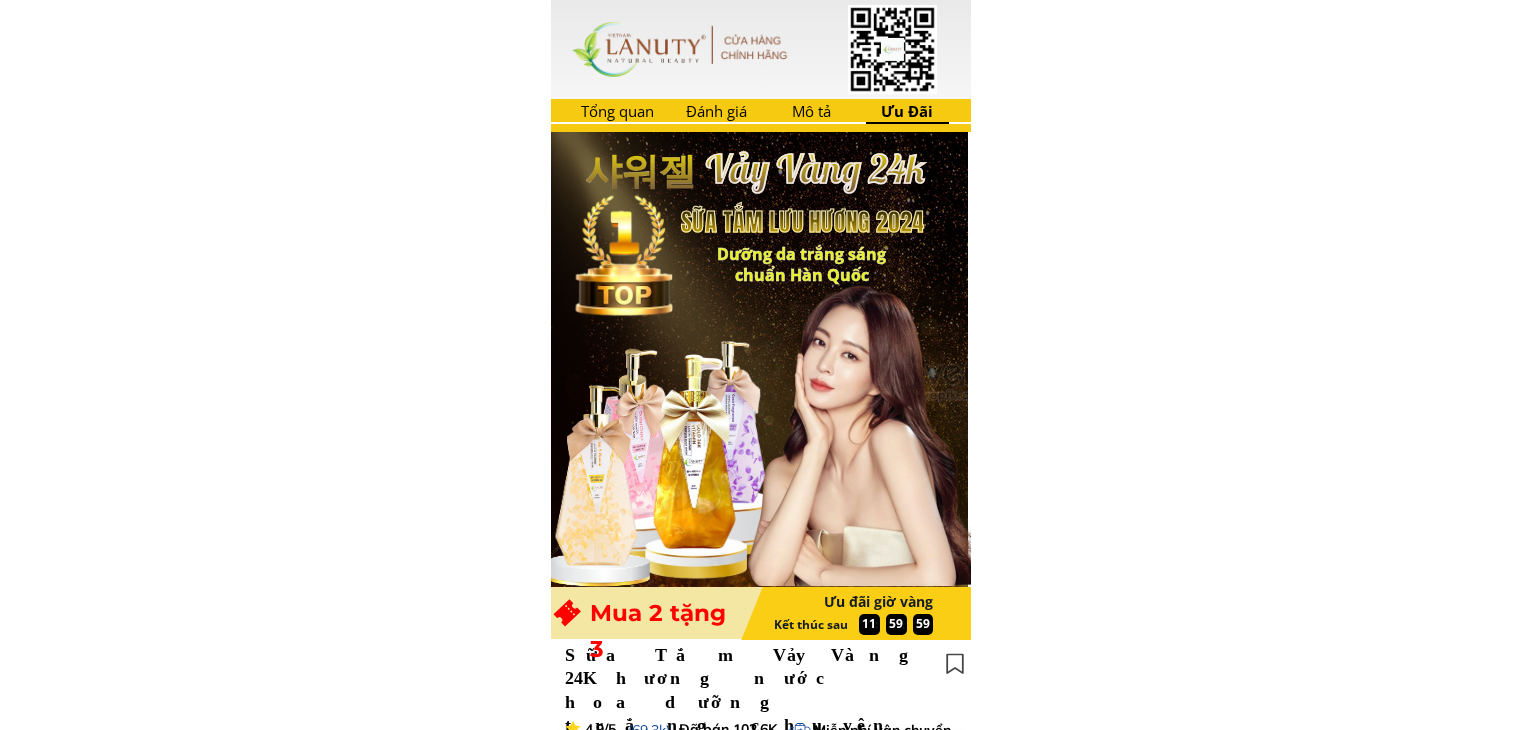 scroll, scrollTop: 0, scrollLeft: 0, axis: both 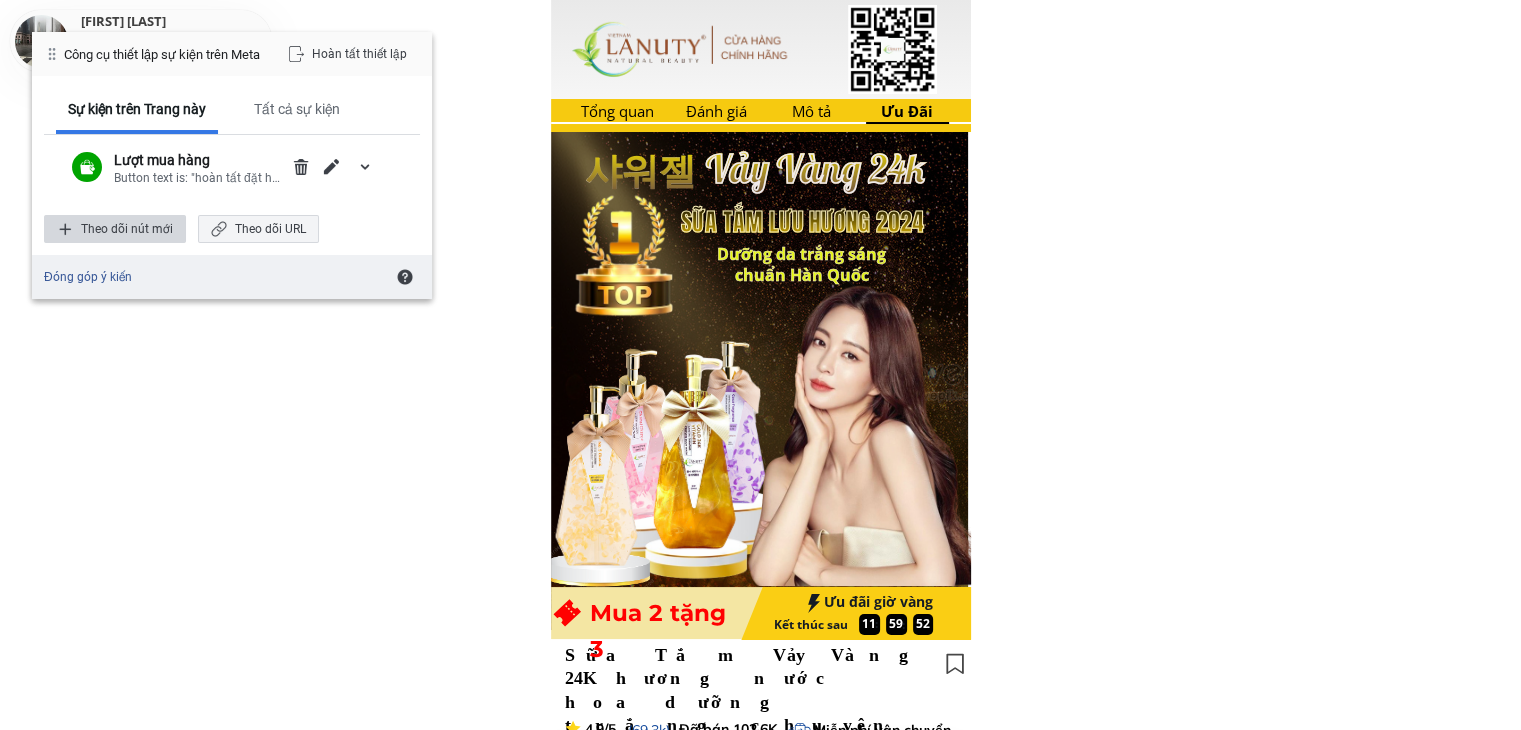 click on "Theo dõi nút mới" at bounding box center (115, 229) 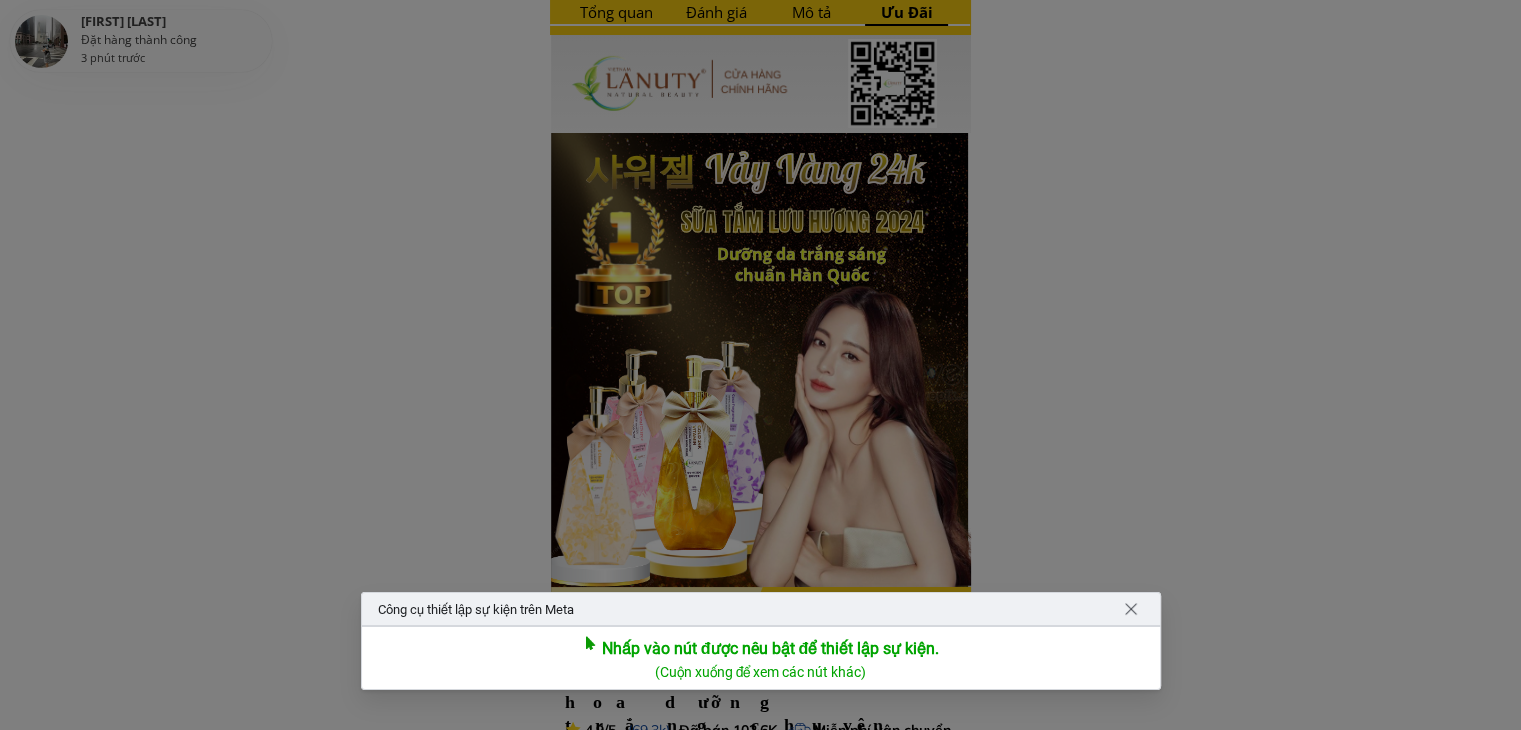 scroll, scrollTop: 300, scrollLeft: 0, axis: vertical 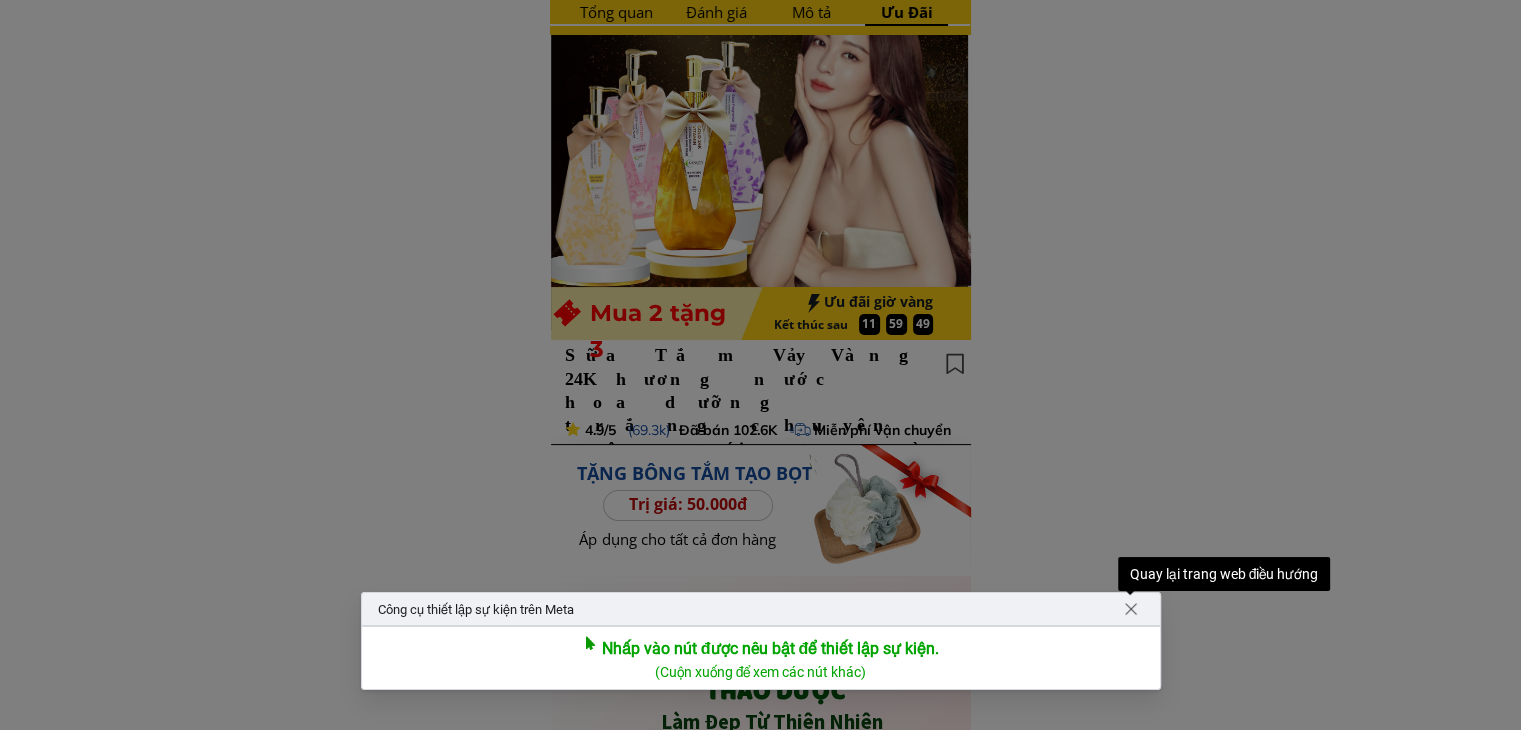 click at bounding box center (760, 365) 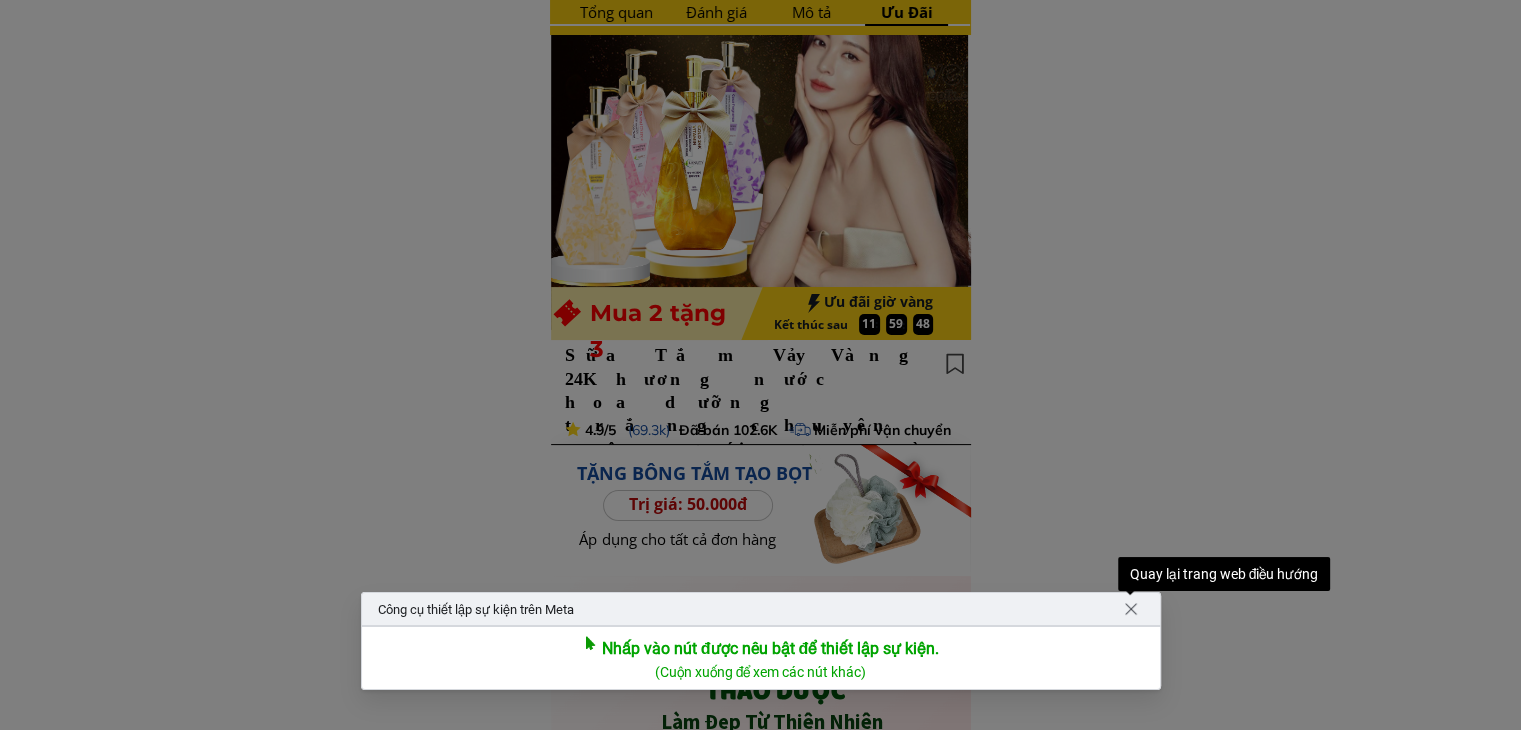 click on "Nhấp vào nút được nêu bật để thiết lập sự kiện." at bounding box center (771, 649) 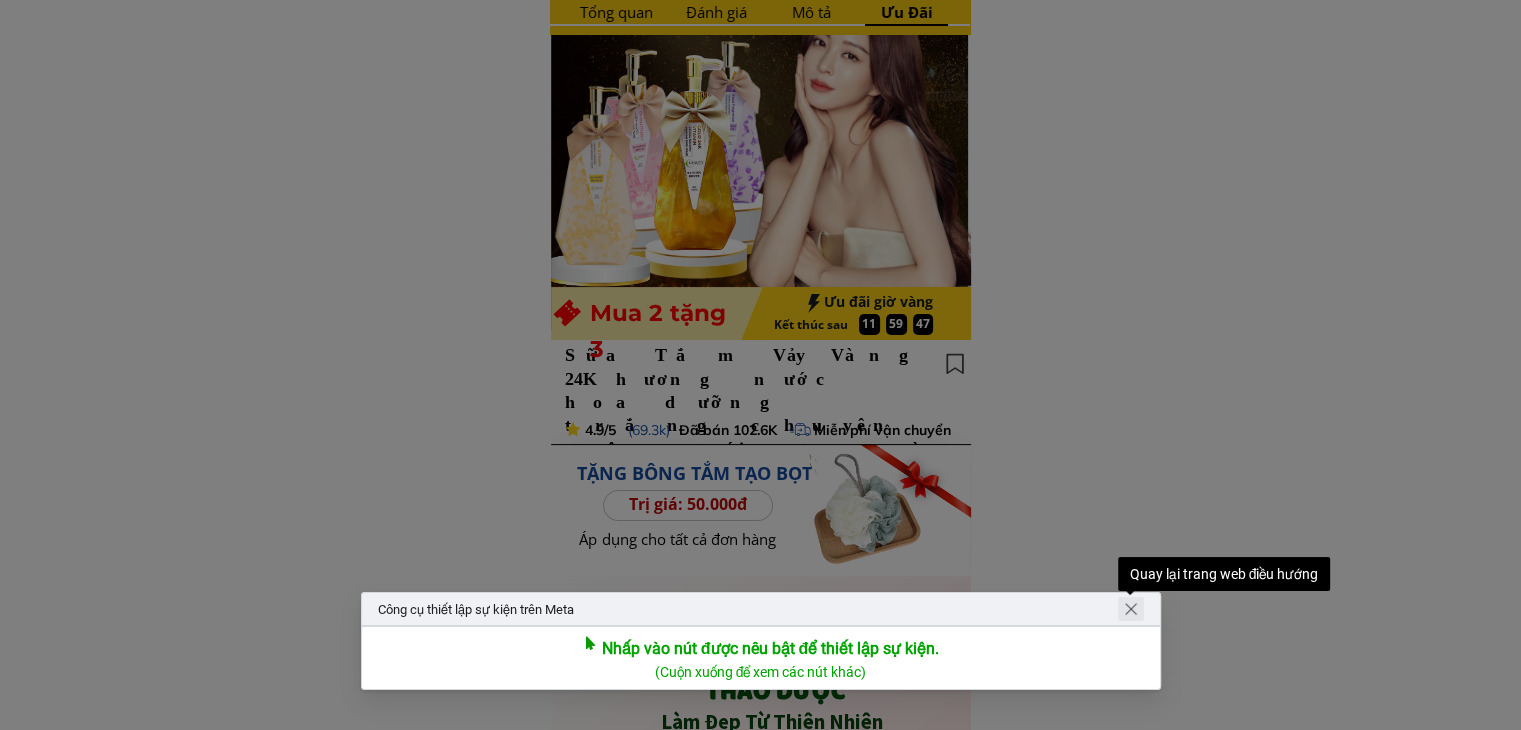 click at bounding box center (1131, 609) 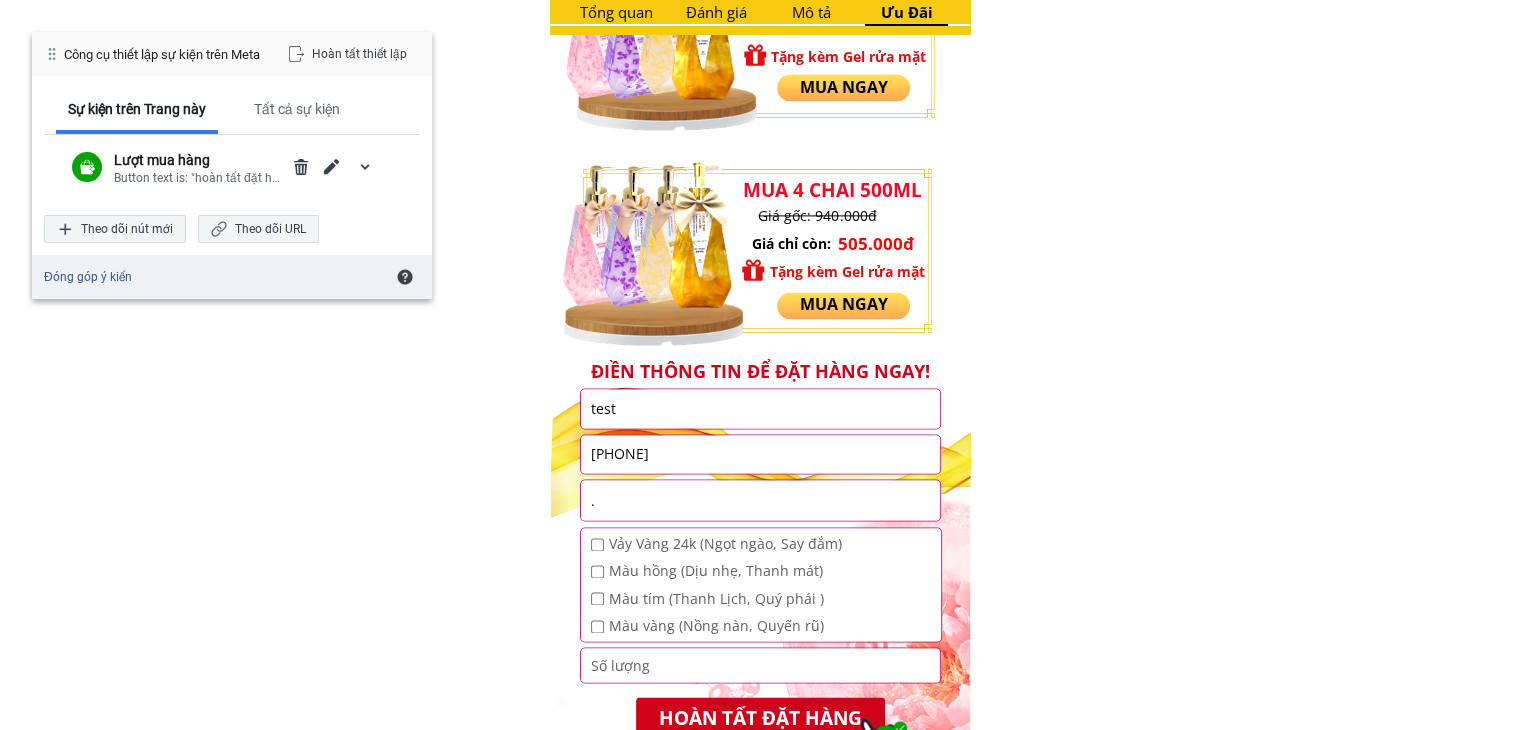 scroll, scrollTop: 3000, scrollLeft: 0, axis: vertical 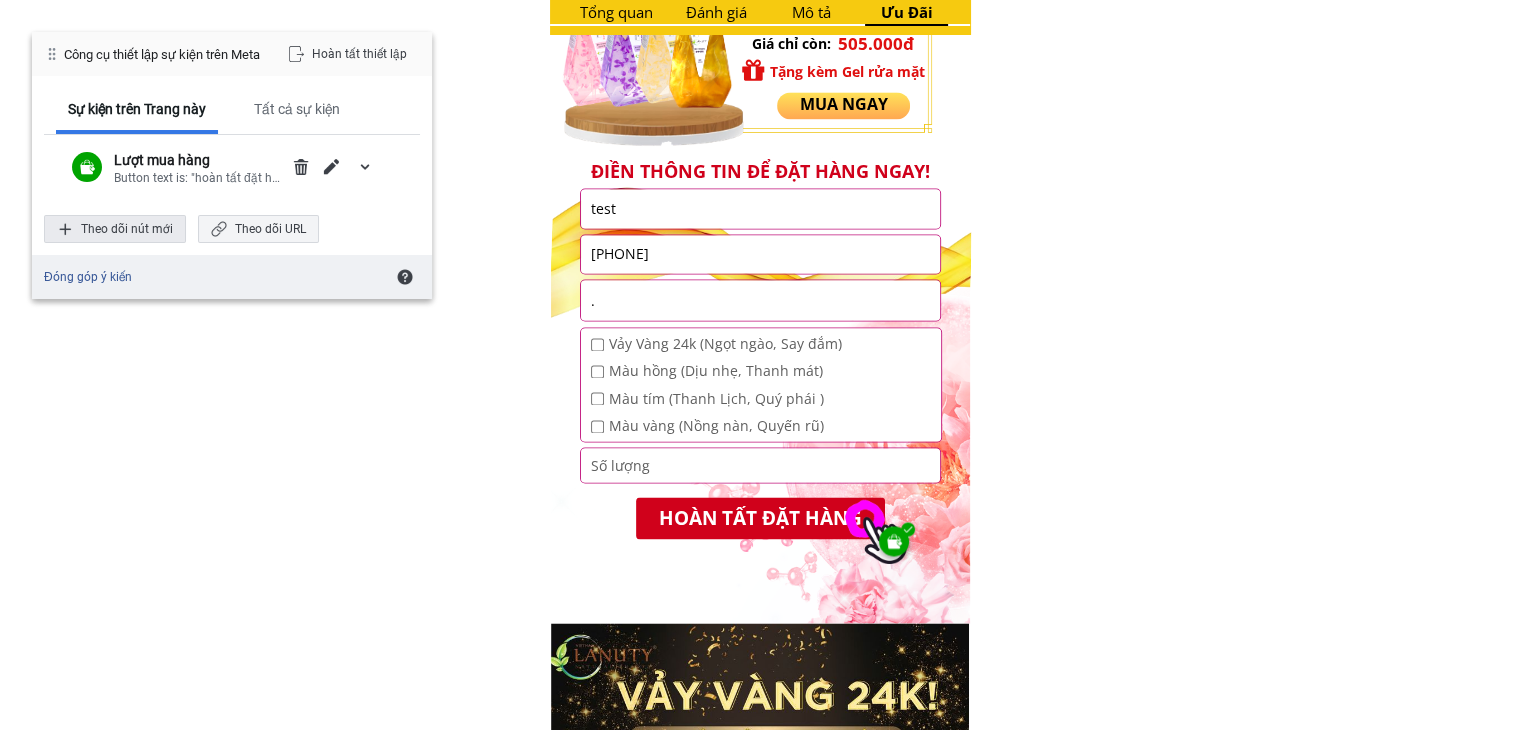 click on "Theo dõi nút mới" at bounding box center [115, 229] 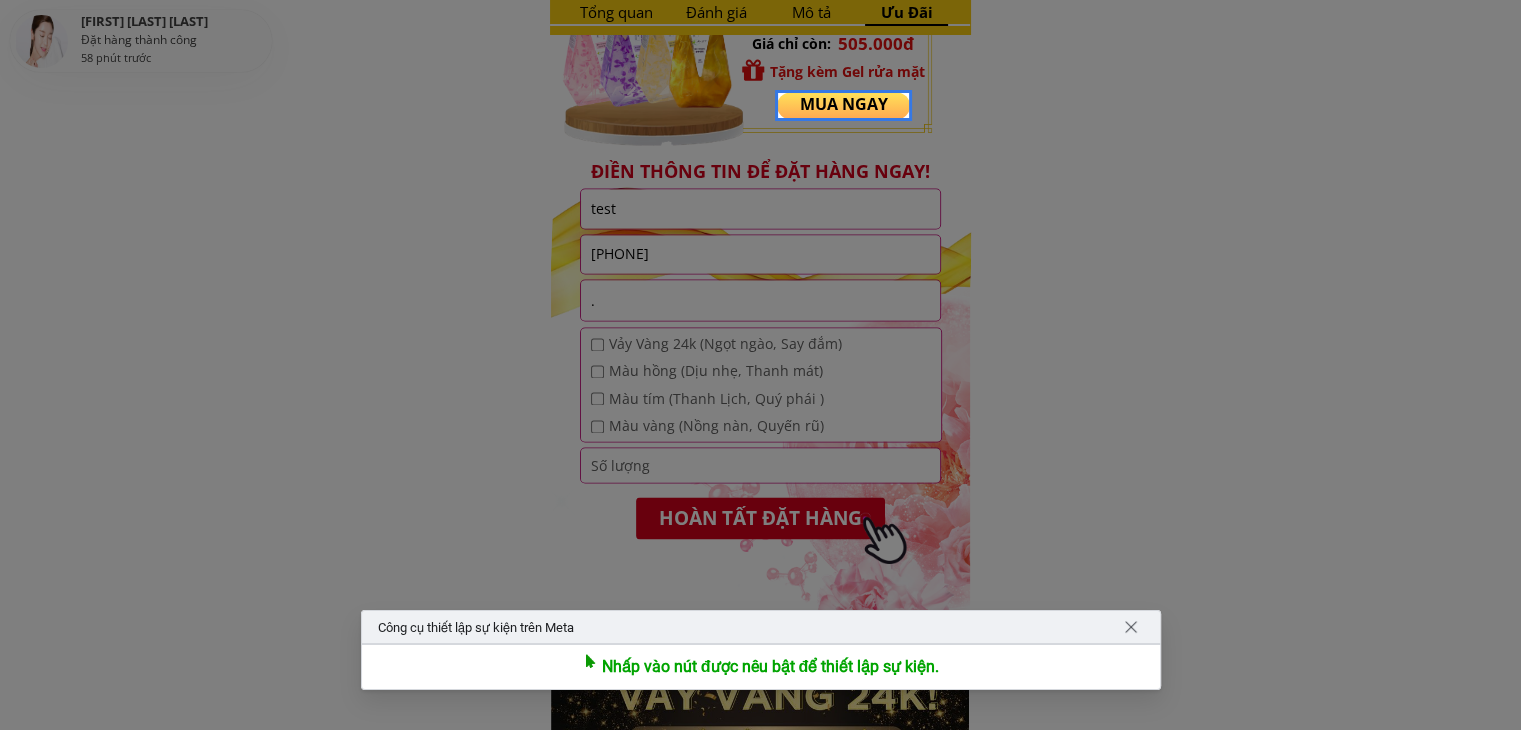 click on "Nhấp vào nút được nêu bật để thiết lập sự kiện." at bounding box center [771, 667] 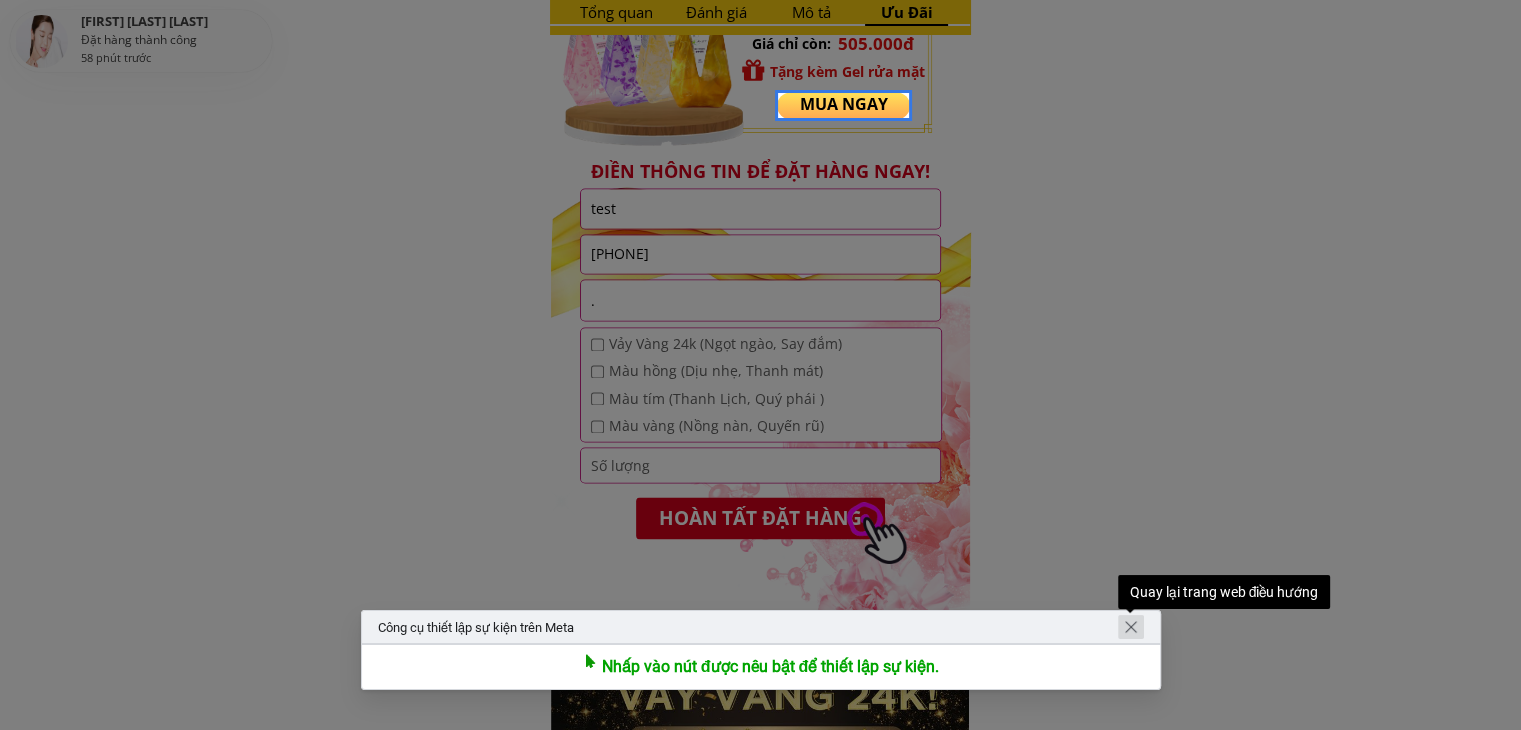 click at bounding box center (1131, 627) 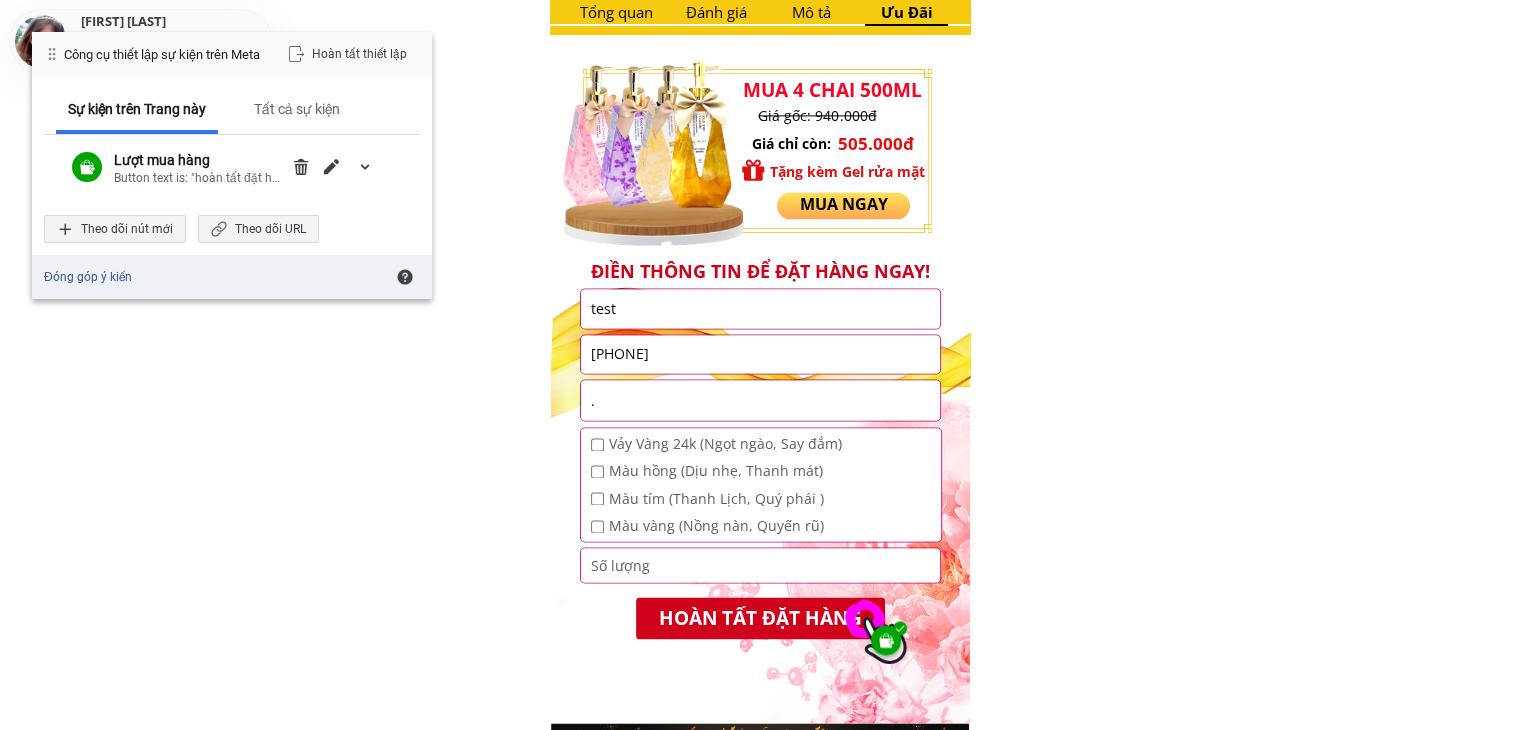 scroll, scrollTop: 2900, scrollLeft: 0, axis: vertical 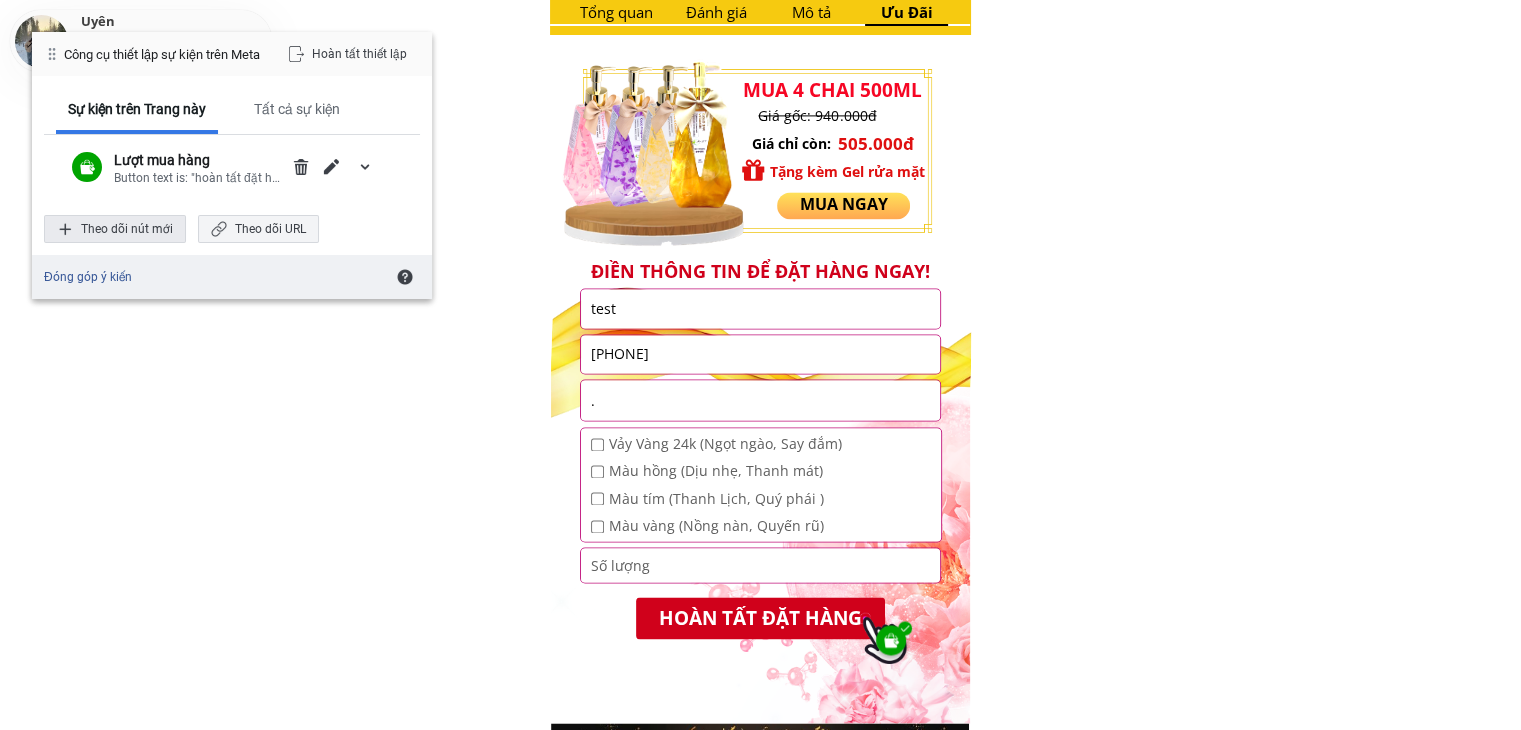 click on "Theo dõi nút mới" at bounding box center [115, 229] 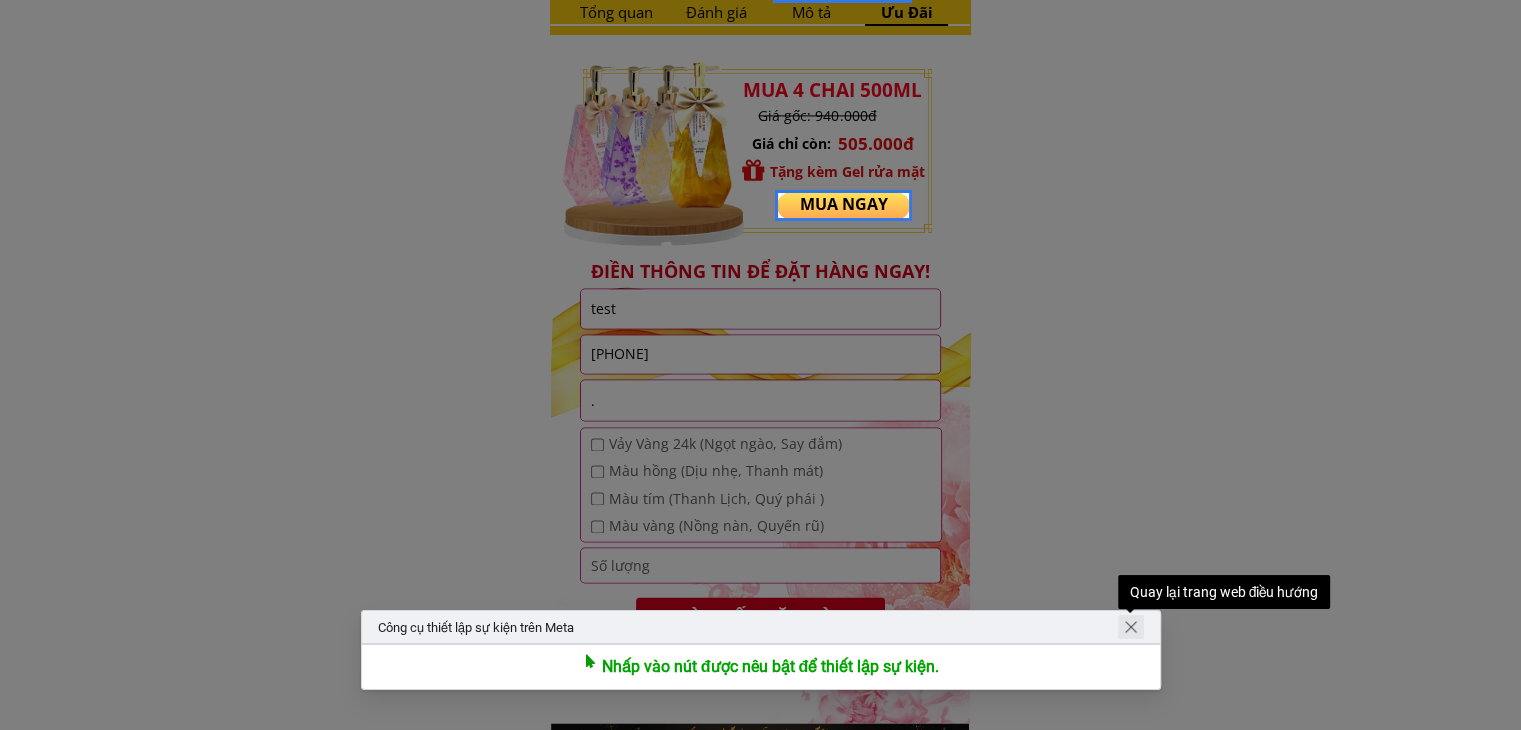 click at bounding box center [1131, 627] 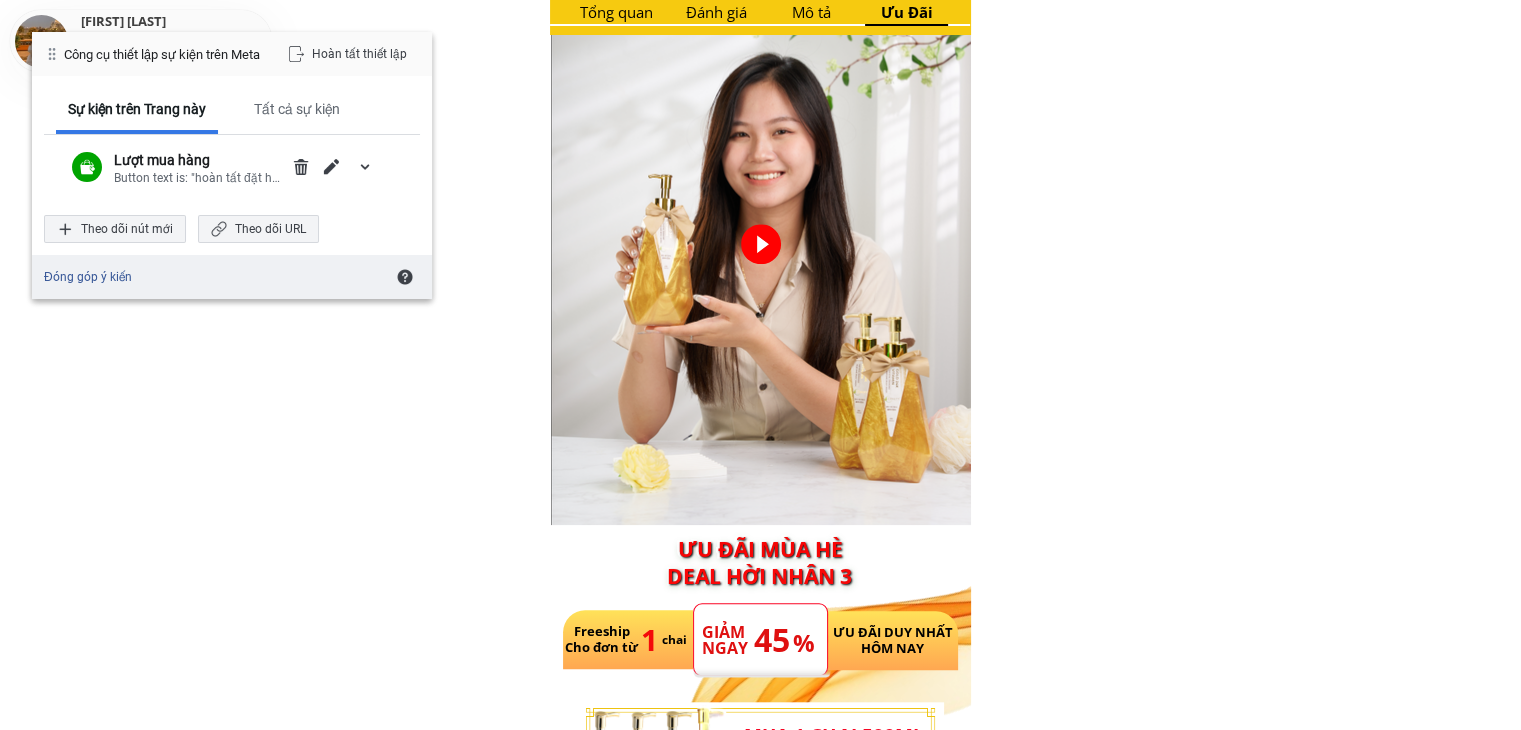 scroll, scrollTop: 1600, scrollLeft: 0, axis: vertical 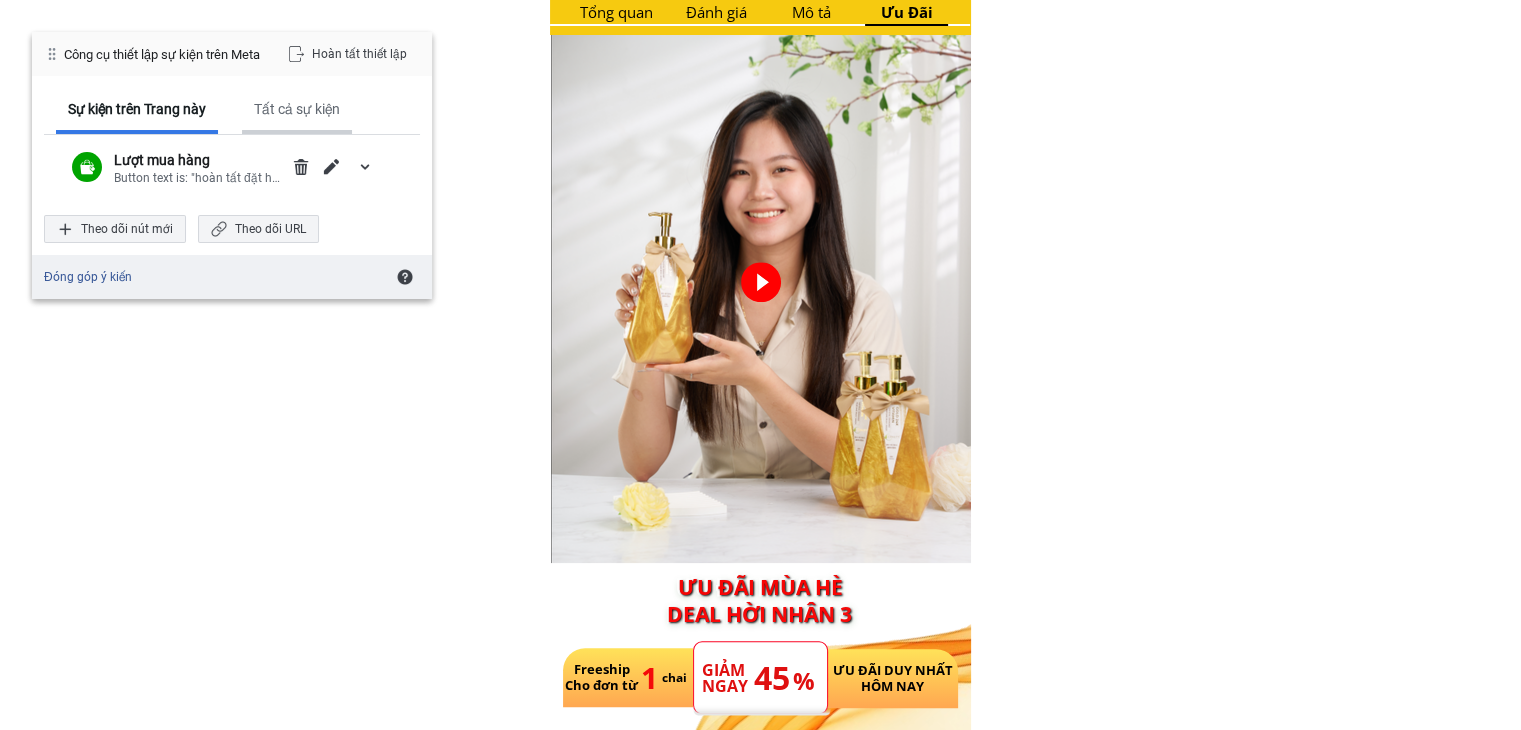 click on "Tất cả sự kiện" at bounding box center [297, 109] 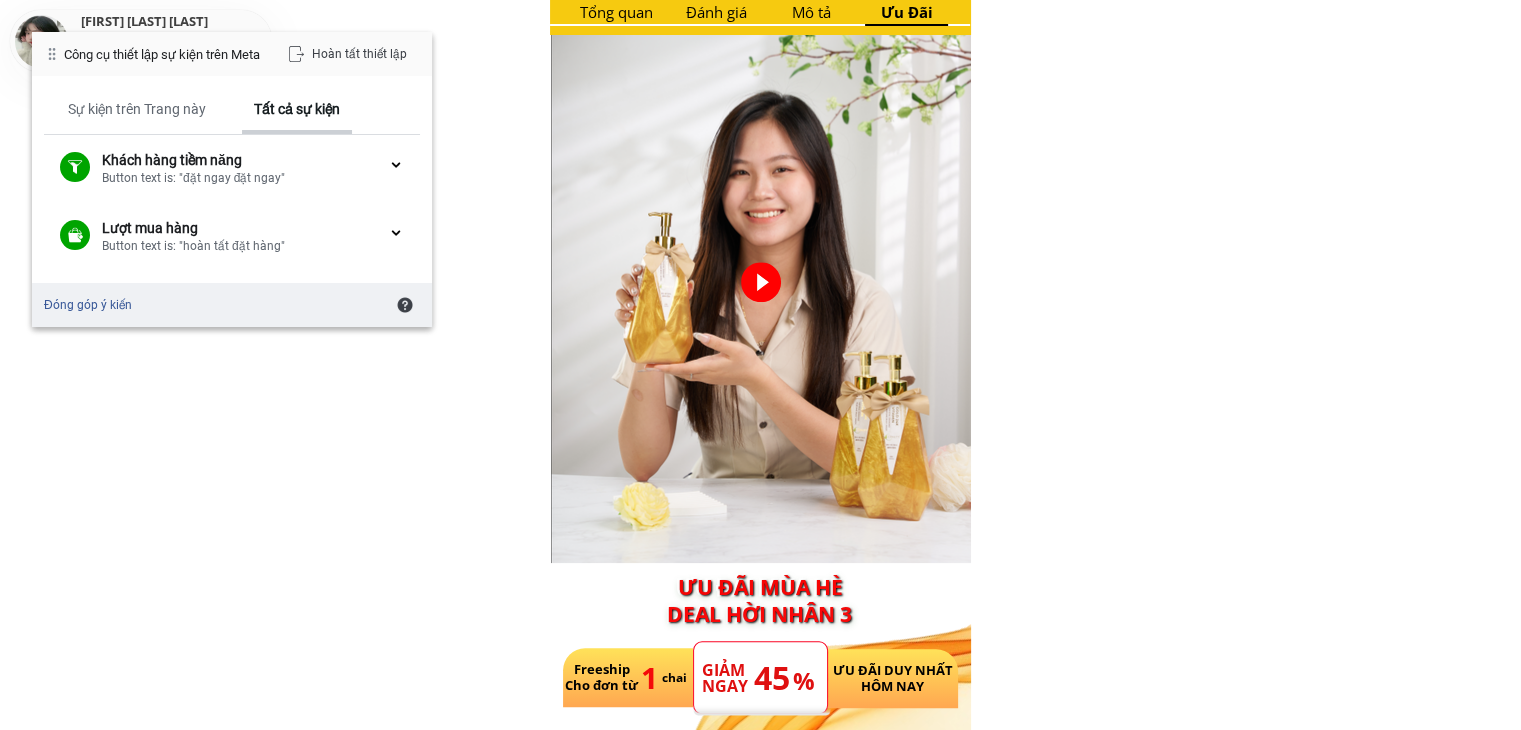 click on "Tất cả sự kiện" at bounding box center (297, 109) 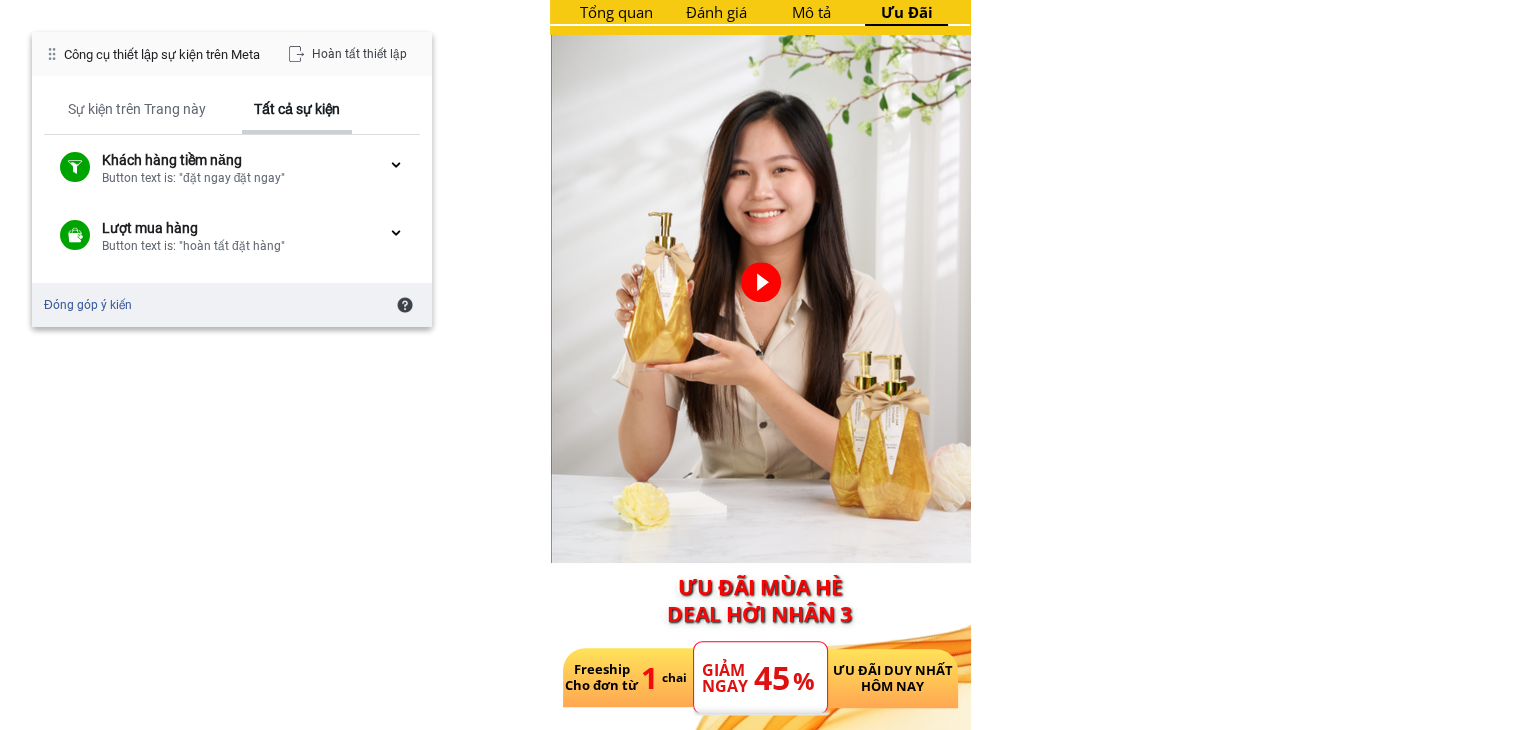 click on "Tất cả sự kiện" at bounding box center (297, 109) 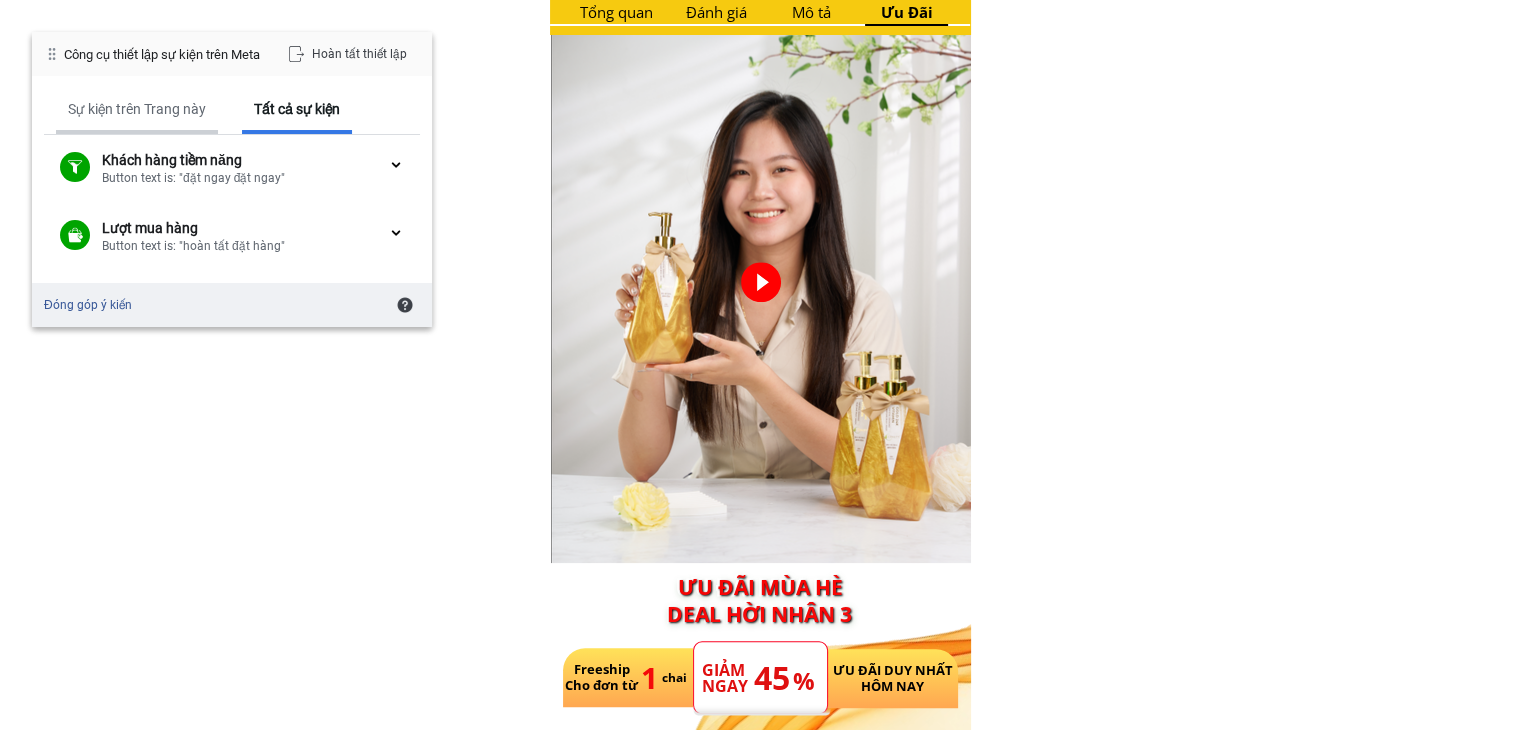 click on "Sự kiện trên Trang này" at bounding box center (137, 111) 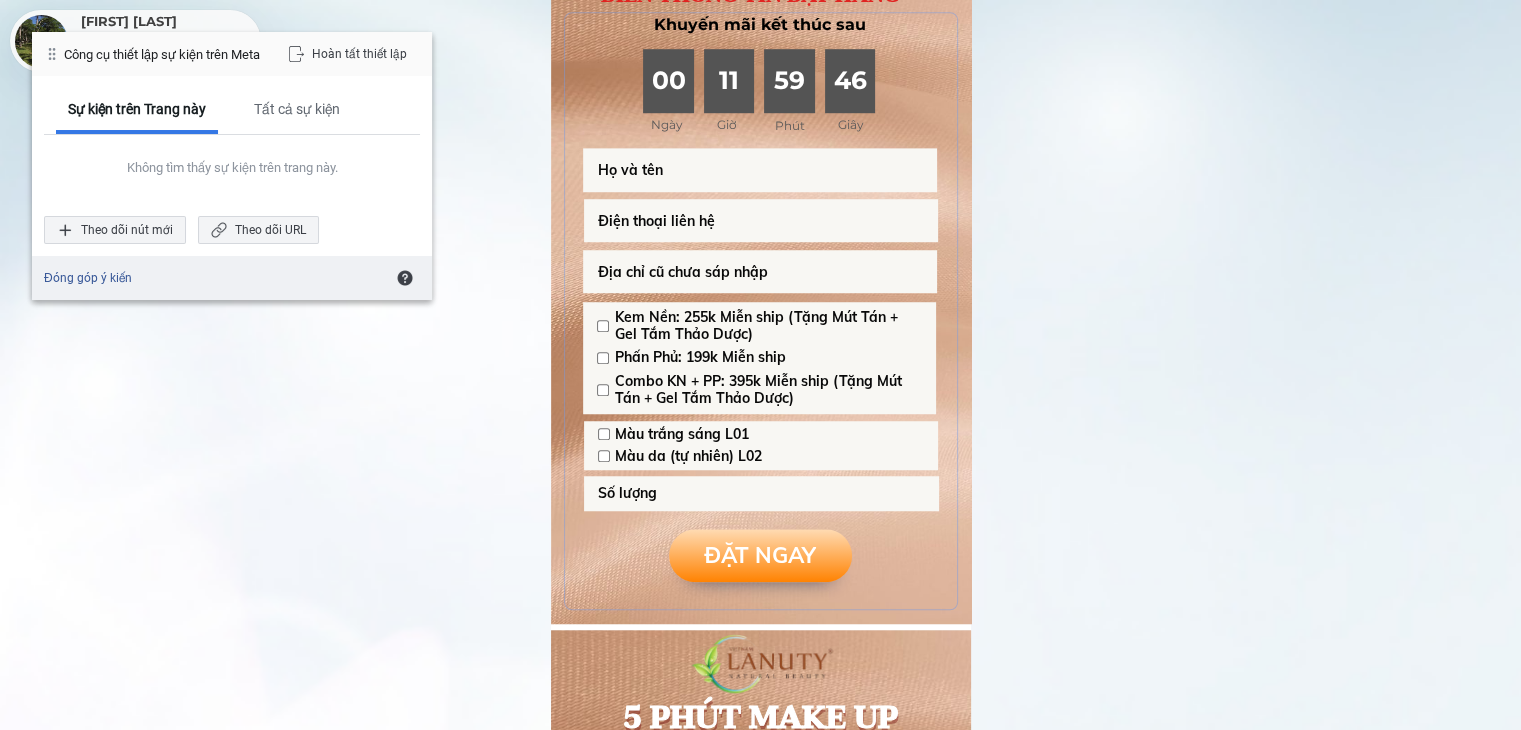 scroll, scrollTop: 1600, scrollLeft: 0, axis: vertical 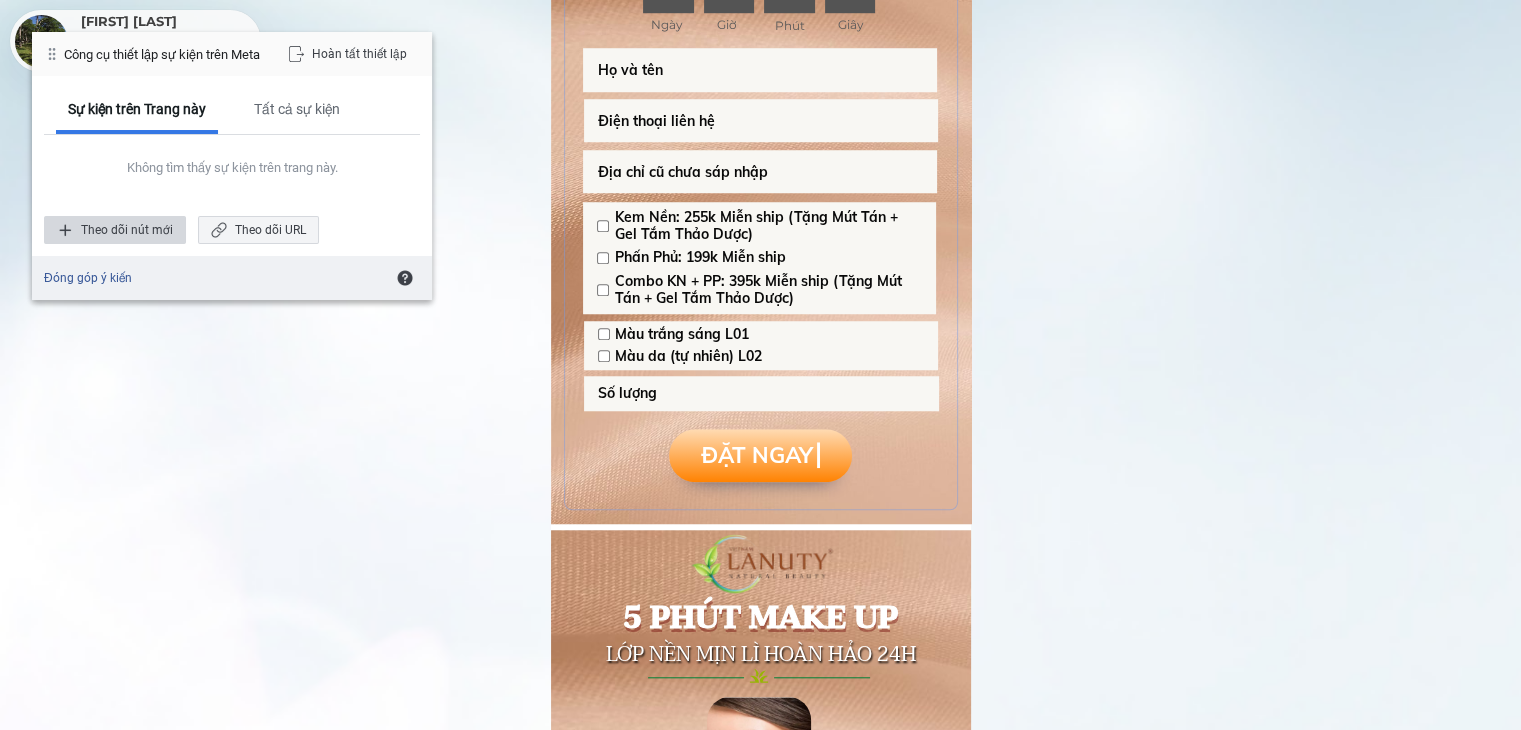 click on "Theo dõi nút mới" at bounding box center (115, 230) 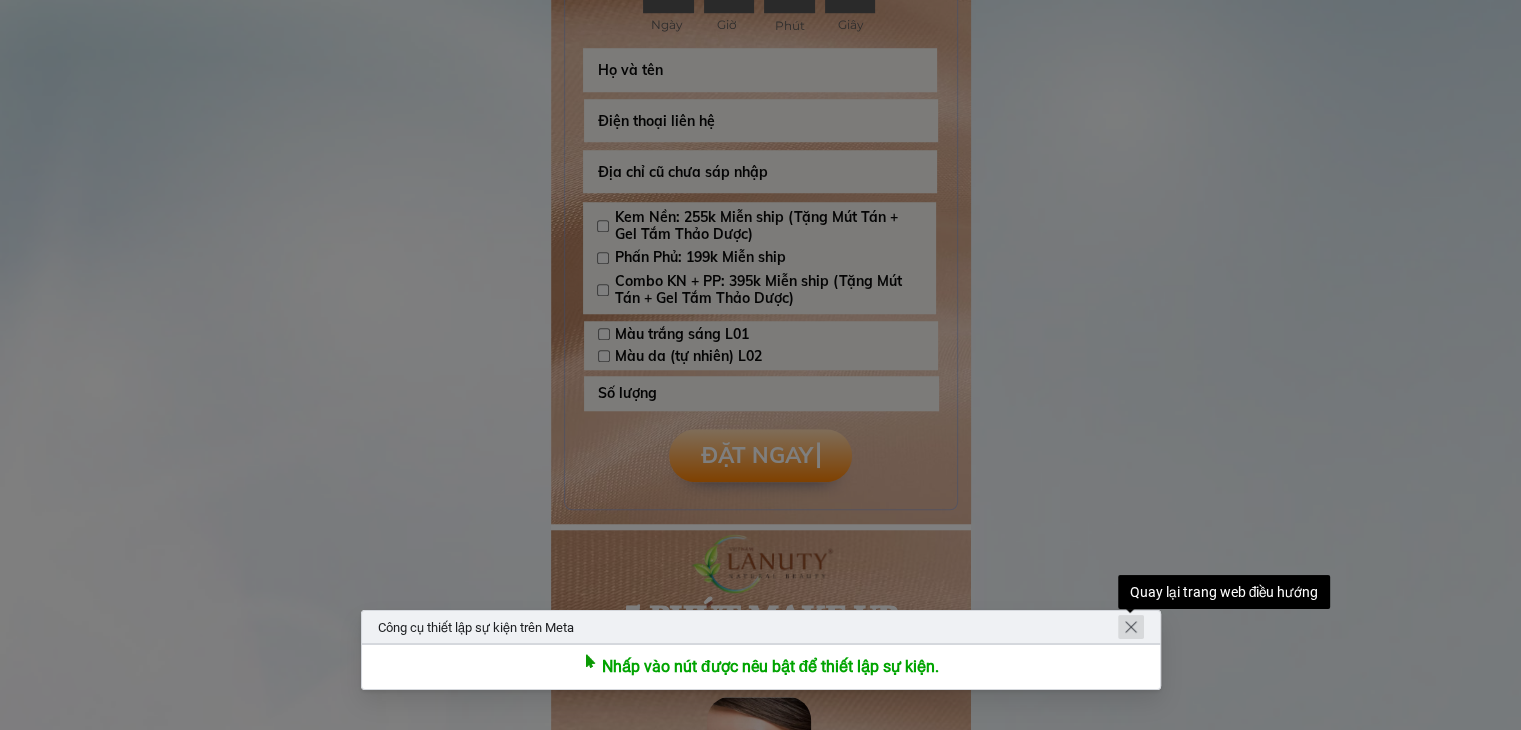 click at bounding box center [1131, 627] 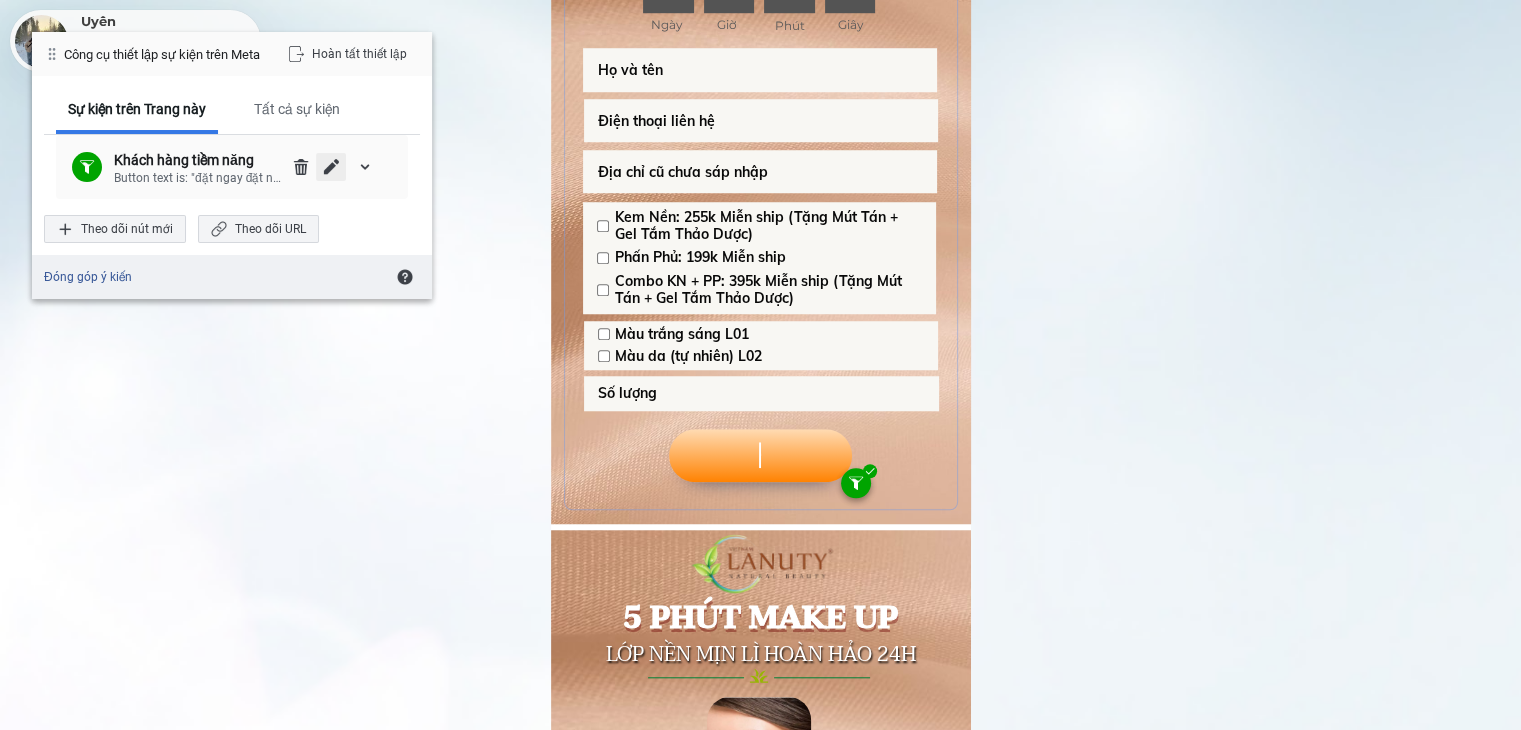 click at bounding box center (331, 167) 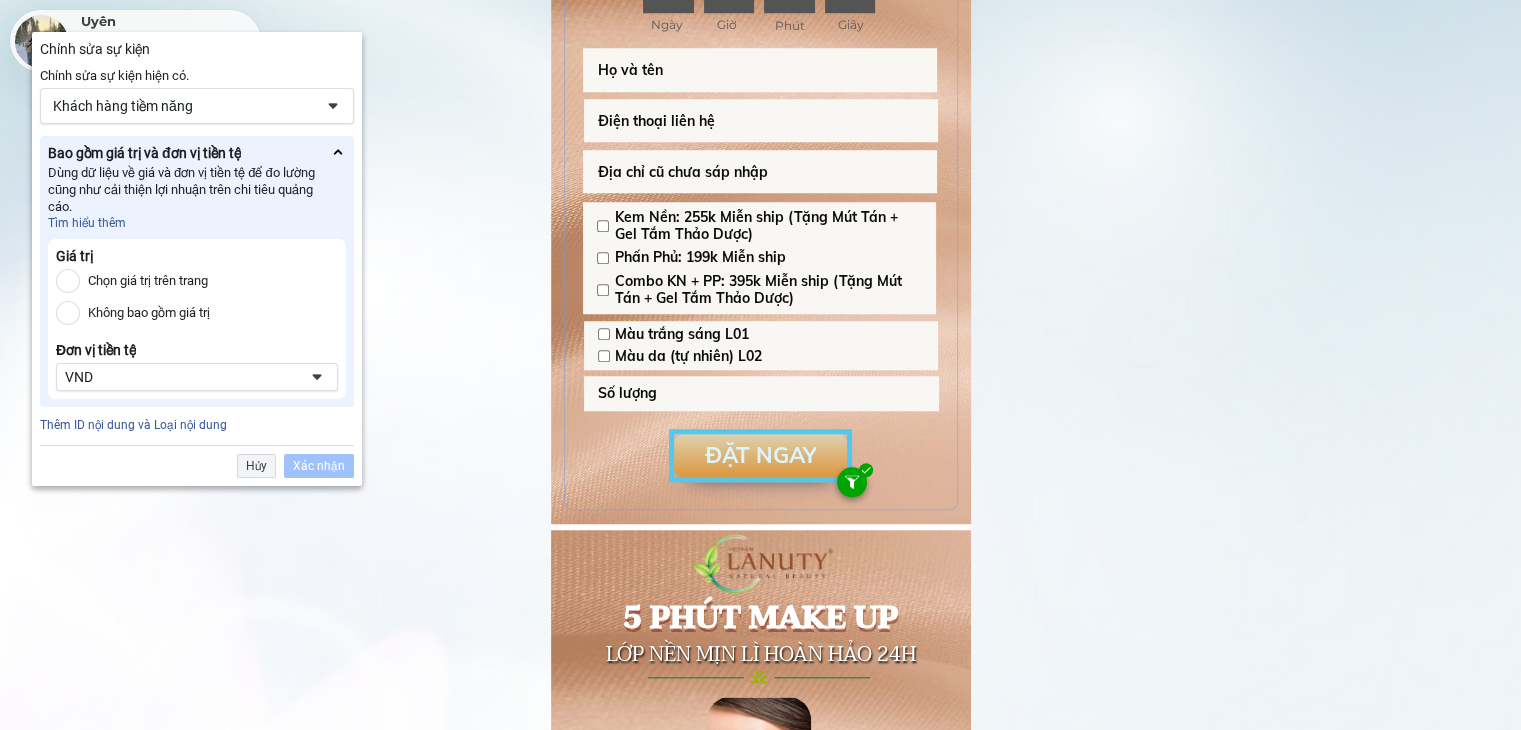 scroll, scrollTop: 1690, scrollLeft: 0, axis: vertical 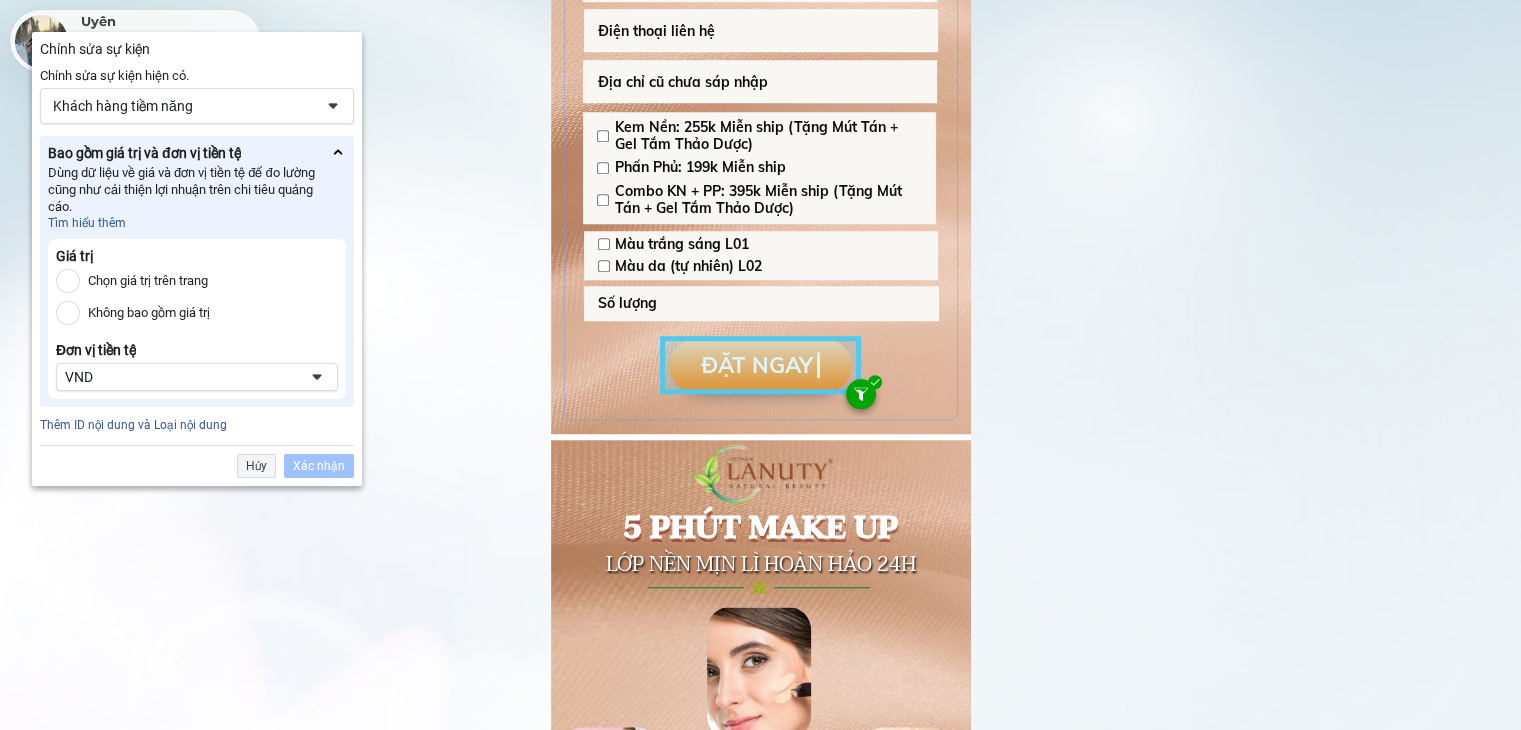 click on "Khách hàng tiềm năng" at bounding box center (183, 106) 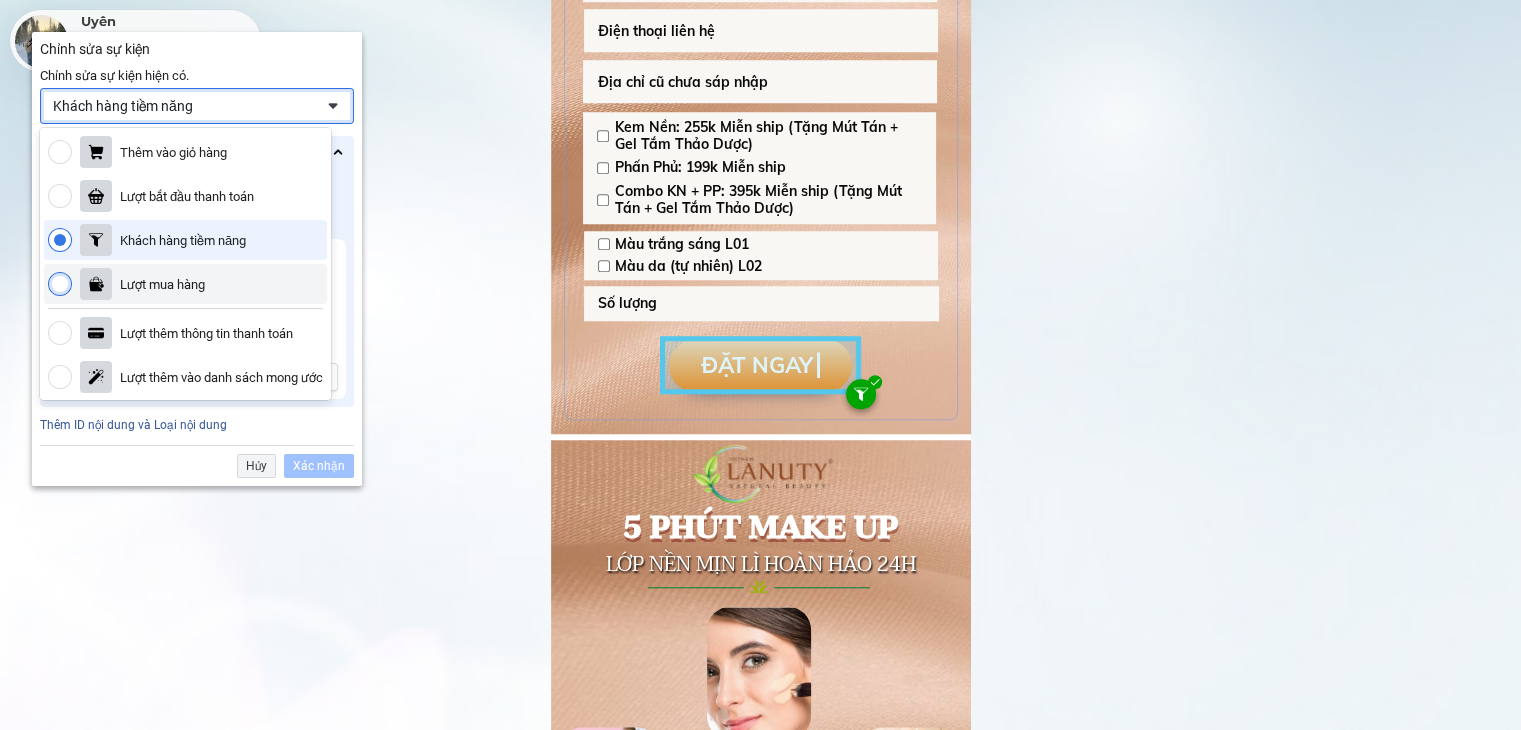 click at bounding box center [60, 284] 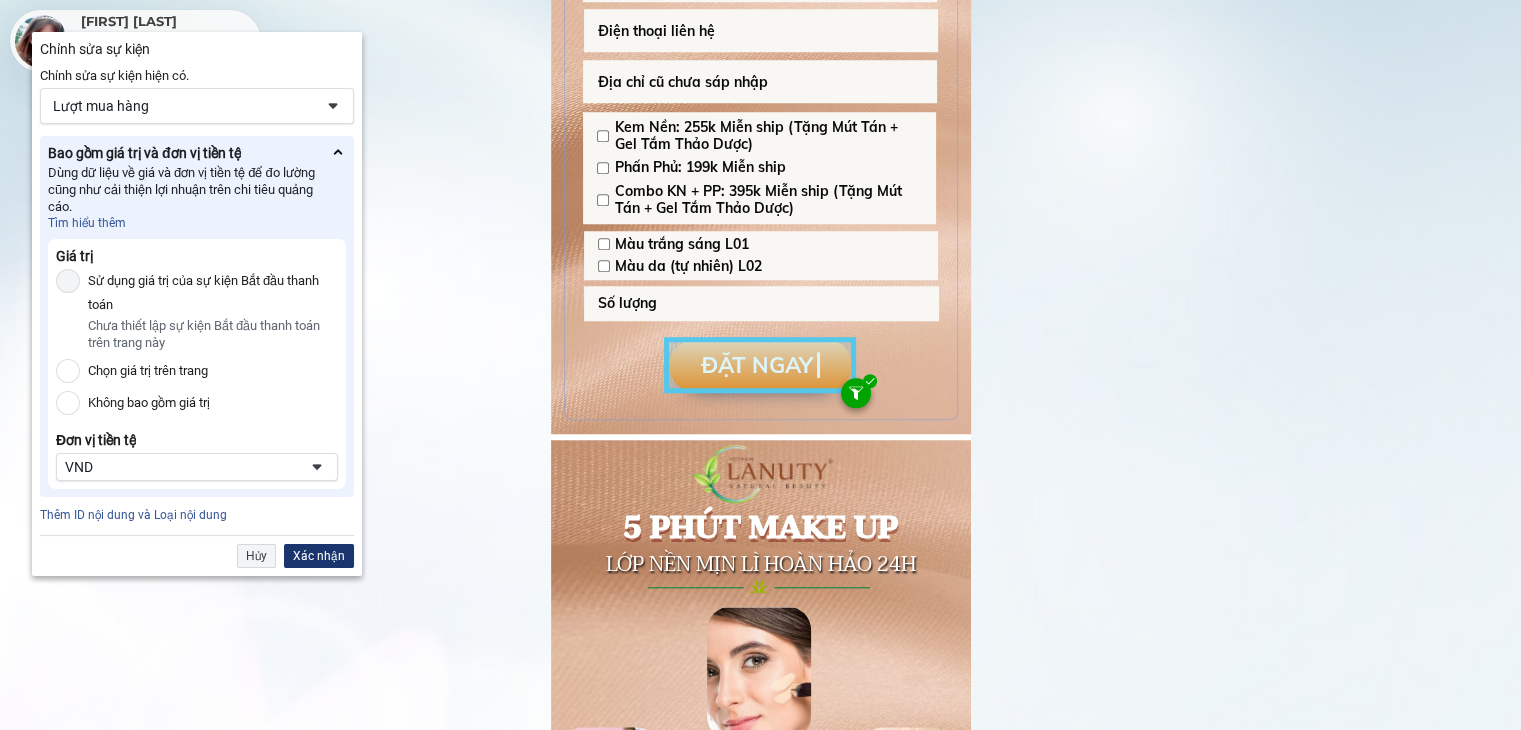 click on "Xác nhận" at bounding box center [319, 556] 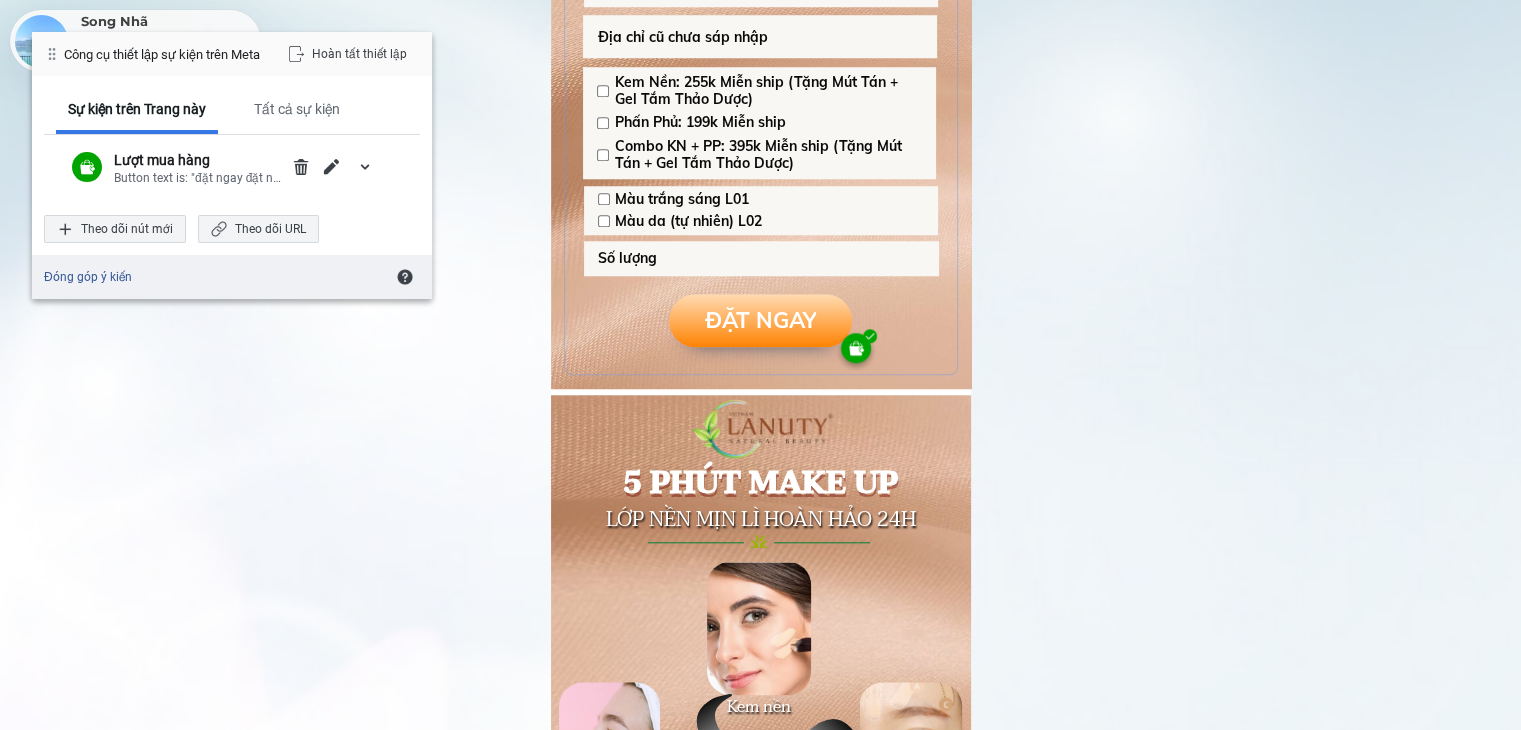 scroll, scrollTop: 1700, scrollLeft: 0, axis: vertical 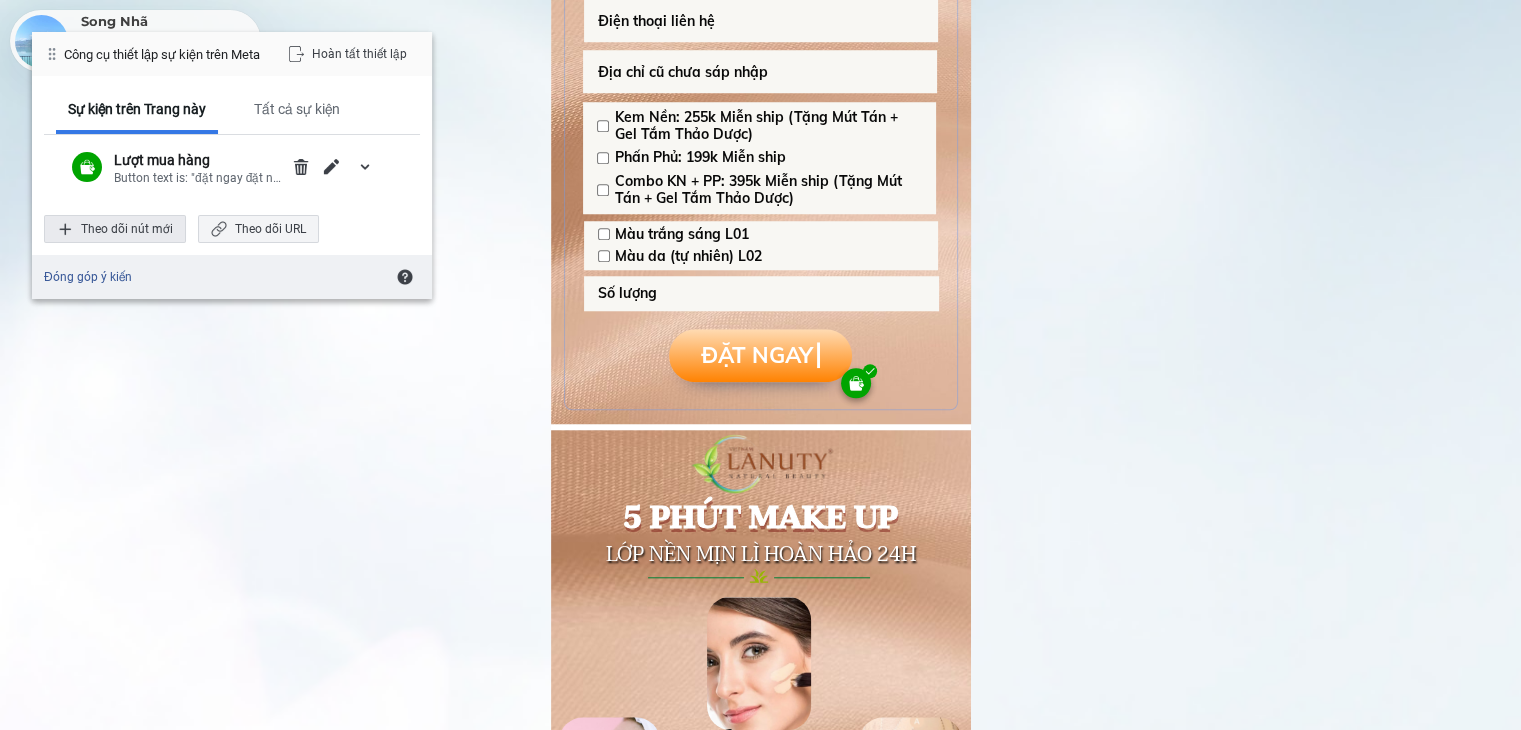 click on "Theo dõi nút mới" at bounding box center (115, 229) 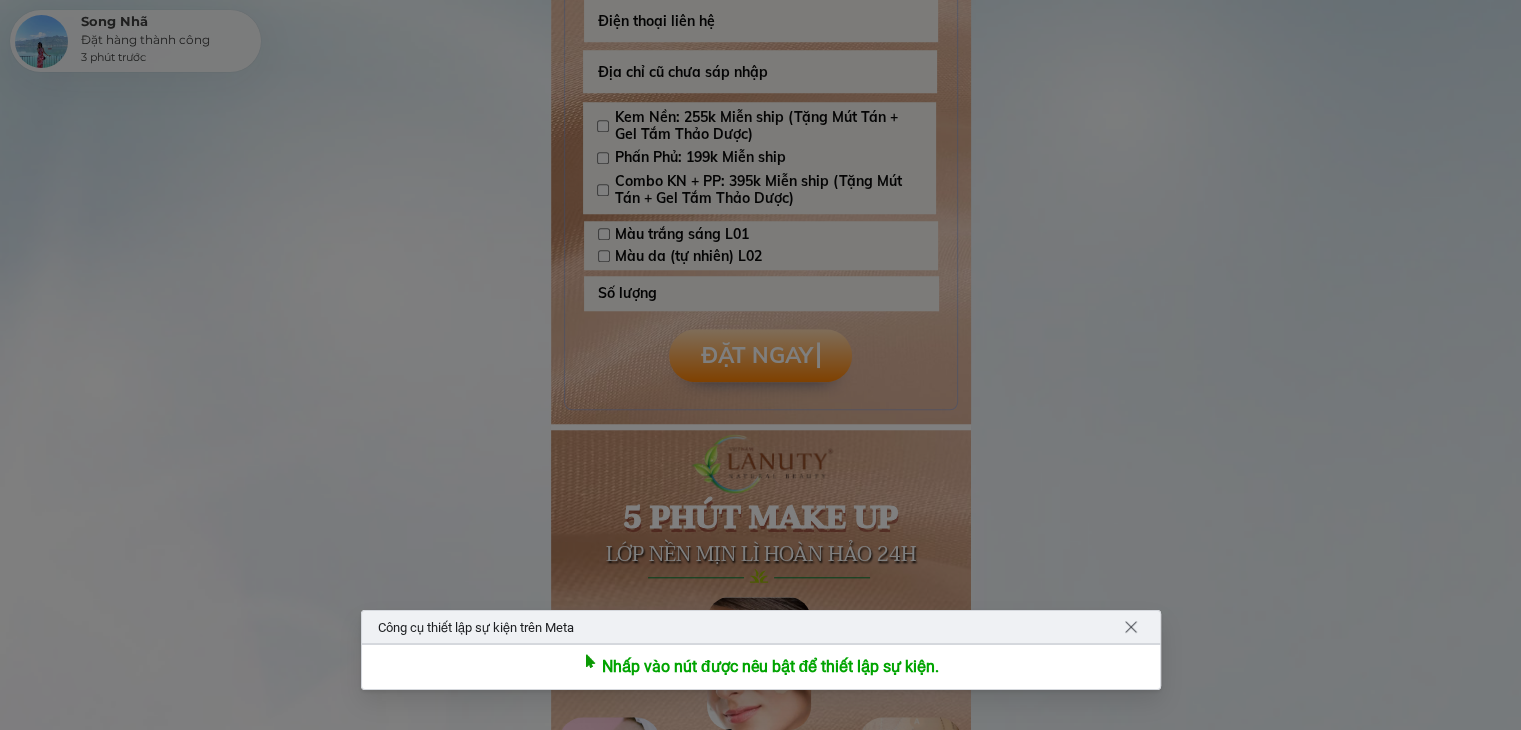 click at bounding box center [760, 365] 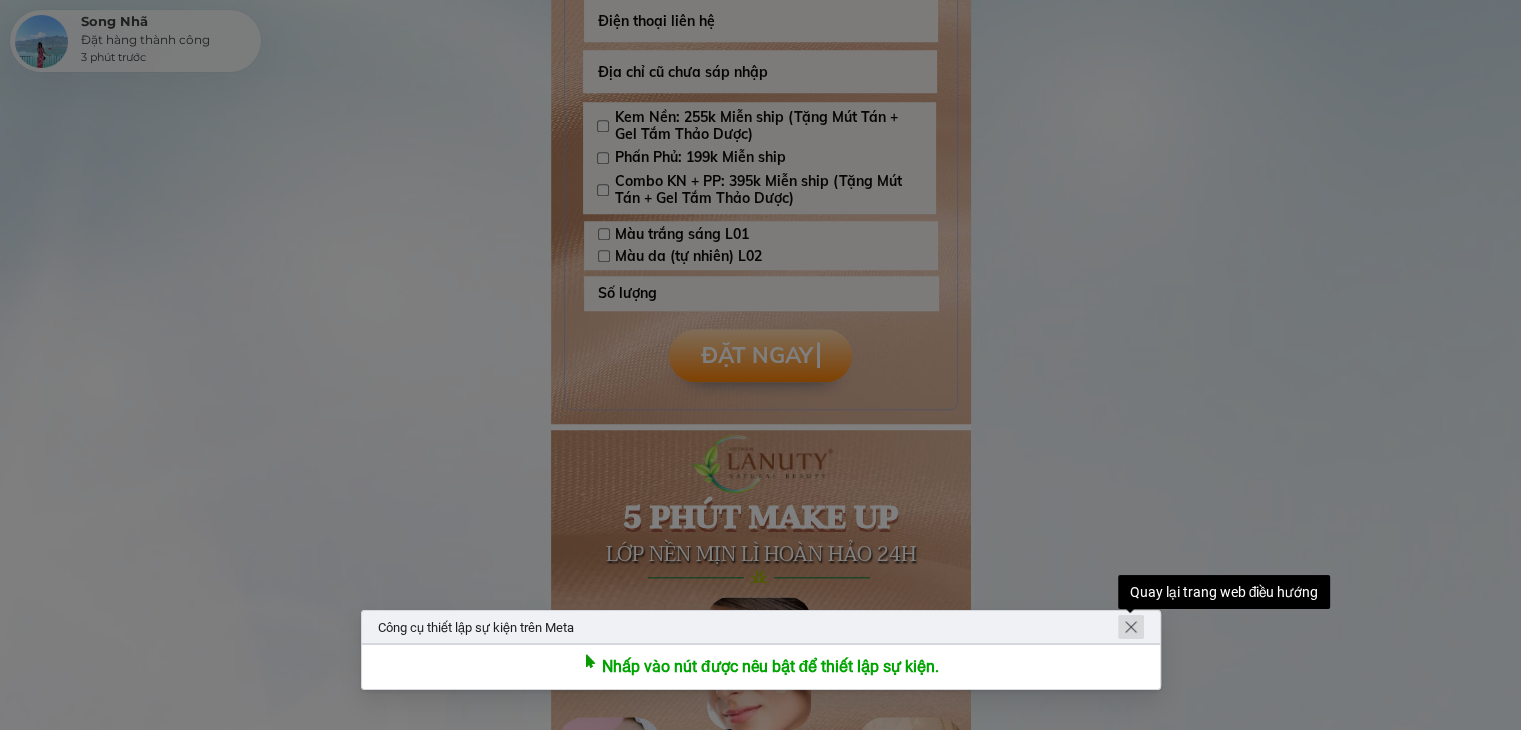 click at bounding box center [1131, 627] 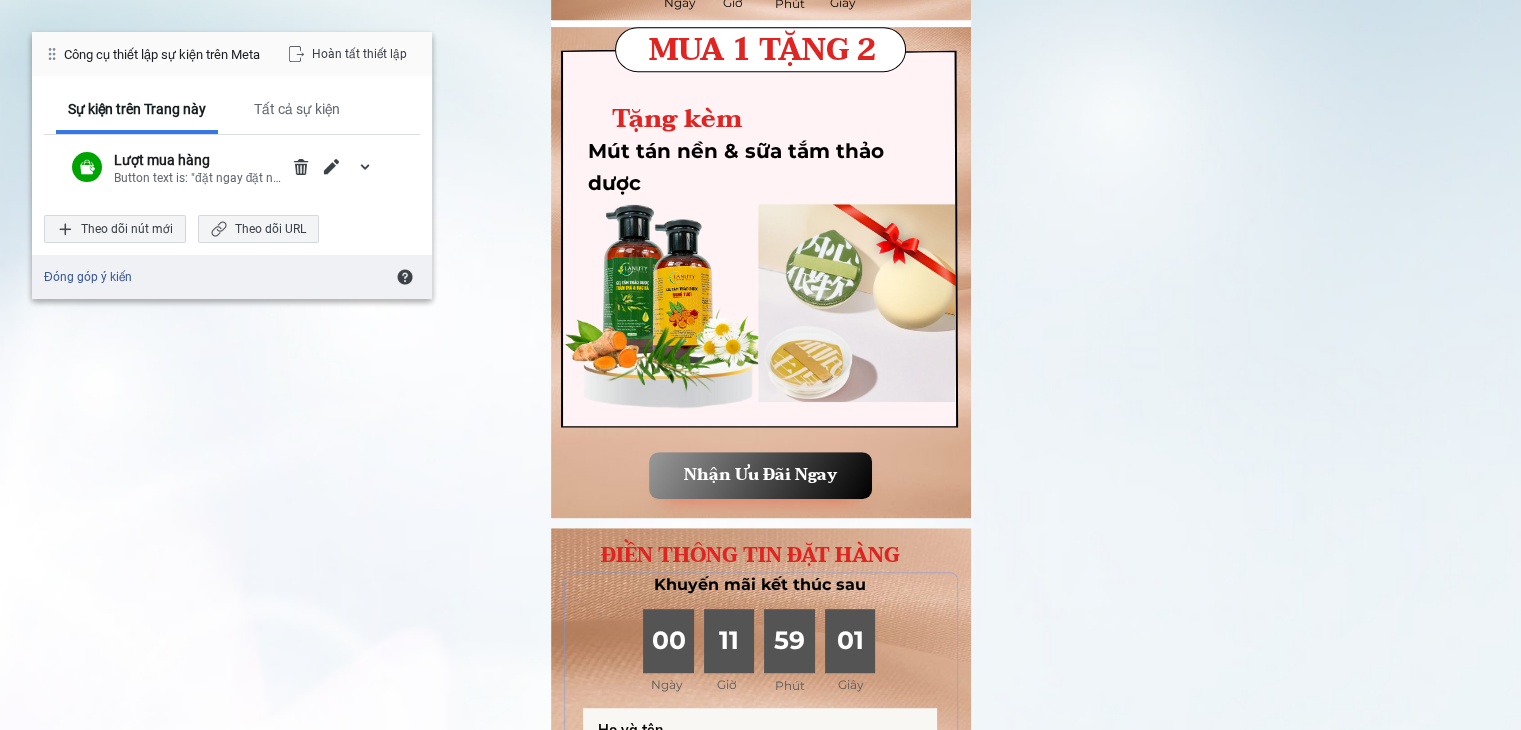 scroll, scrollTop: 900, scrollLeft: 0, axis: vertical 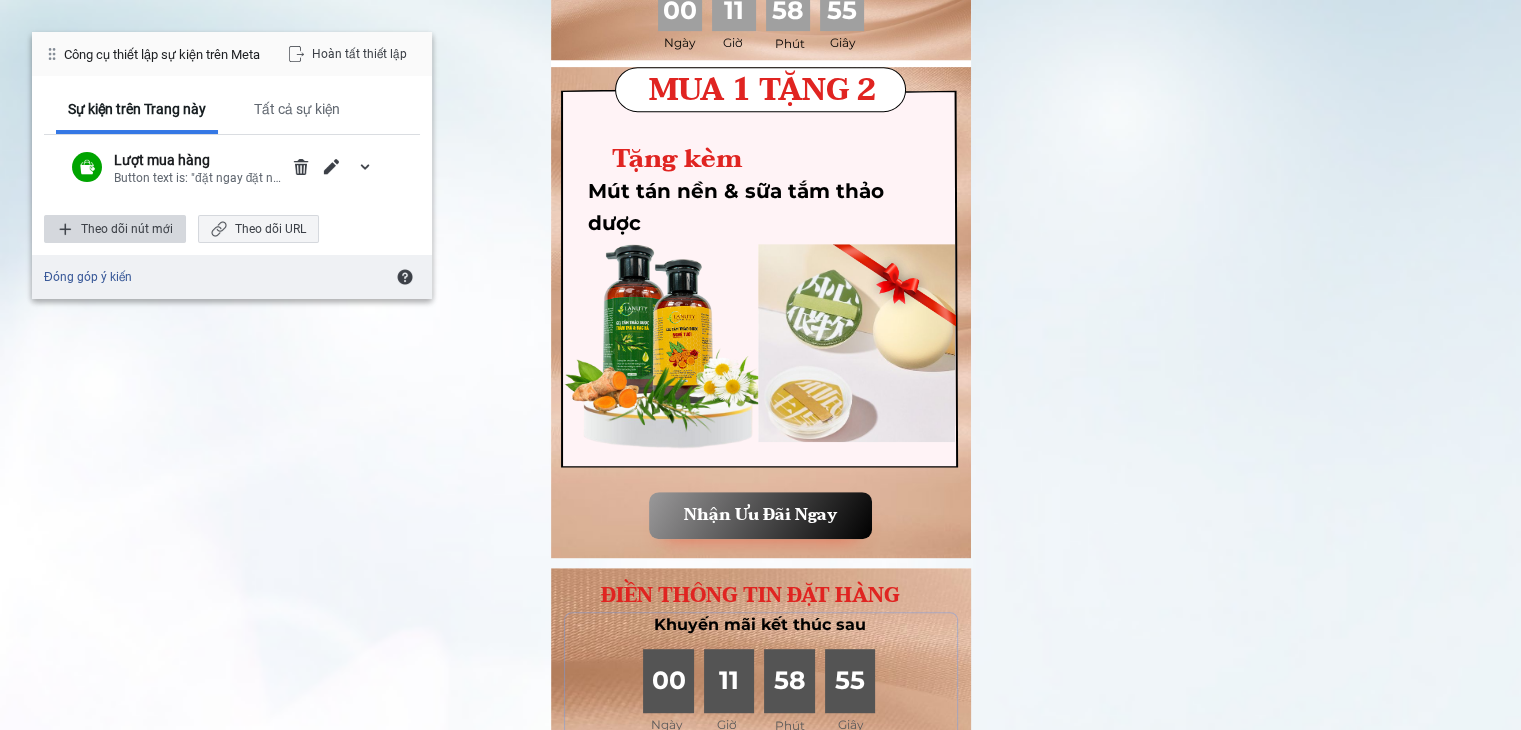 click on "Theo dõi nút mới" at bounding box center [115, 229] 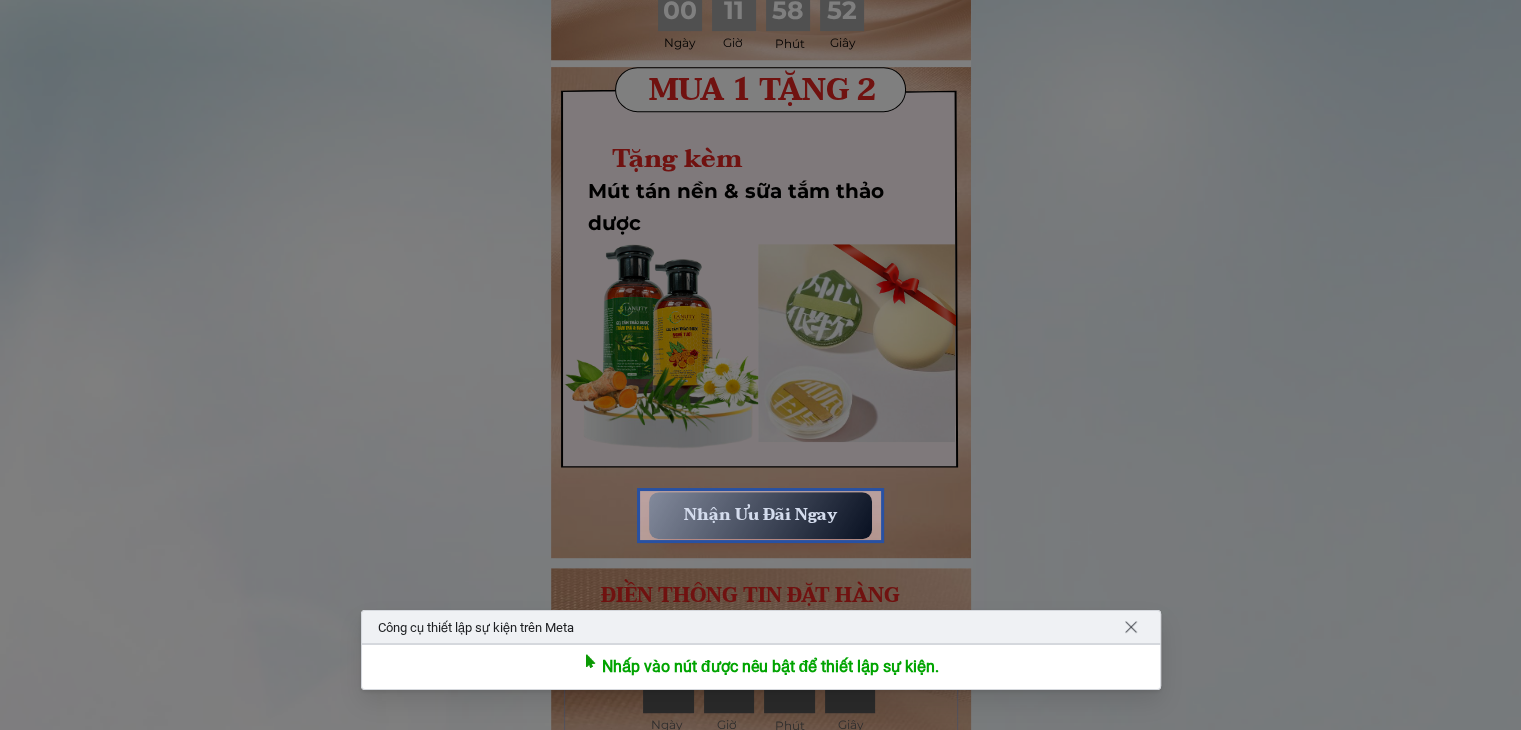 click at bounding box center [760, 515] 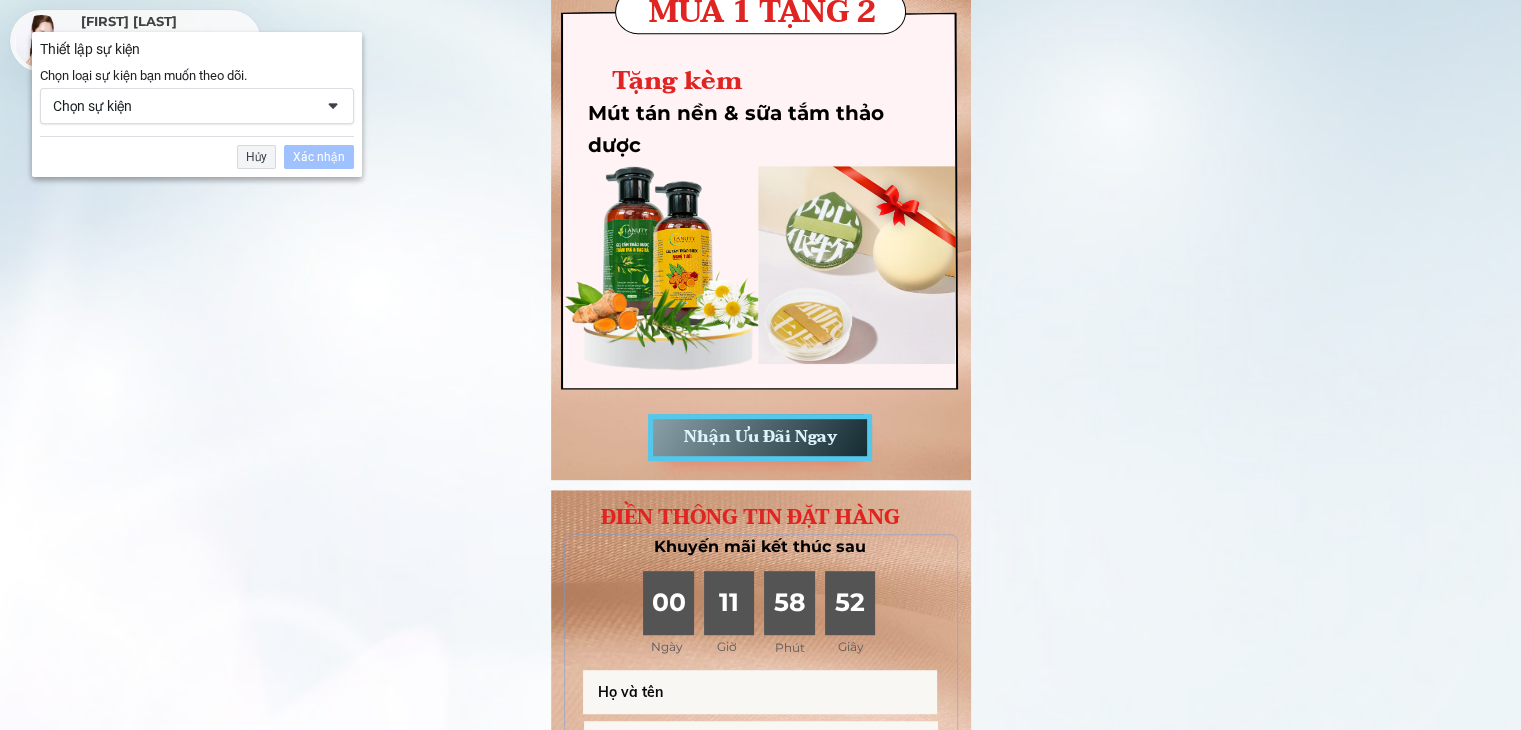 scroll, scrollTop: 1050, scrollLeft: 0, axis: vertical 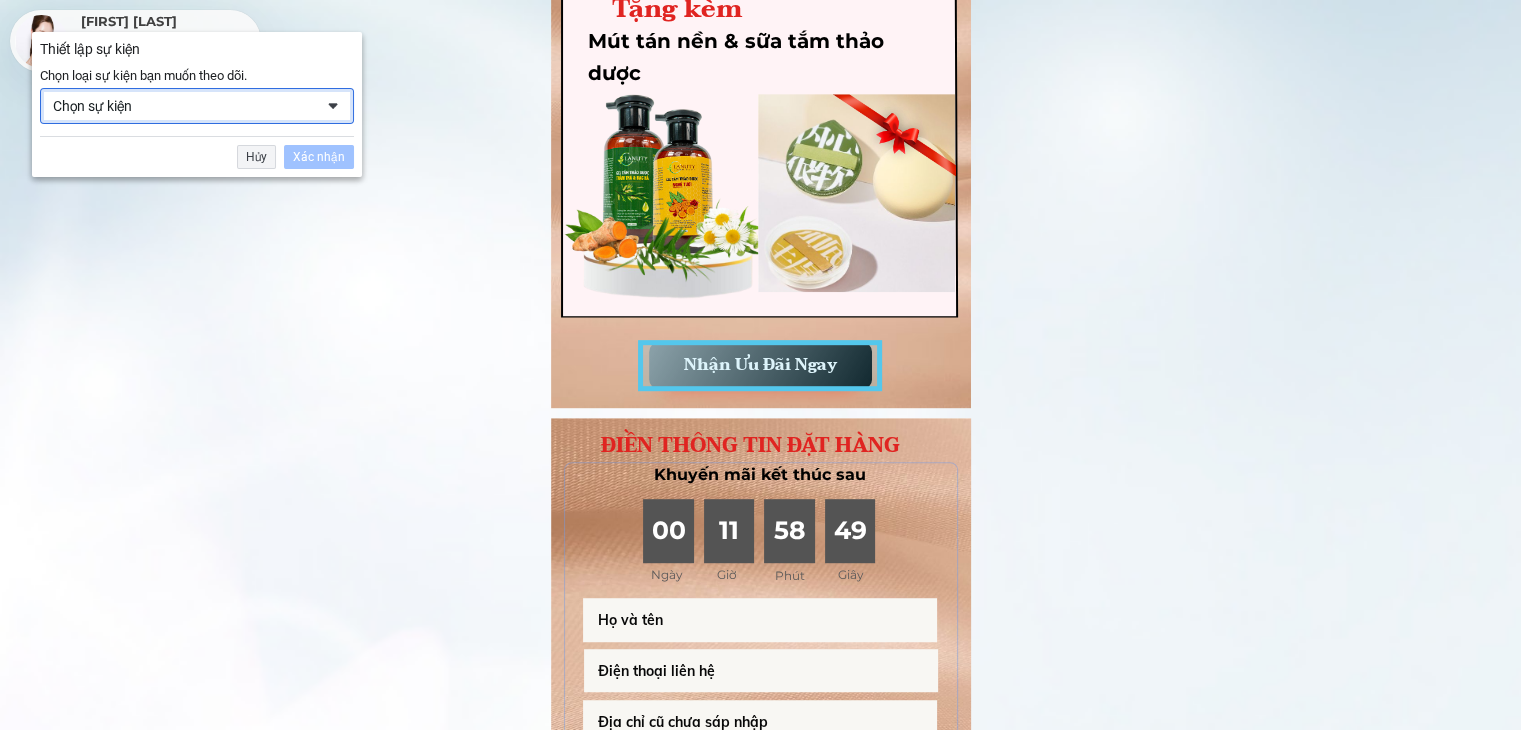click on "Chọn sự kiện" at bounding box center [183, 106] 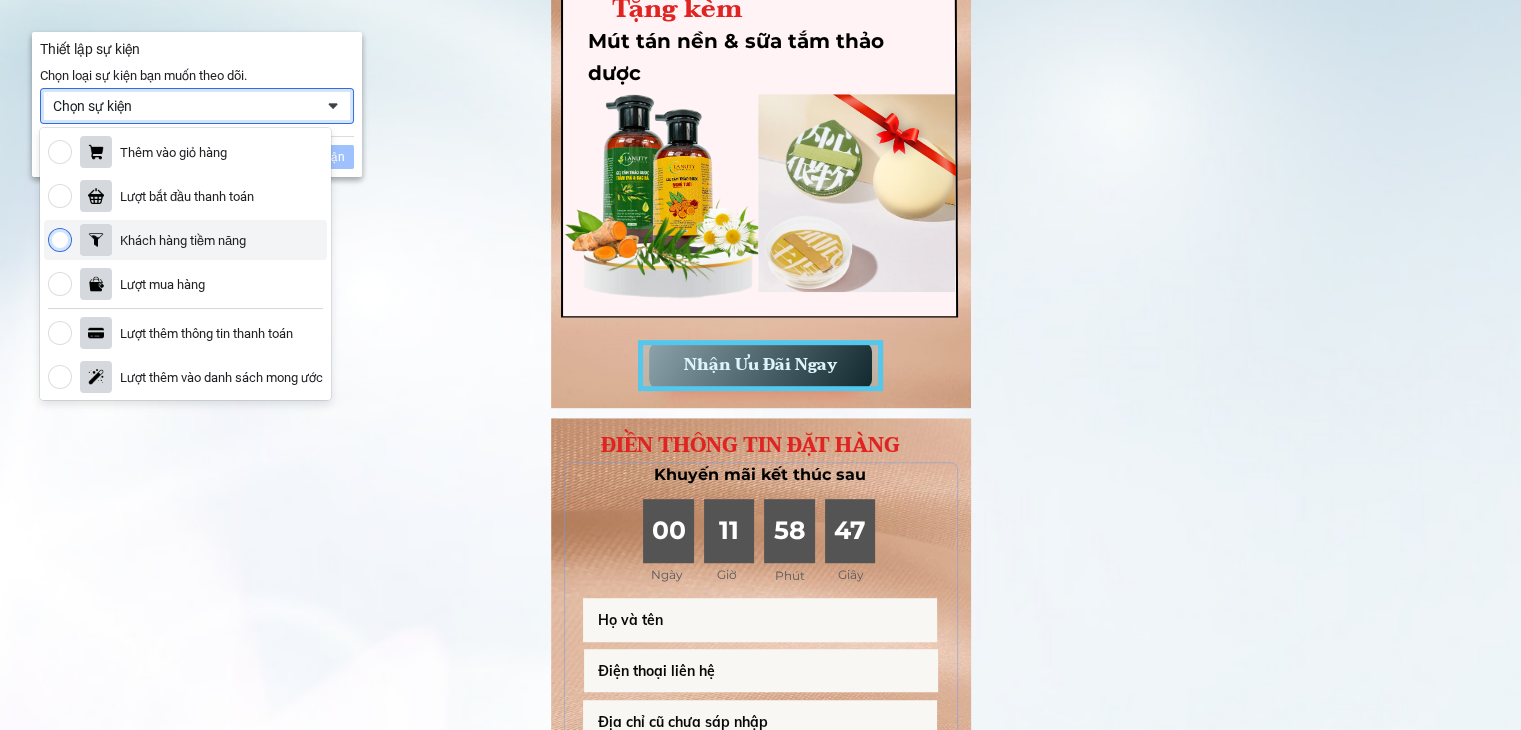click at bounding box center (60, 240) 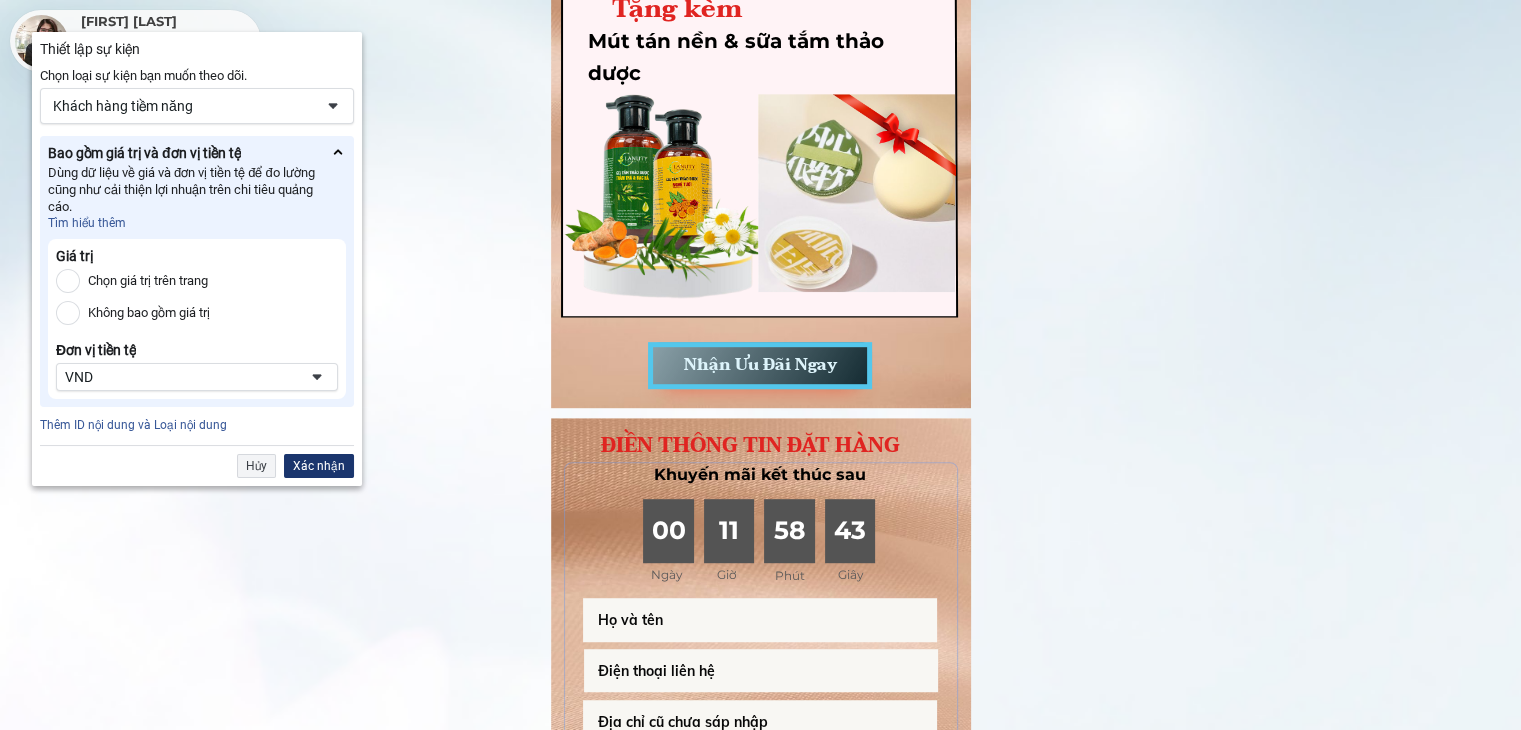 click on "Xác nhận" at bounding box center (319, 466) 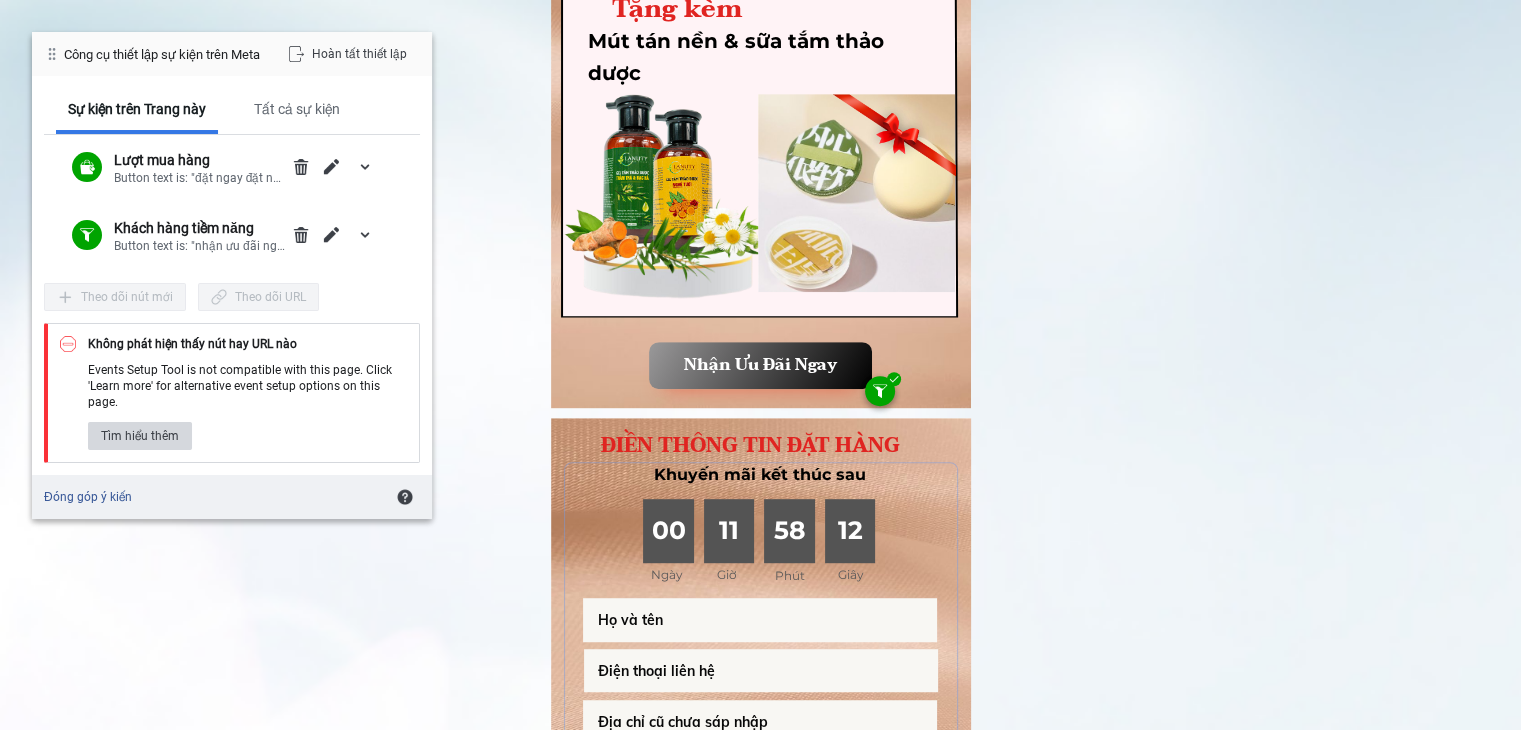 click on "Tìm hiểu thêm" at bounding box center (140, 436) 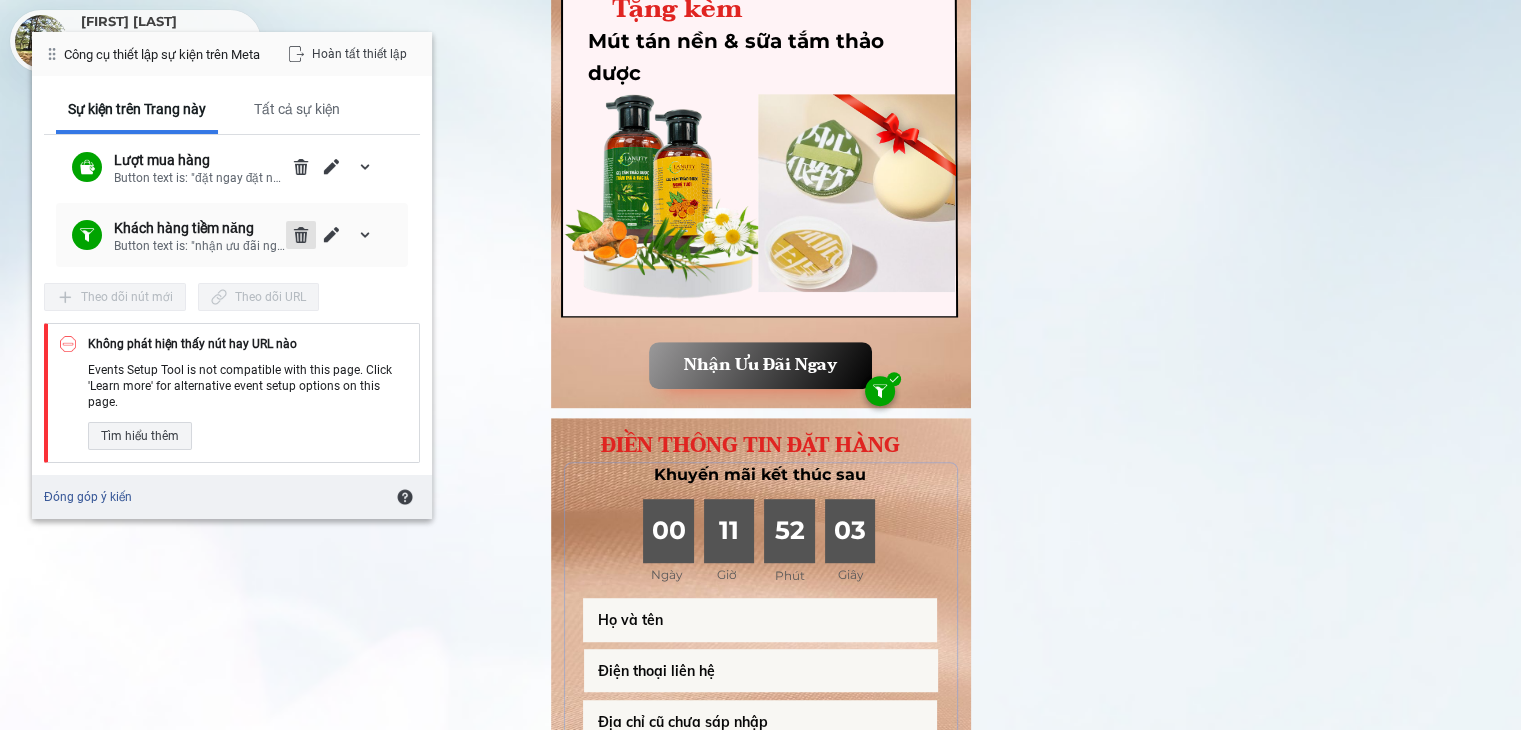 click at bounding box center (301, 235) 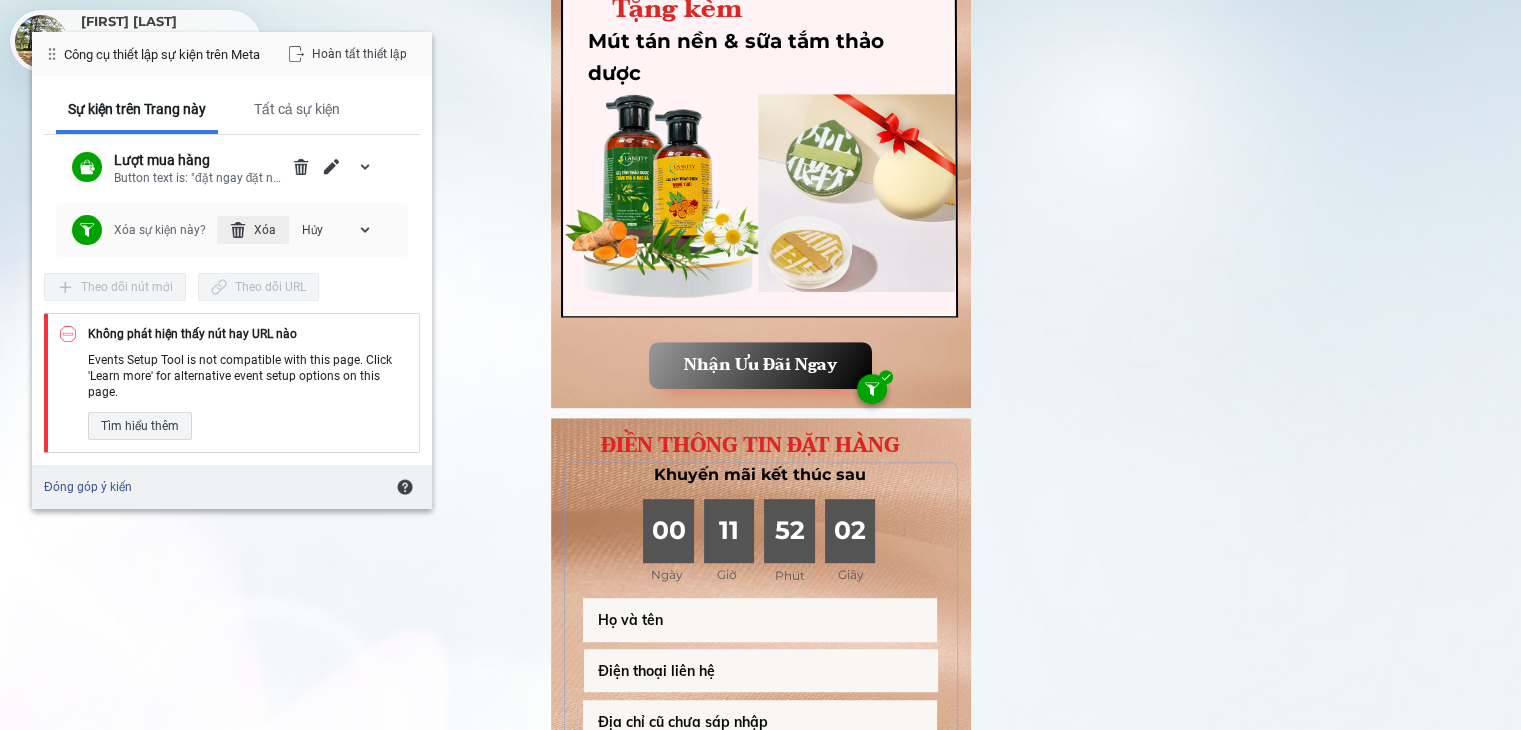 click on "Xóa" at bounding box center [253, 230] 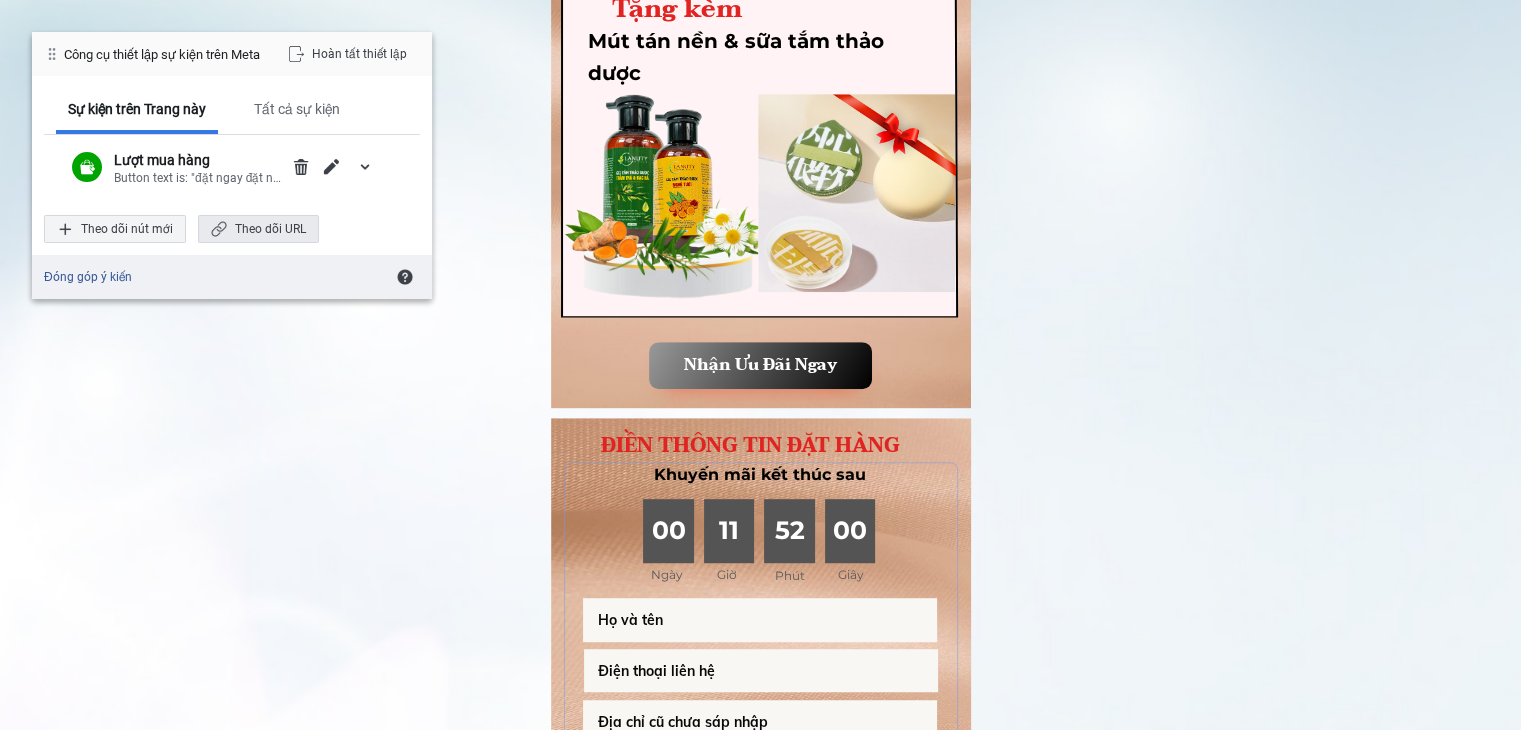 click on "Theo dõi URL" at bounding box center (258, 229) 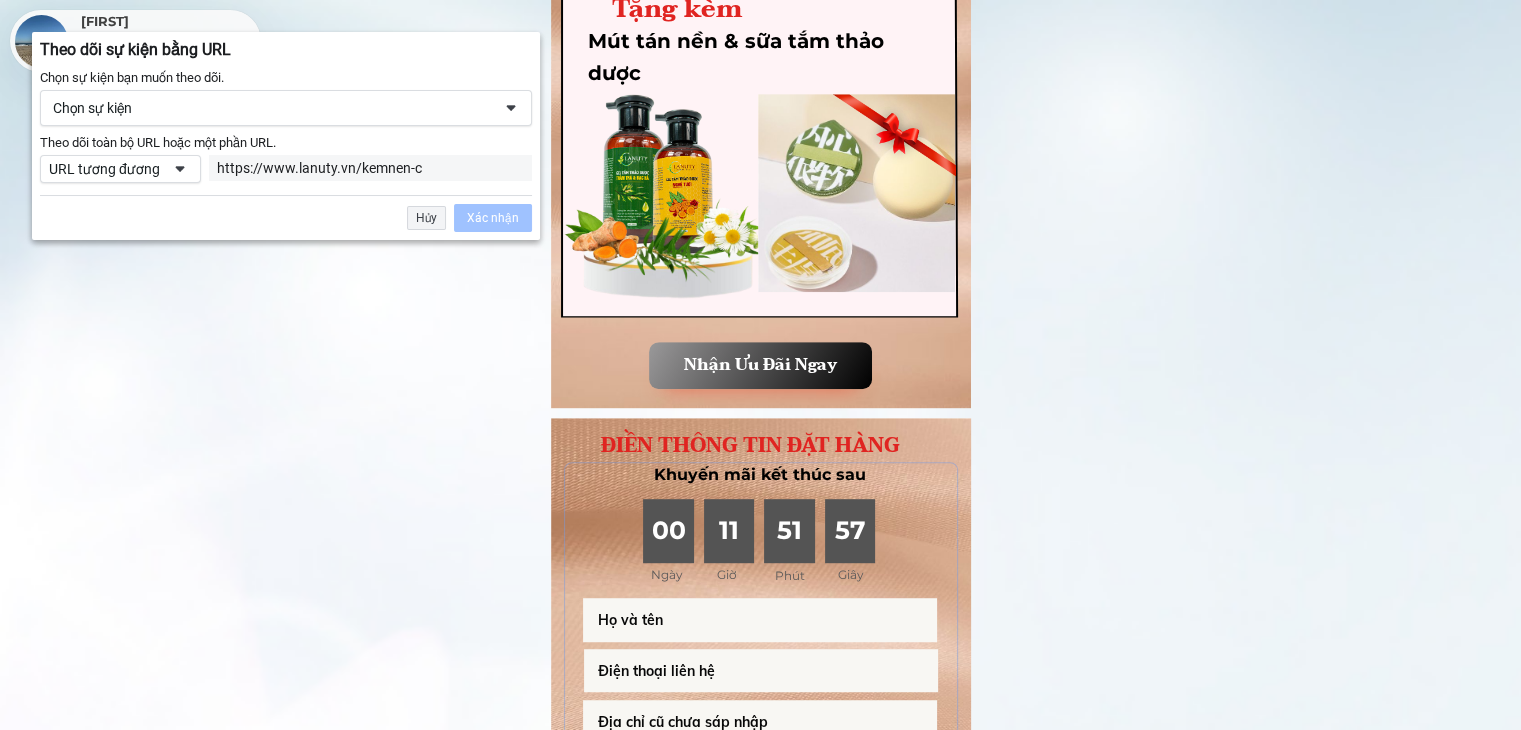 click on "Chọn sự kiện" at bounding box center (272, 108) 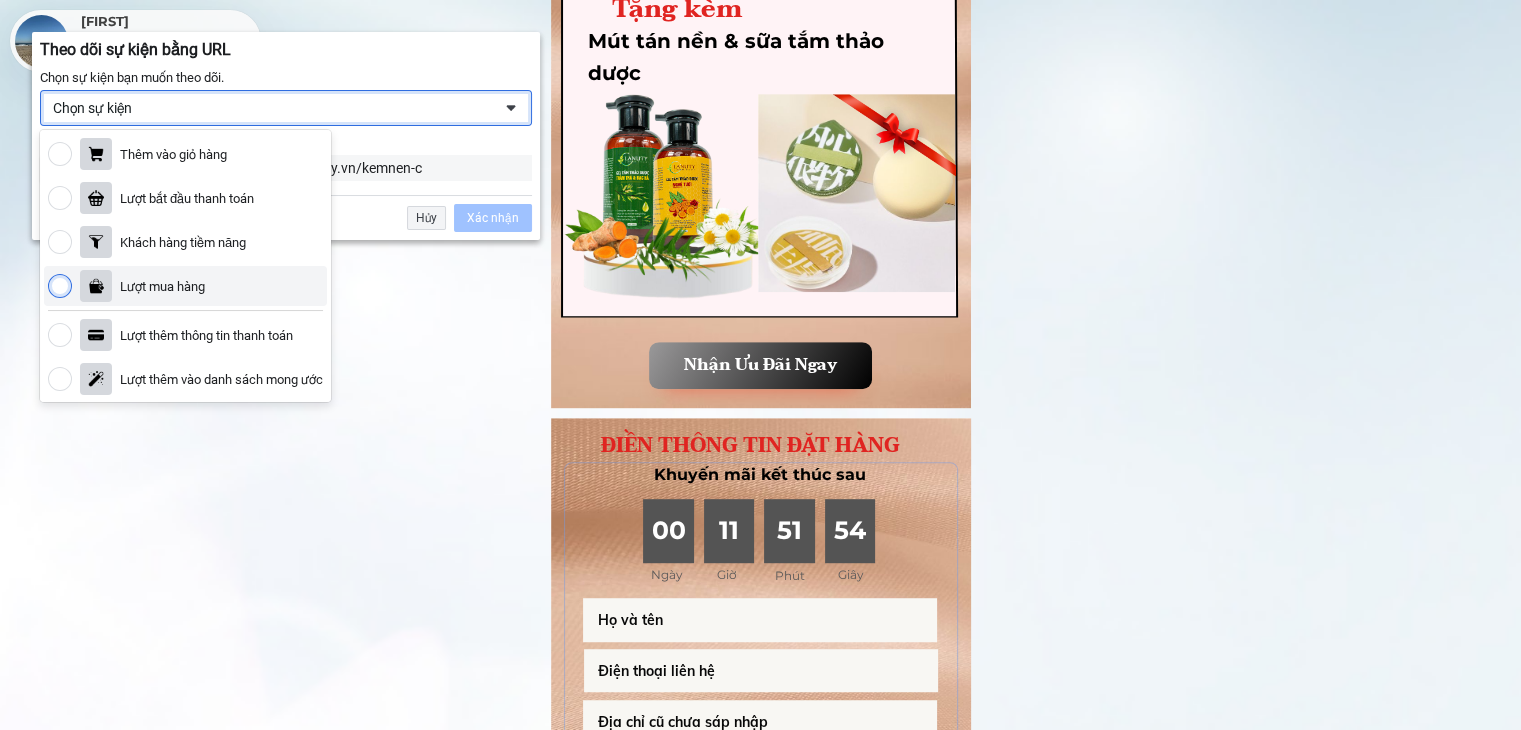 click at bounding box center [60, 286] 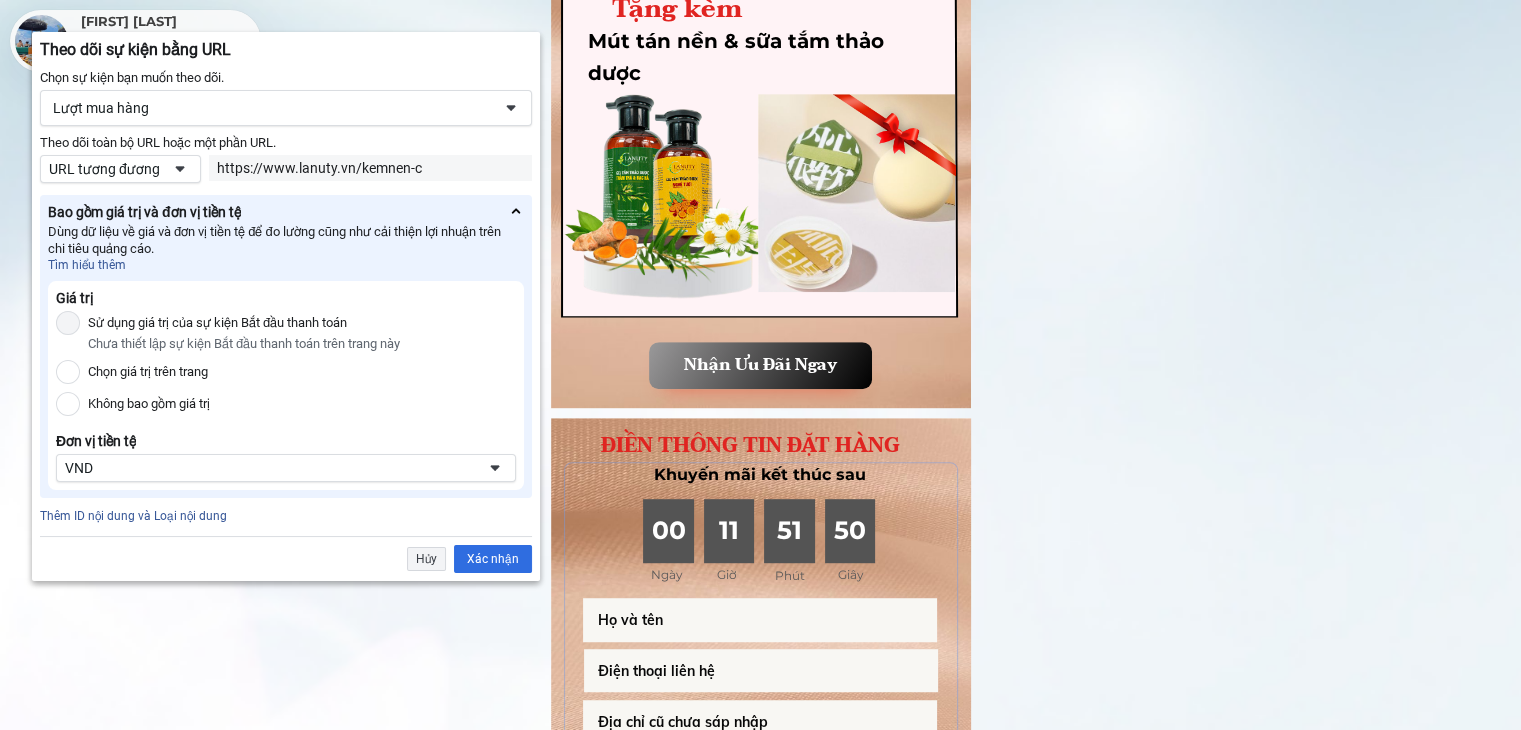 click at bounding box center [180, 169] 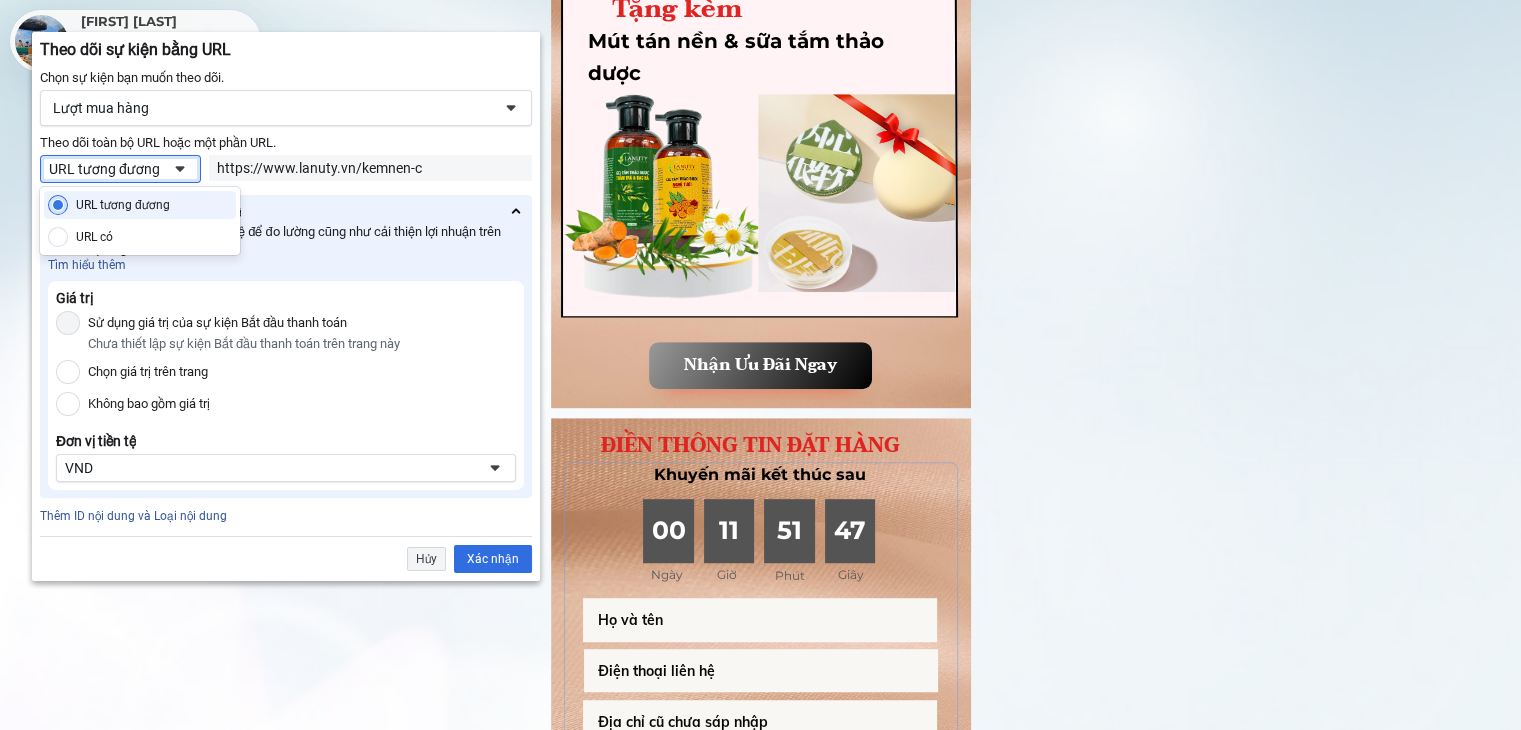 click at bounding box center (180, 169) 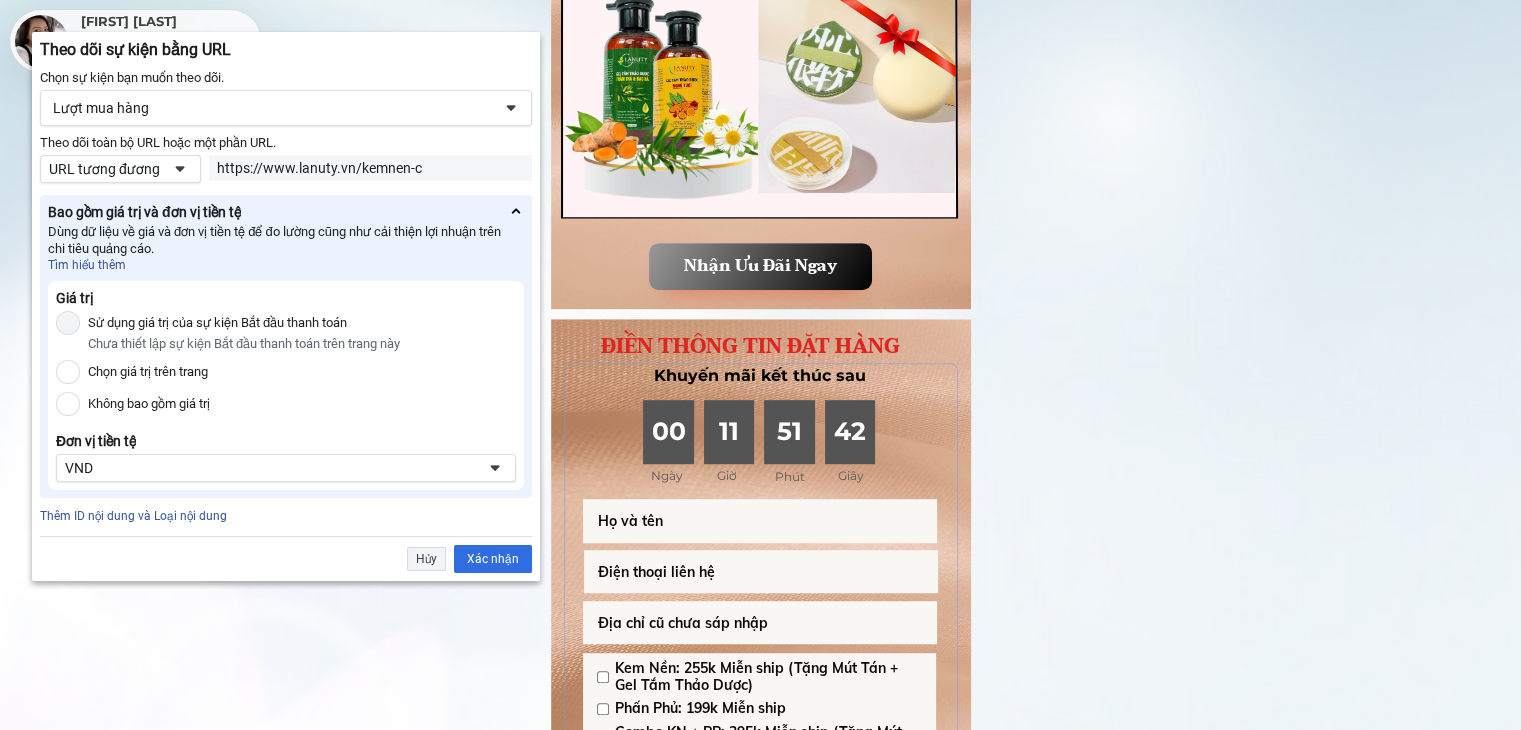 scroll, scrollTop: 1150, scrollLeft: 0, axis: vertical 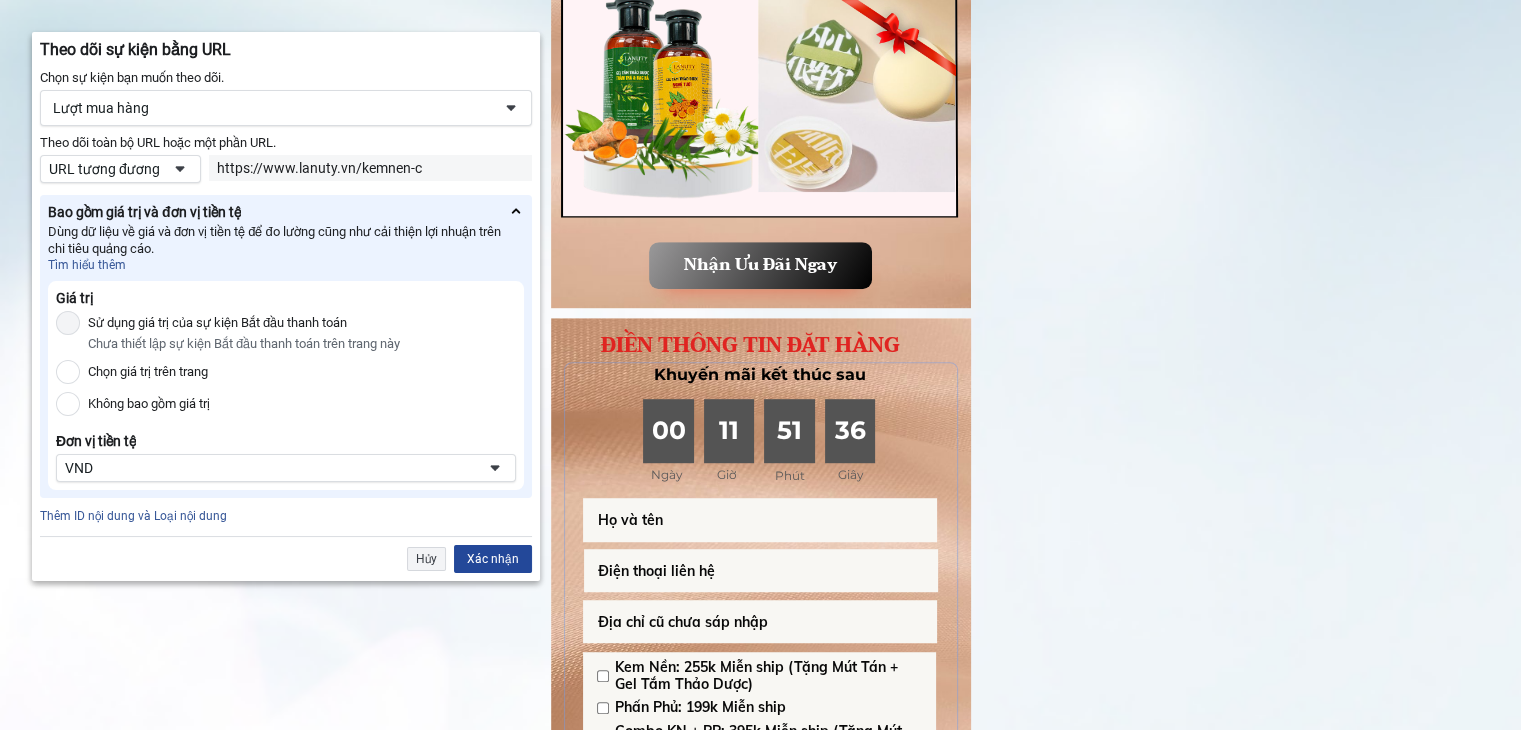 click on "Xác nhận" at bounding box center (493, 559) 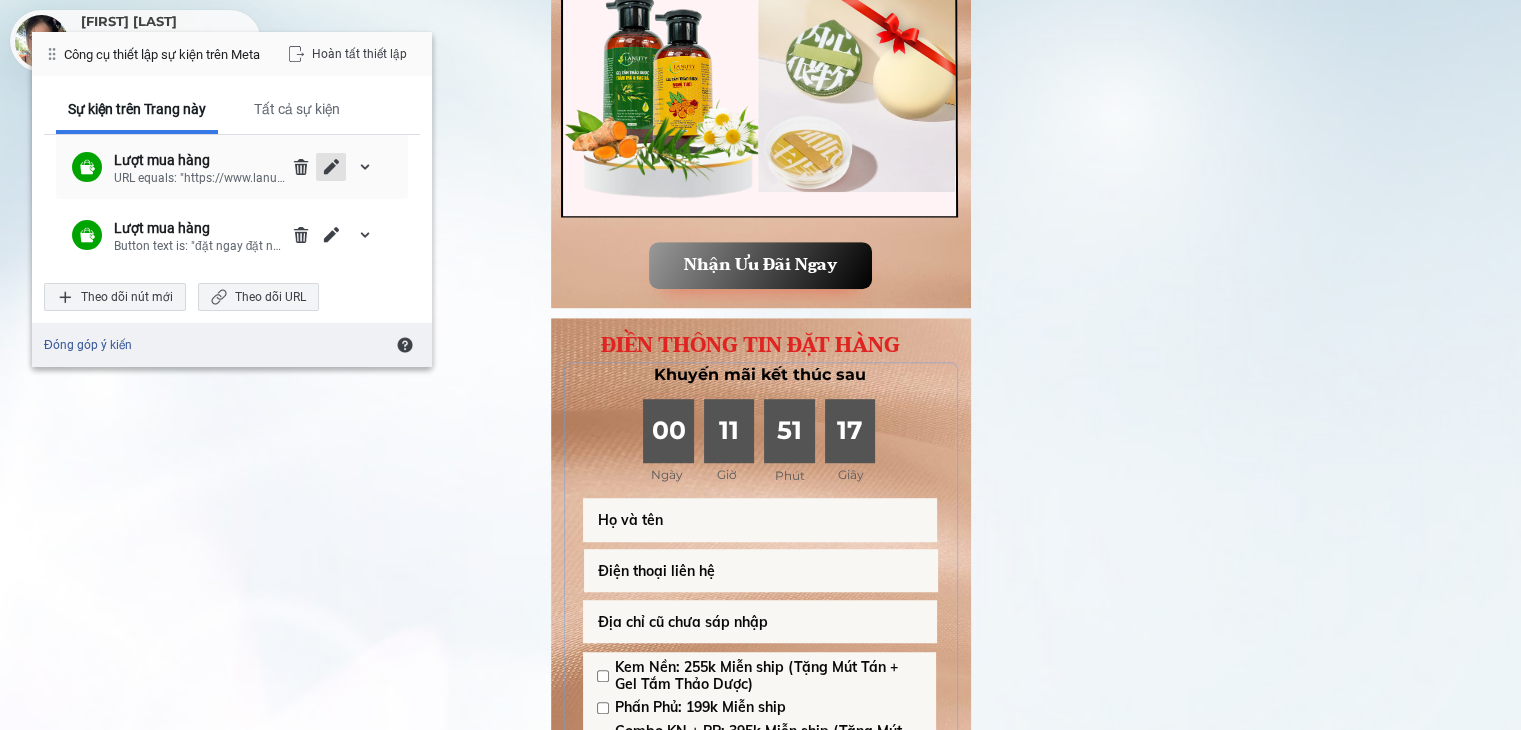 click at bounding box center (331, 167) 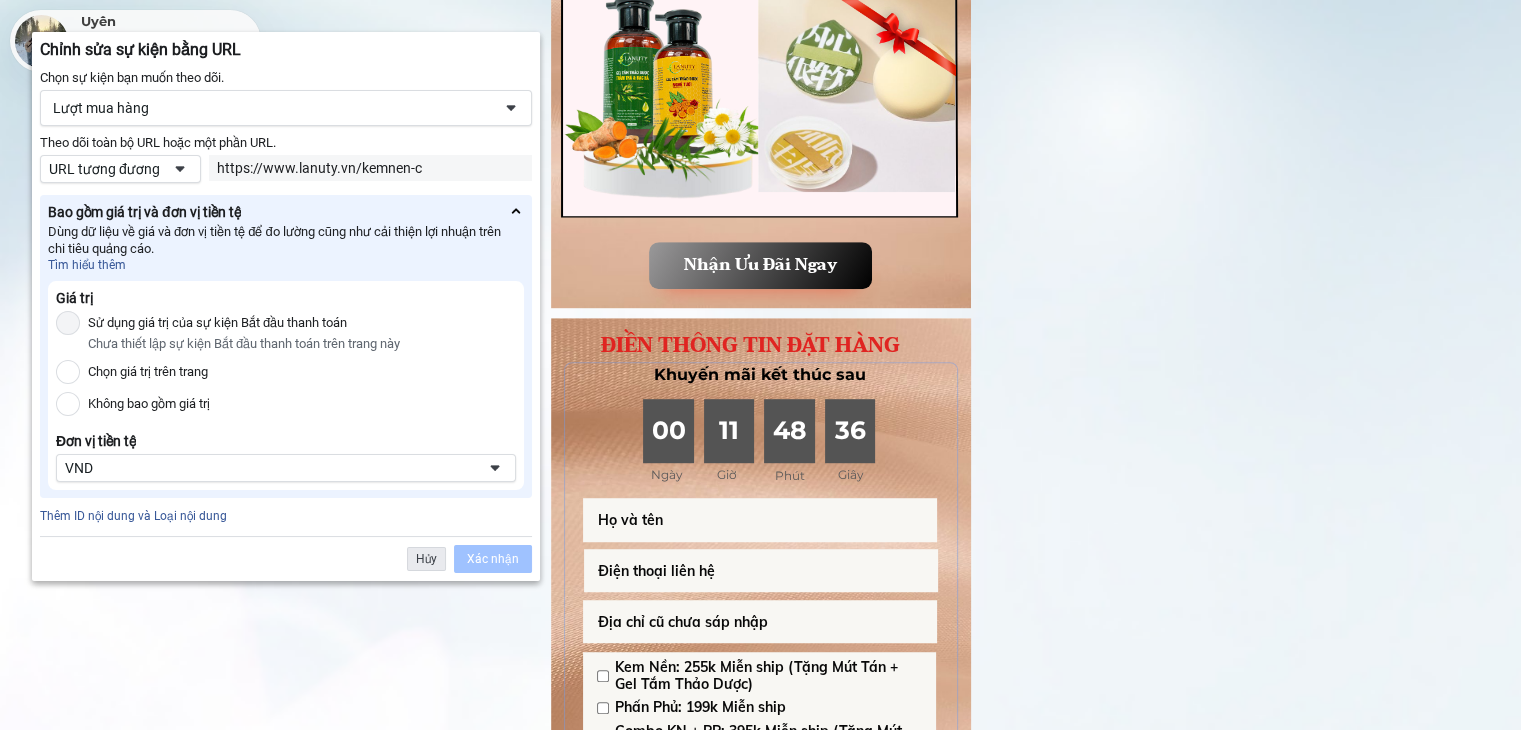 click on "Hủy" at bounding box center [426, 559] 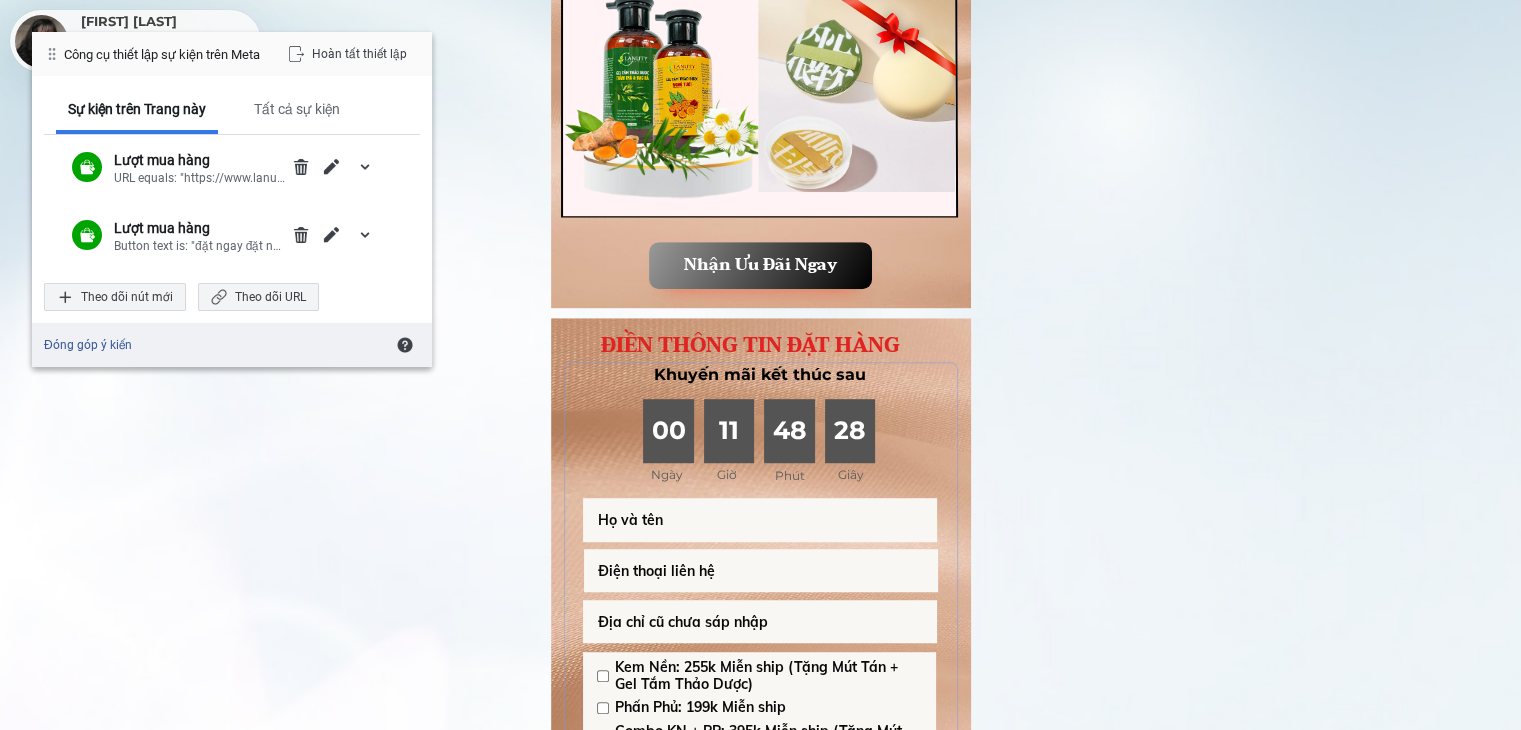 scroll, scrollTop: 1050, scrollLeft: 0, axis: vertical 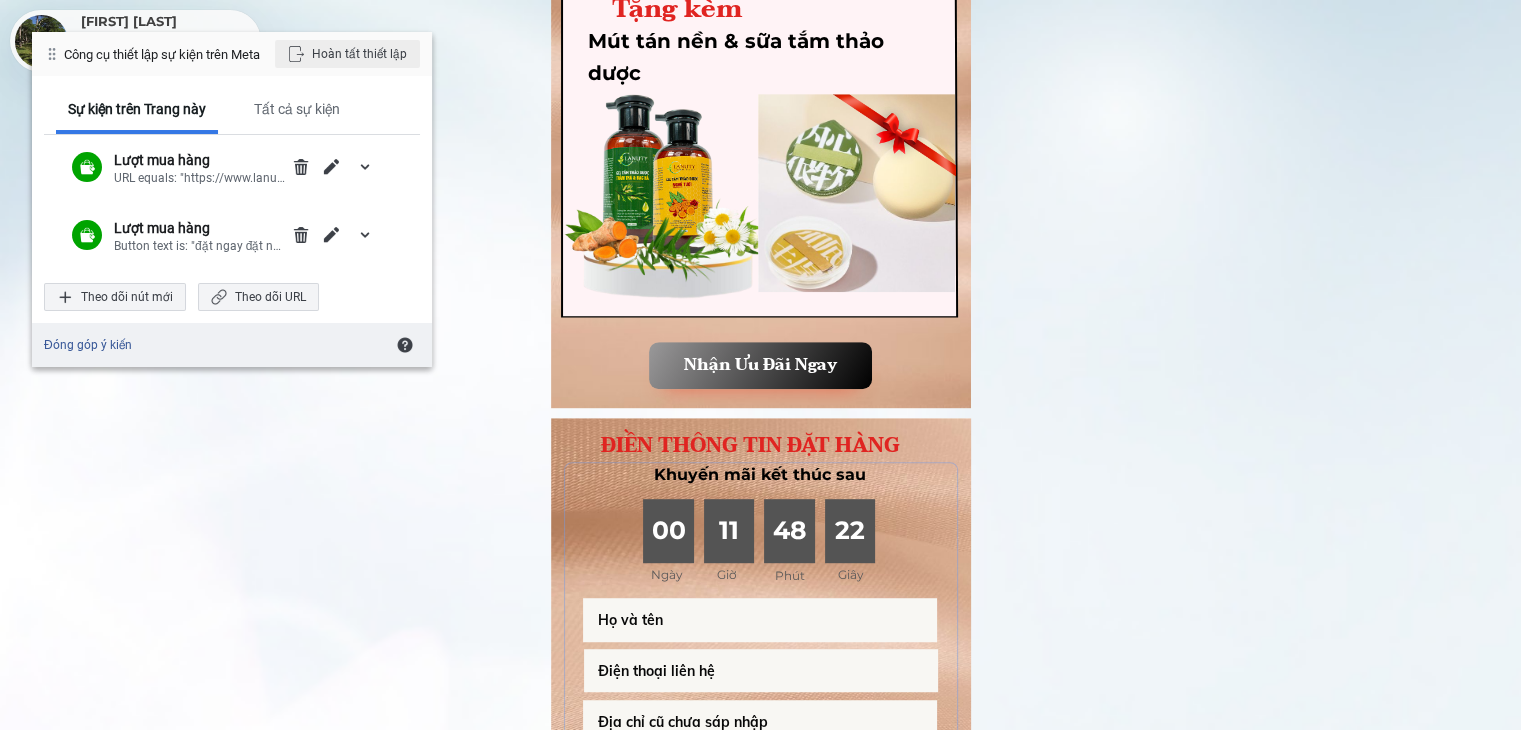 click on "Hoàn tất thiết lập" at bounding box center (347, 54) 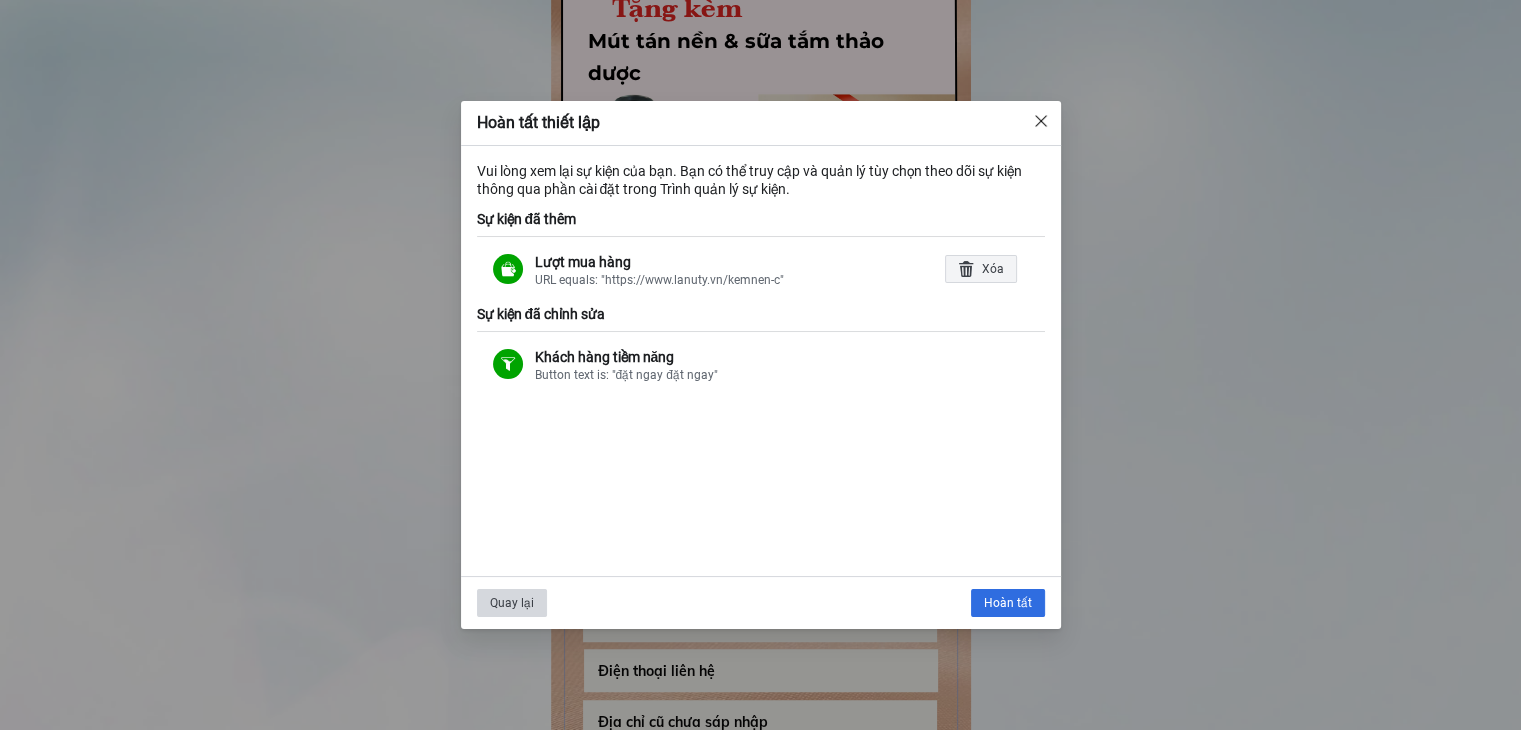 click on "Quay lại" at bounding box center (512, 603) 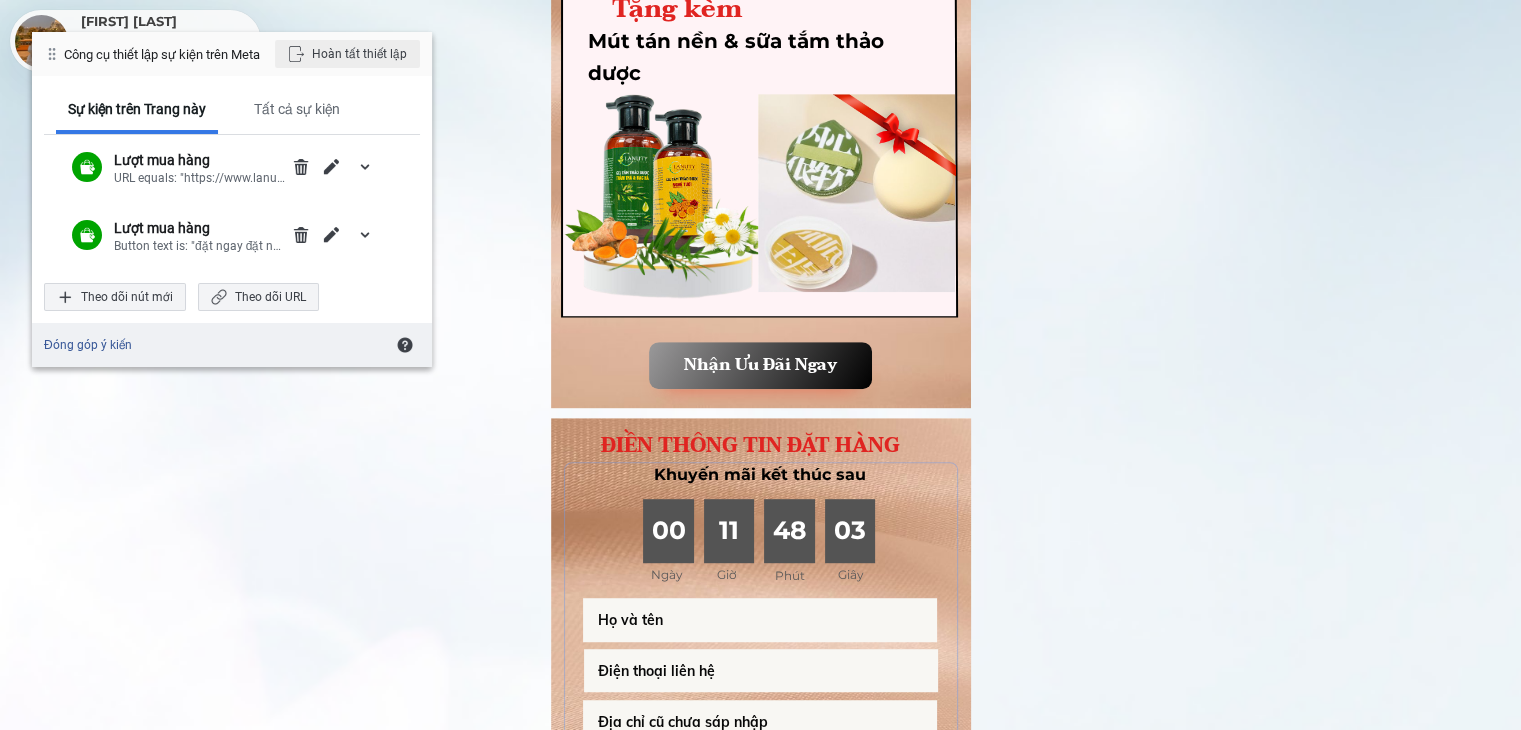 click on "Hoàn tất thiết lập" at bounding box center [347, 54] 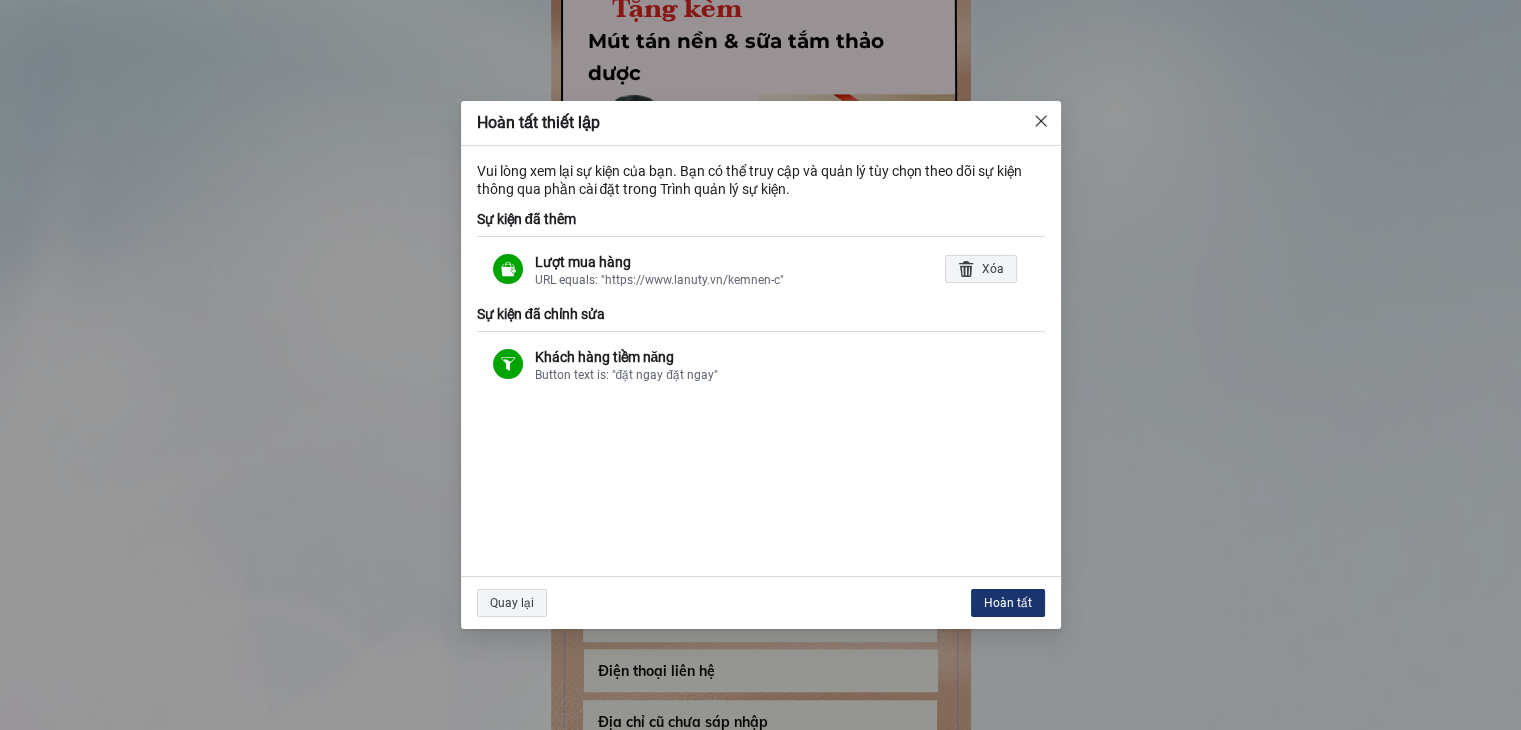 click on "Hoàn tất" at bounding box center [1008, 603] 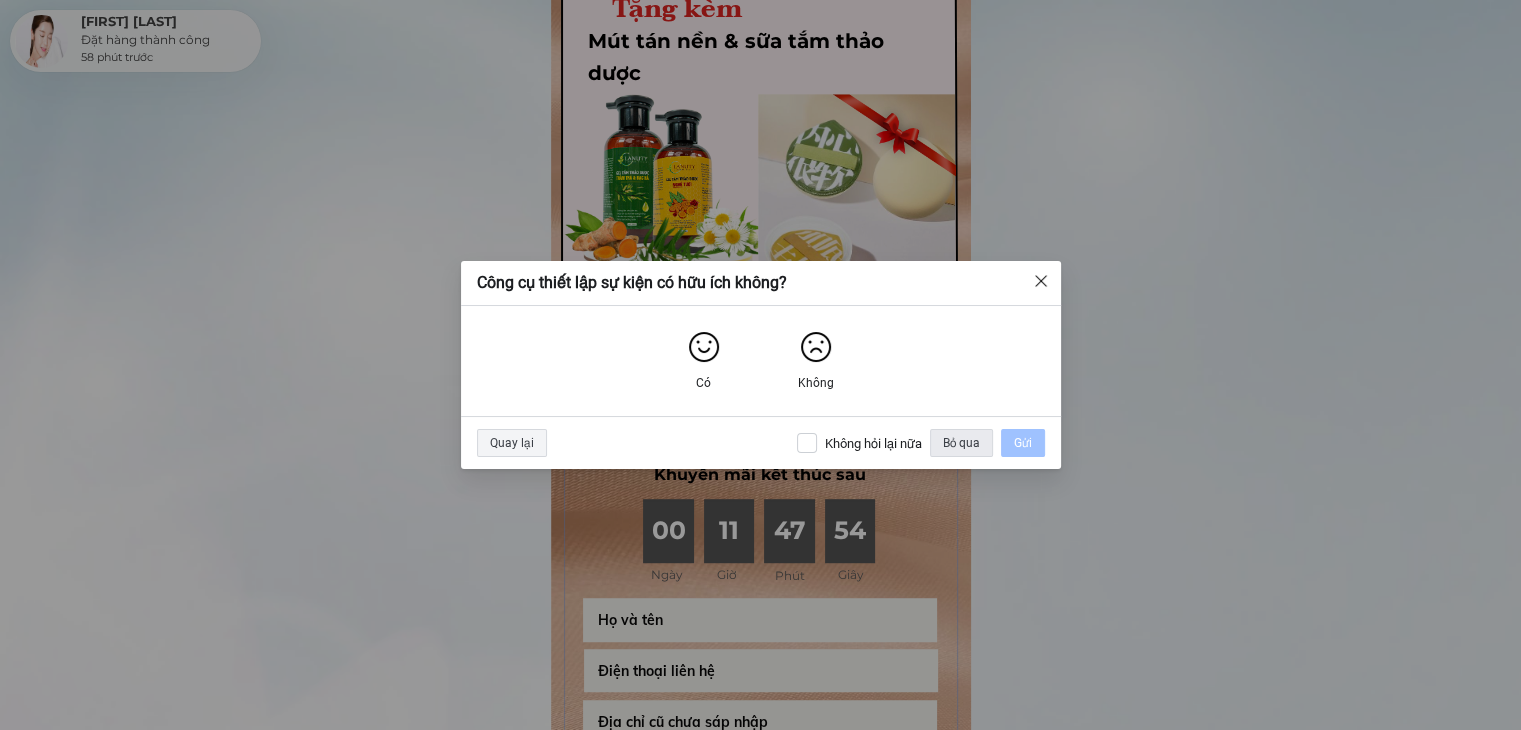 click on "Bỏ qua" at bounding box center (961, 443) 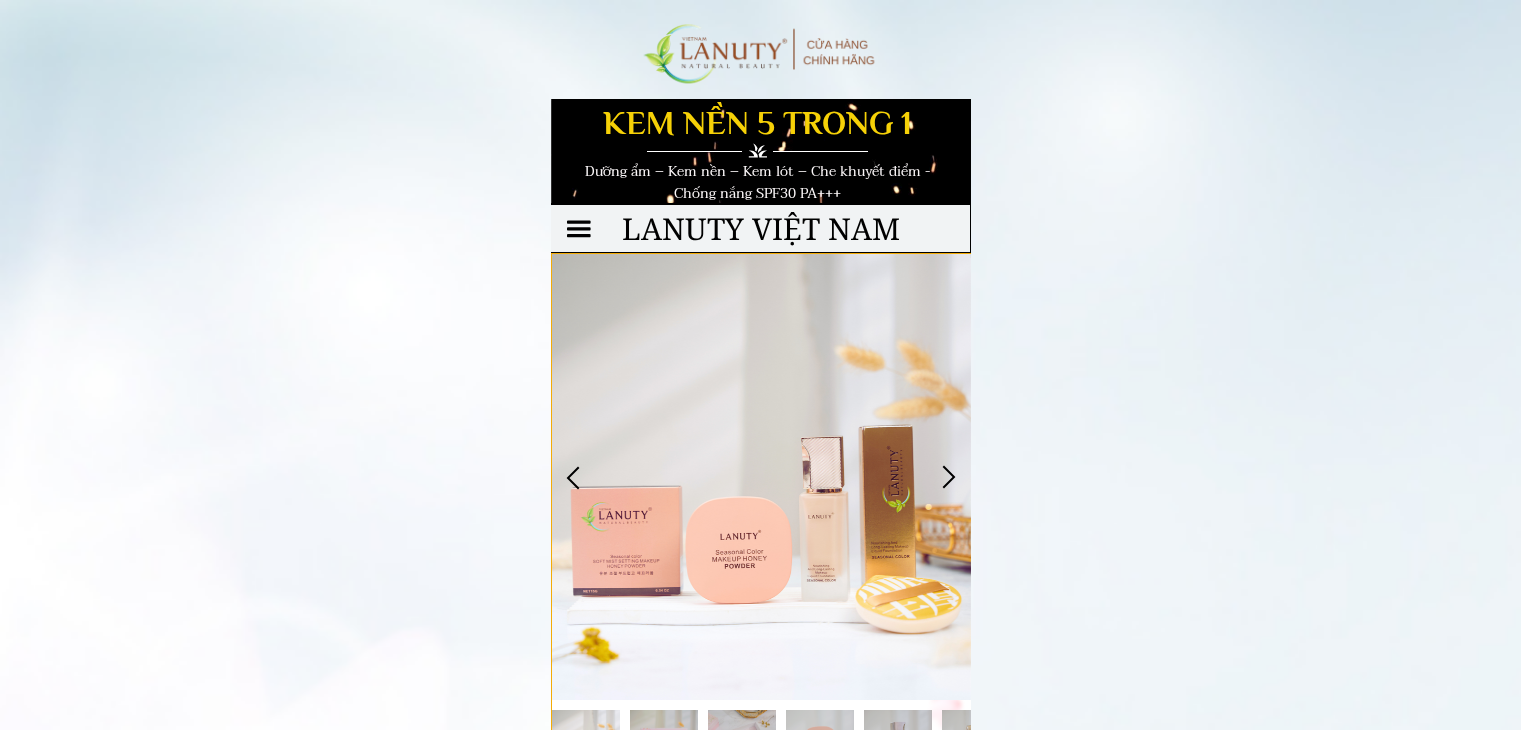 scroll, scrollTop: 0, scrollLeft: 0, axis: both 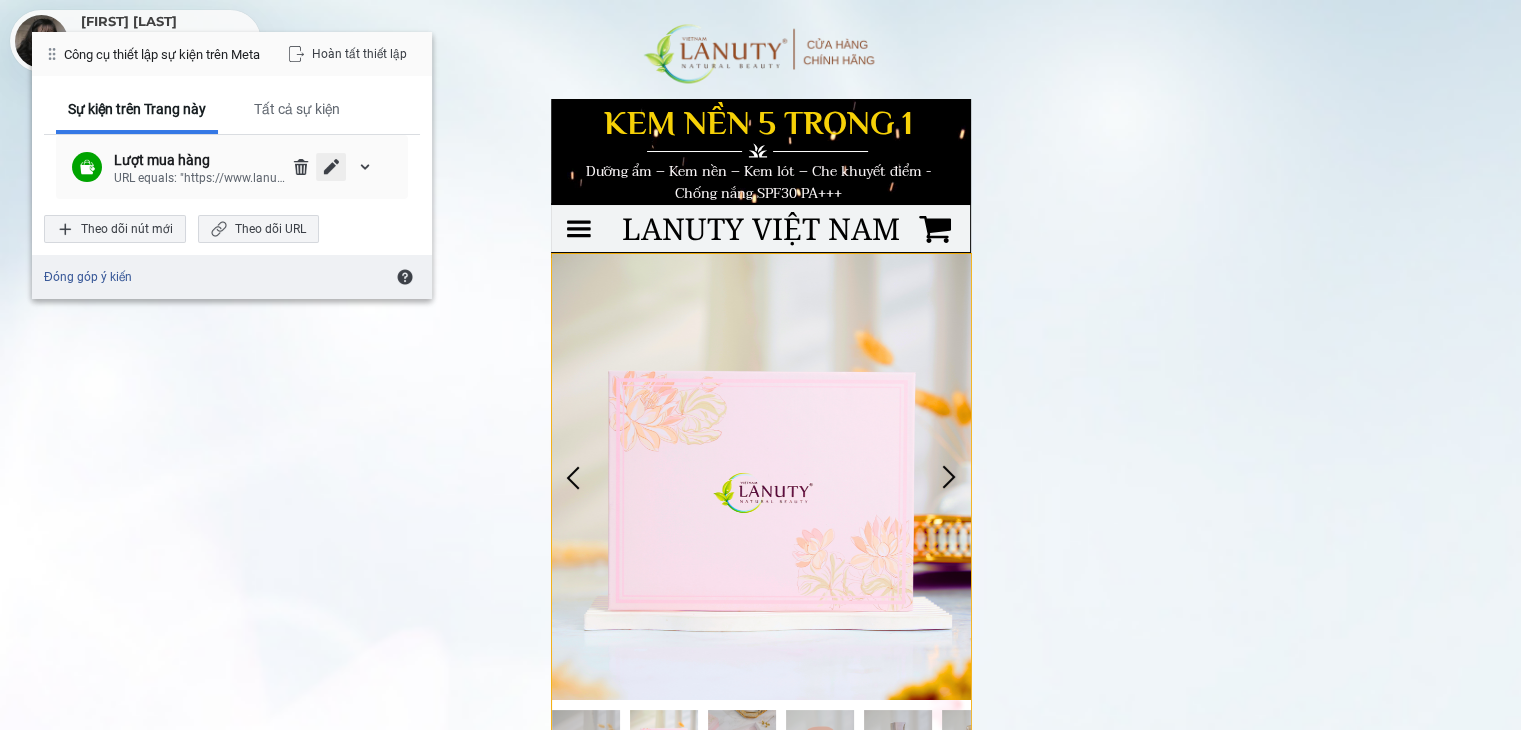 click at bounding box center (331, 167) 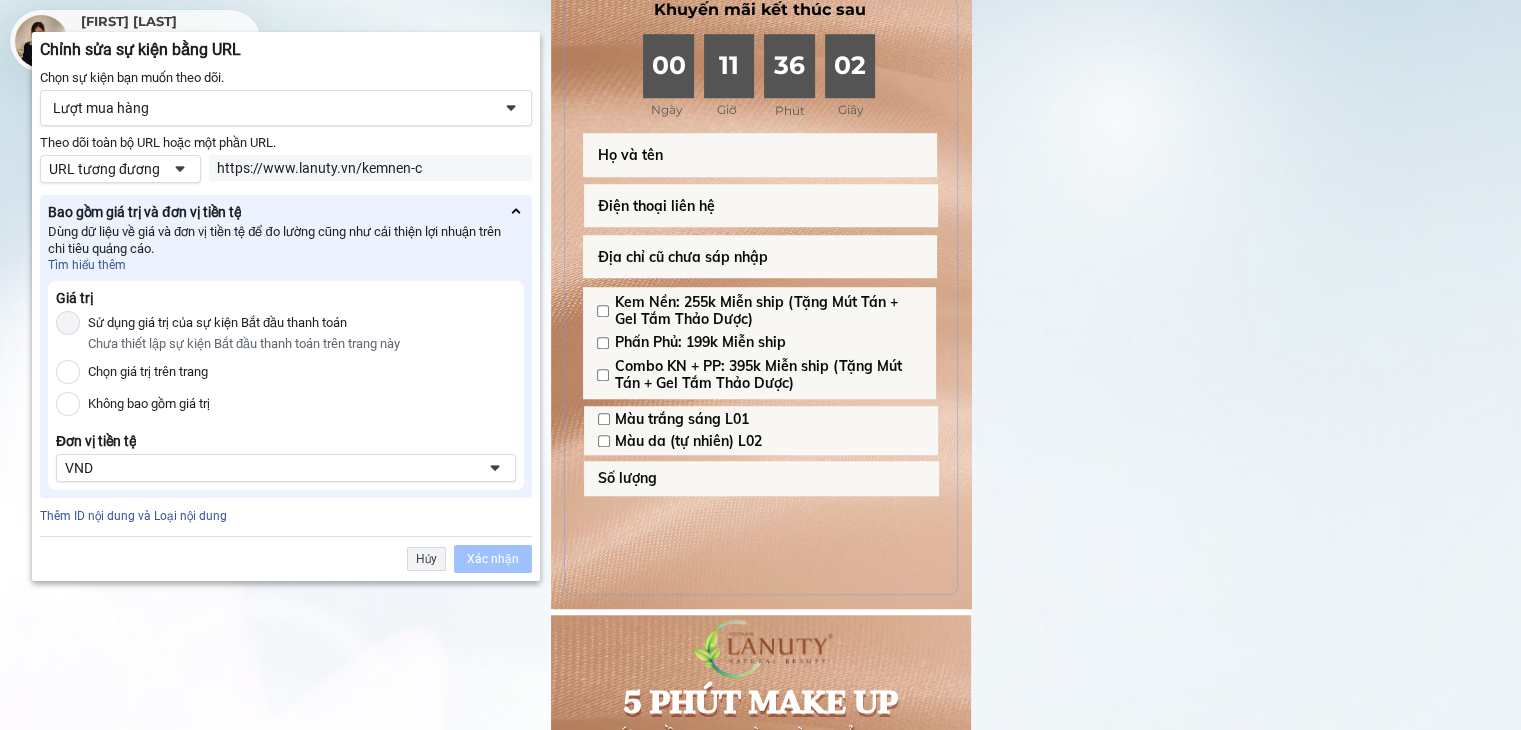 scroll, scrollTop: 1600, scrollLeft: 0, axis: vertical 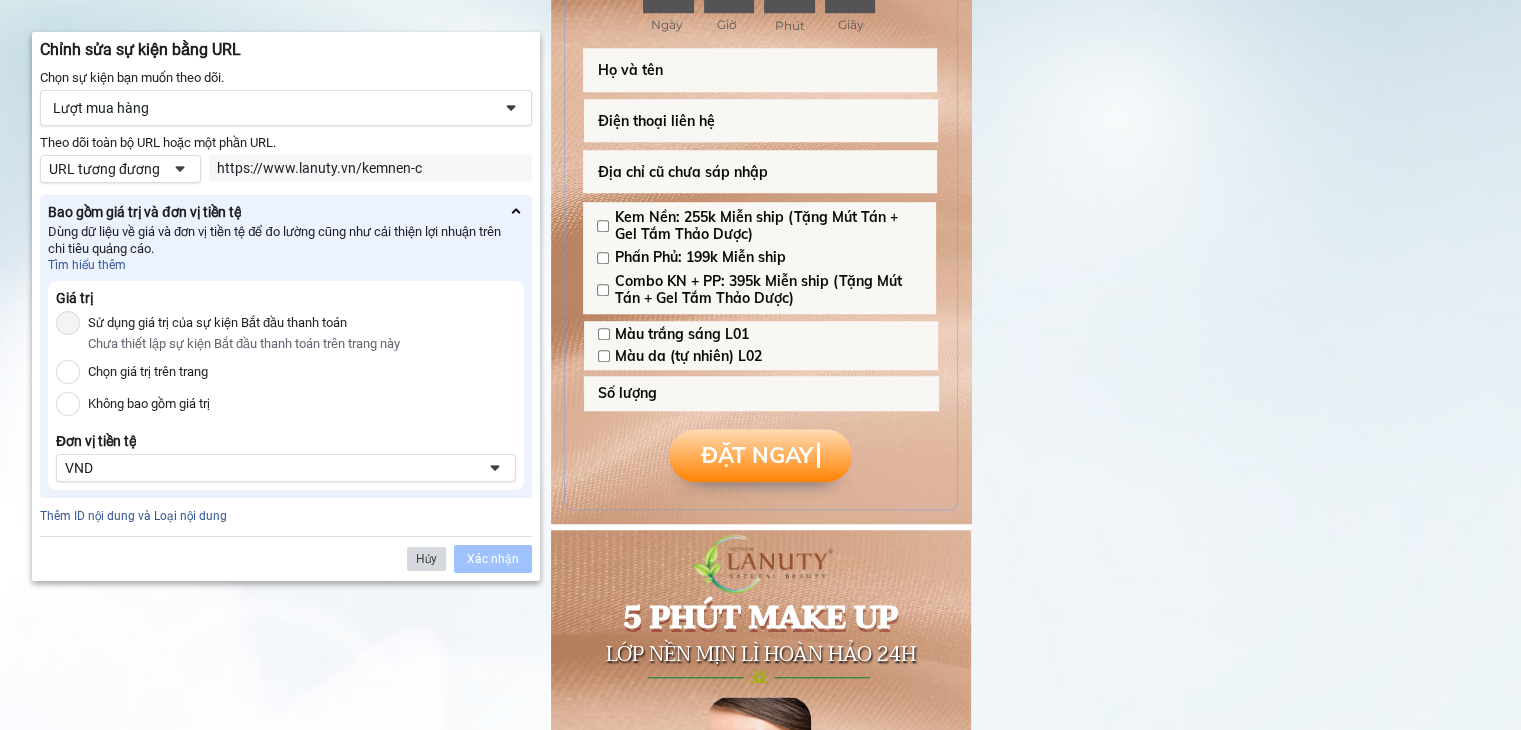 click on "Hủy" at bounding box center [426, 559] 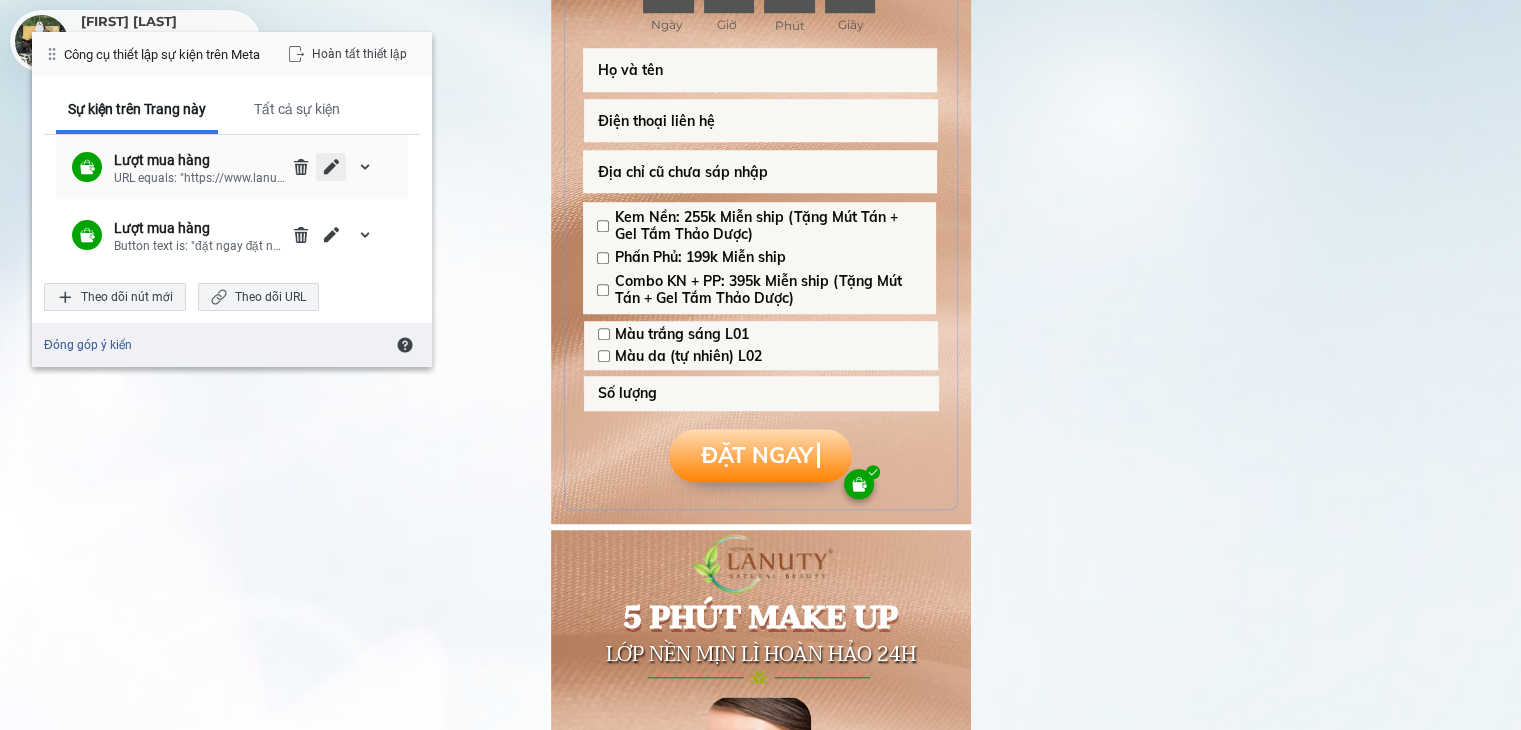 click at bounding box center [331, 167] 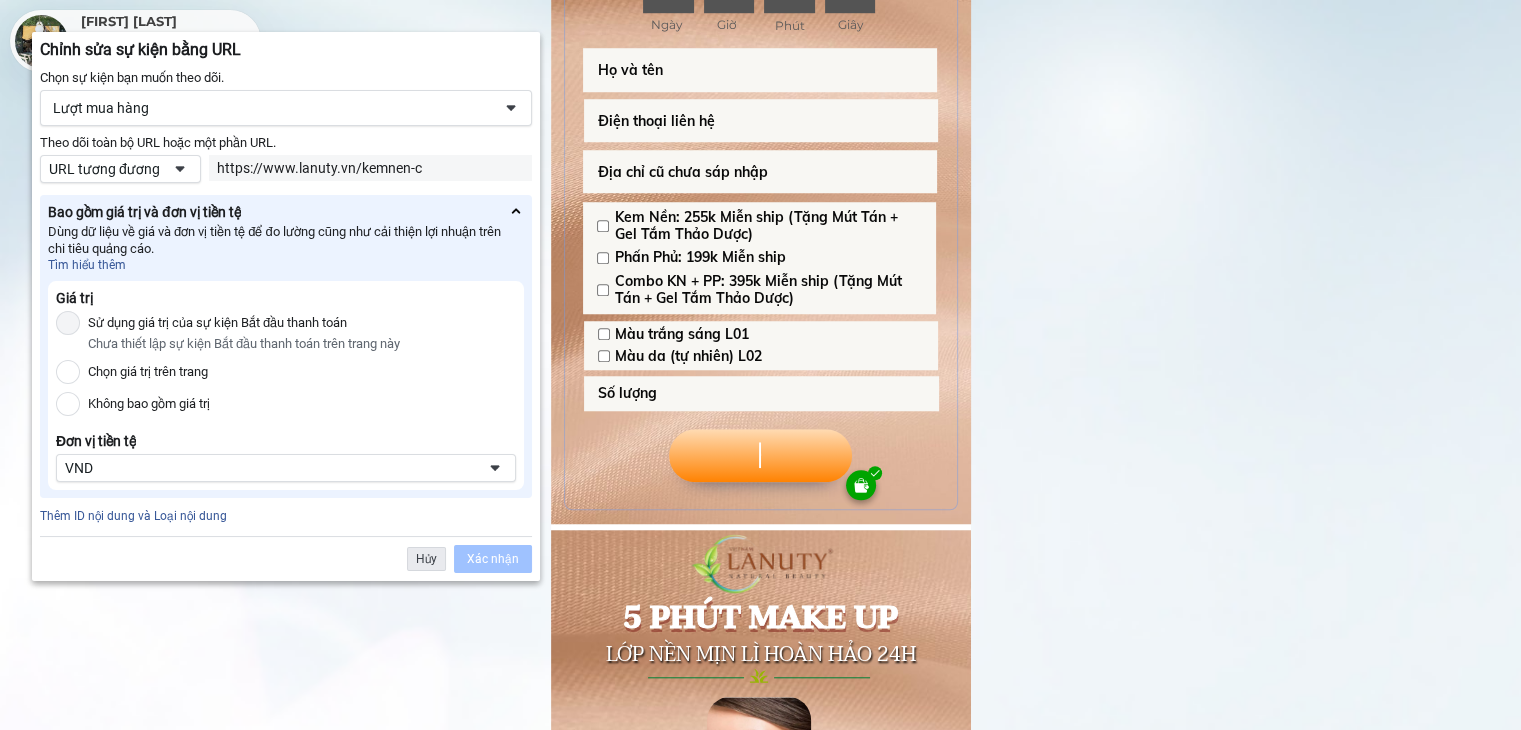 click on "Hủy" at bounding box center [426, 559] 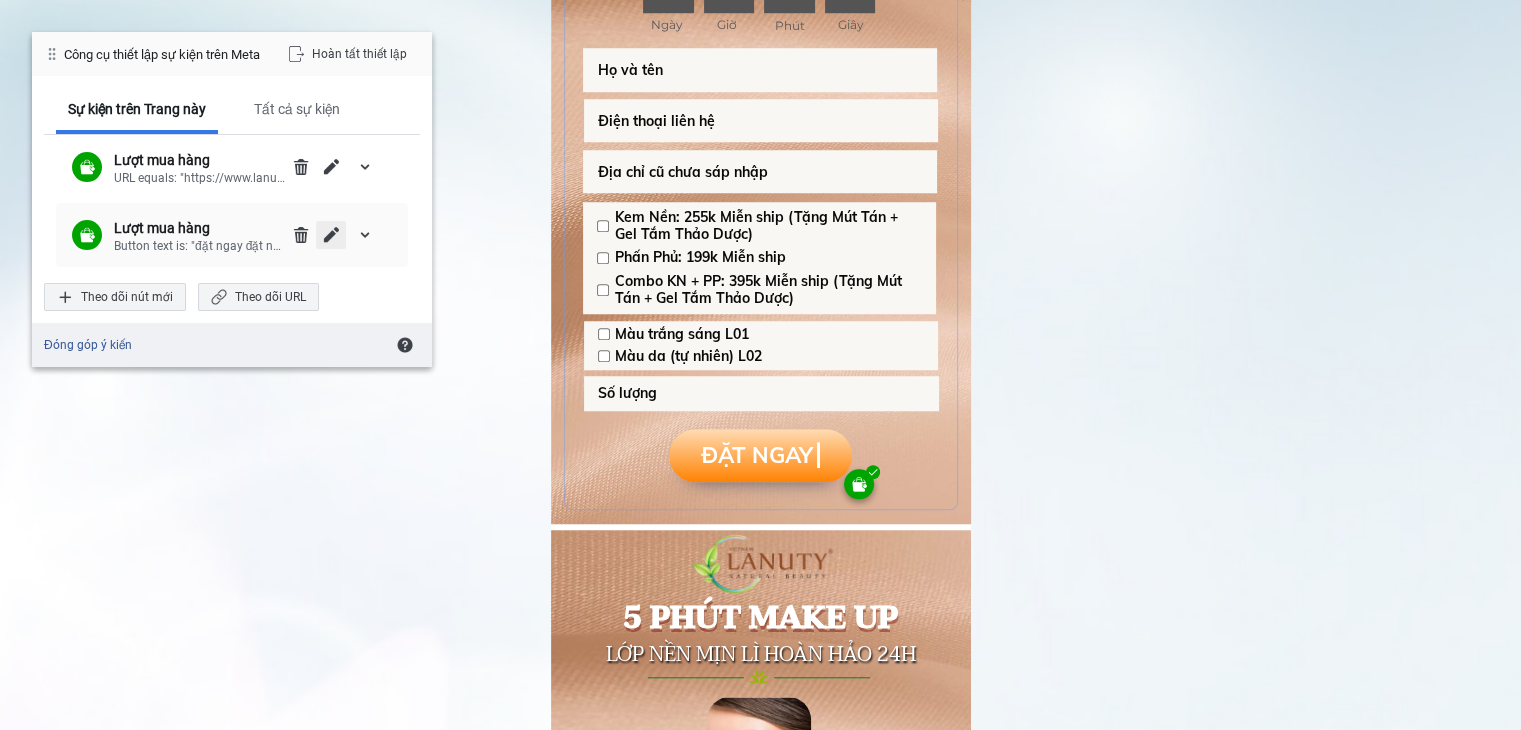 click at bounding box center [331, 235] 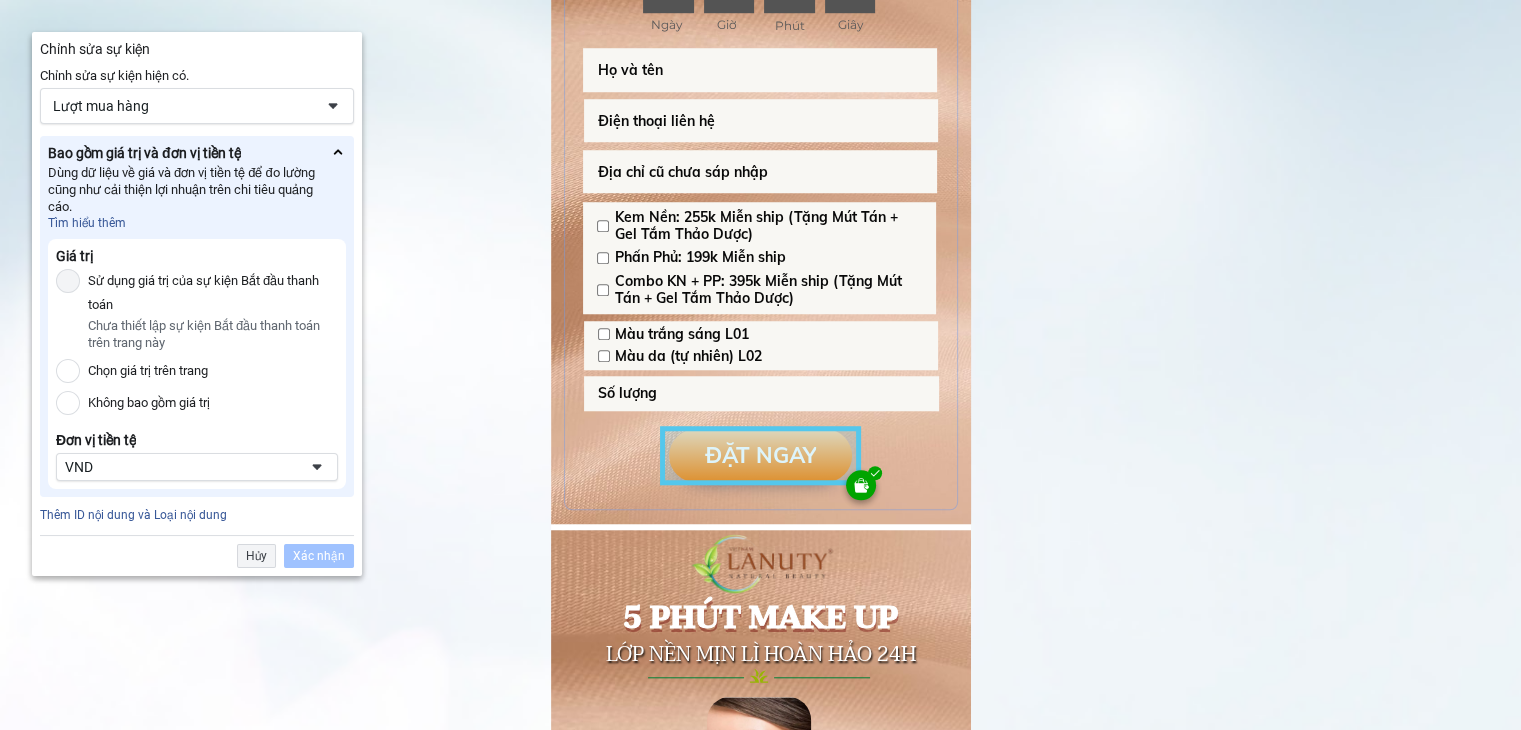 scroll, scrollTop: 1690, scrollLeft: 0, axis: vertical 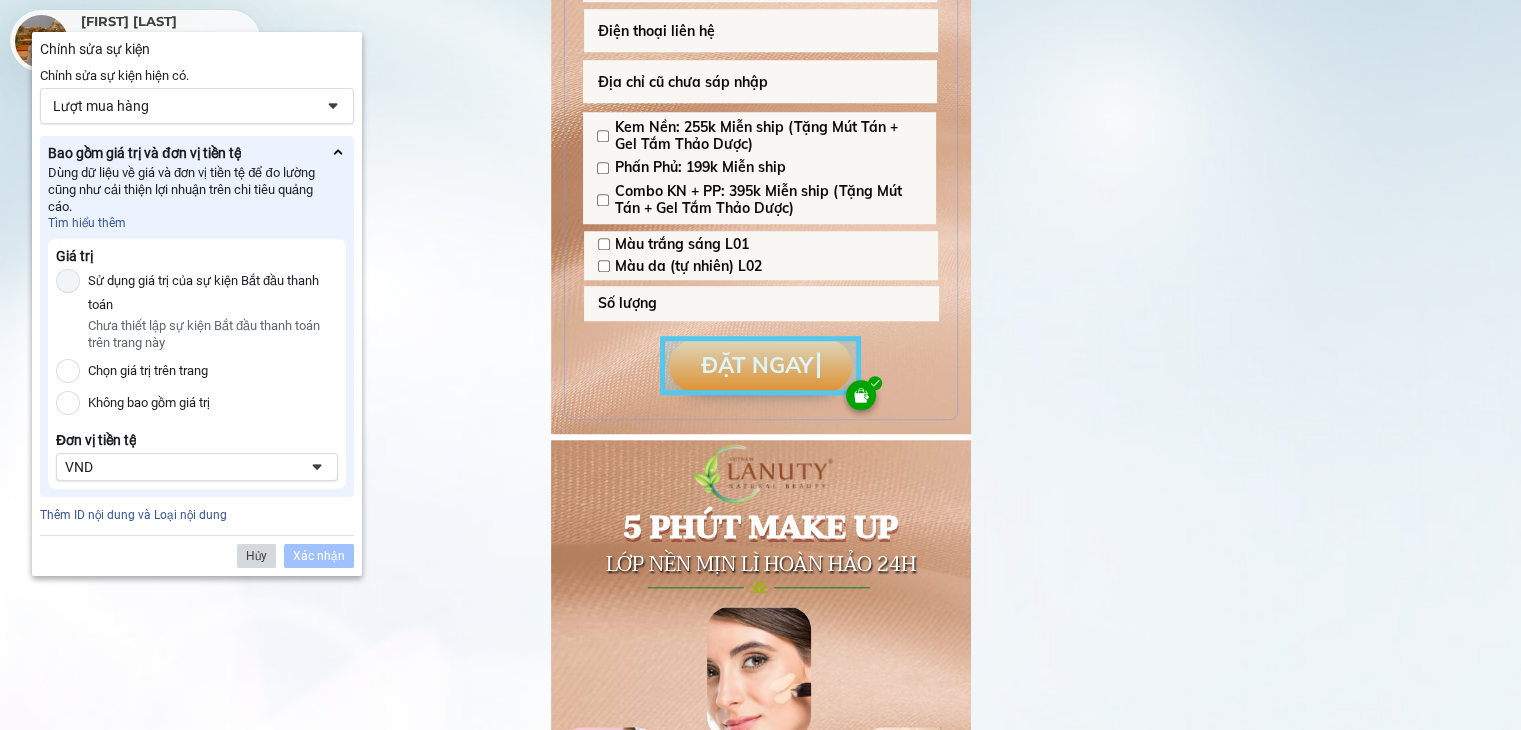click on "Hủy" at bounding box center [256, 556] 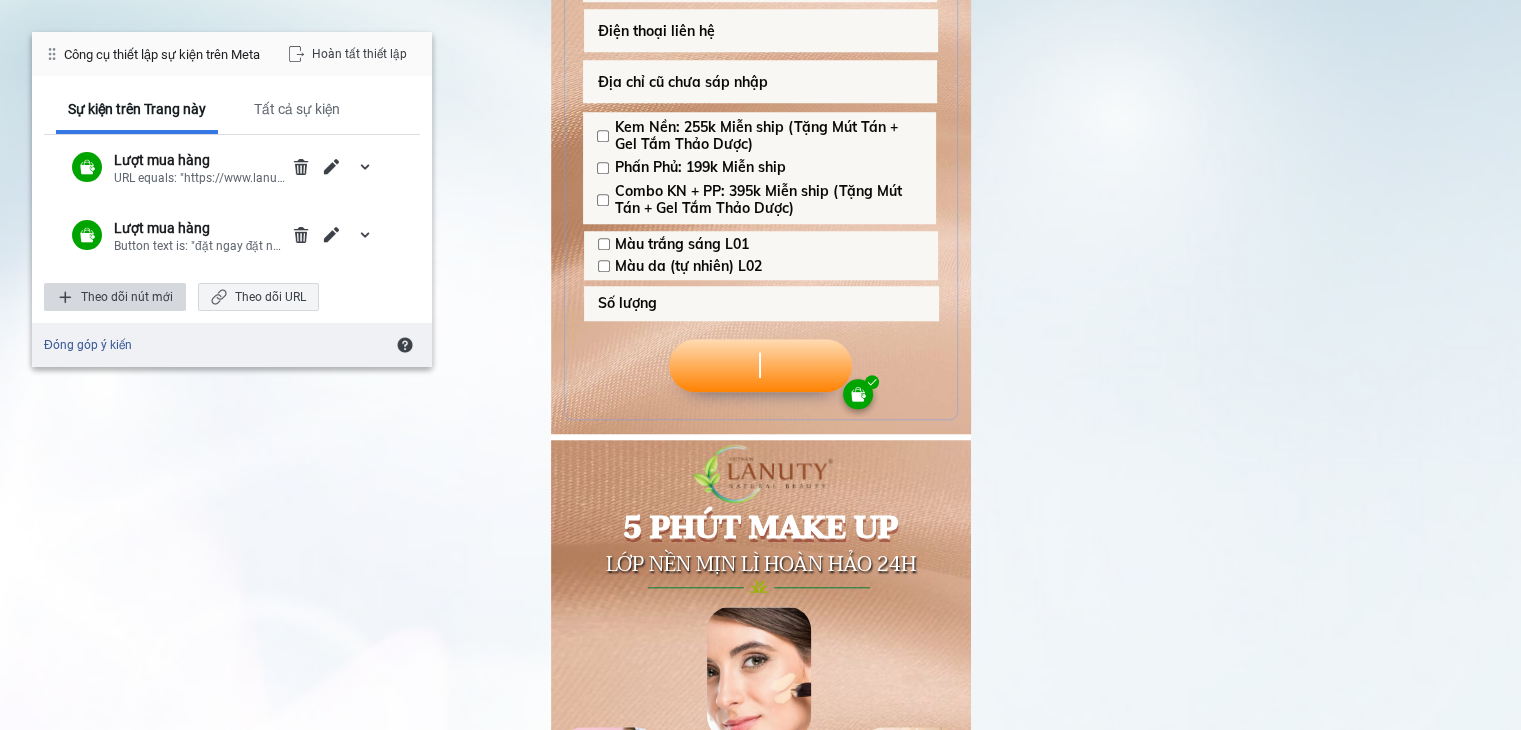 click on "Theo dõi nút mới" at bounding box center [115, 297] 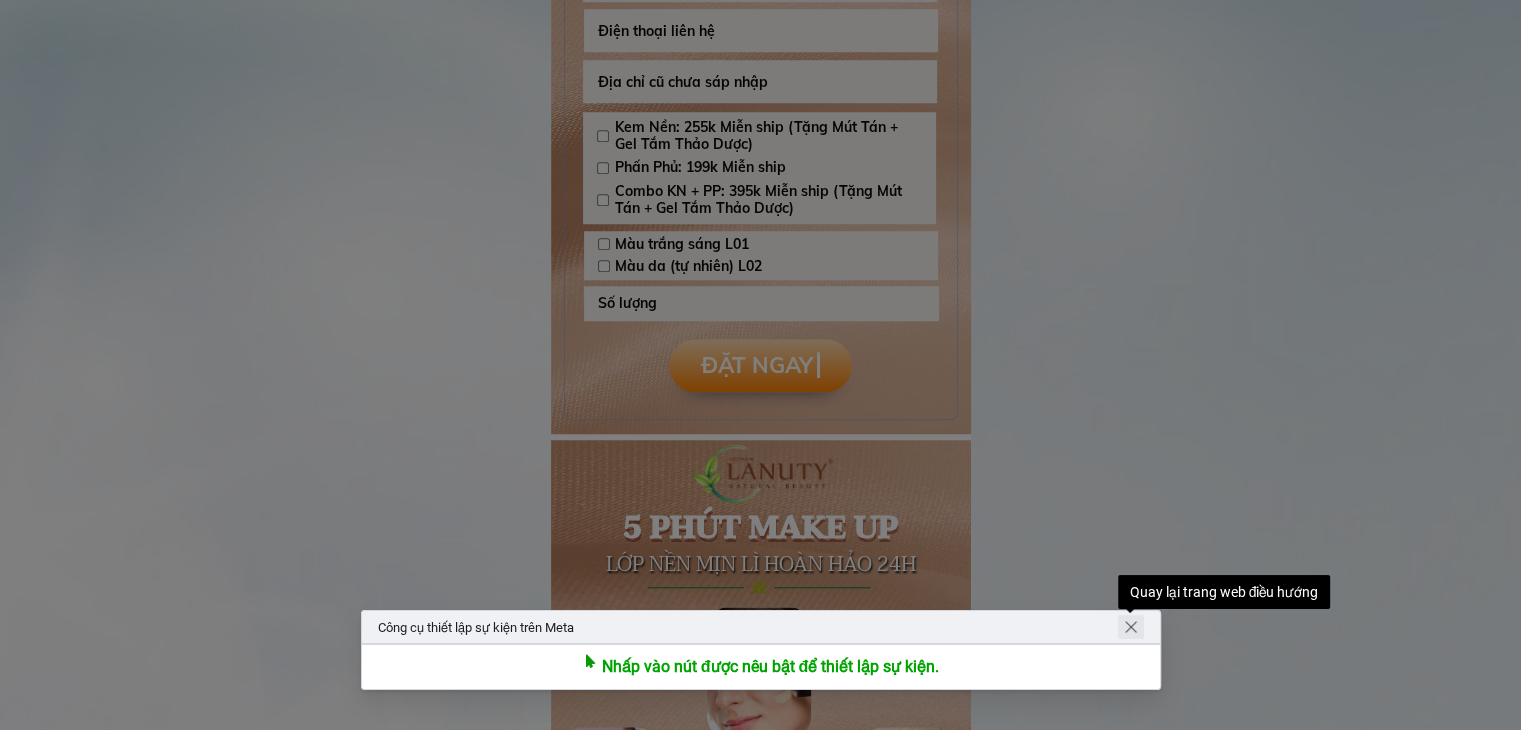 click at bounding box center (1131, 627) 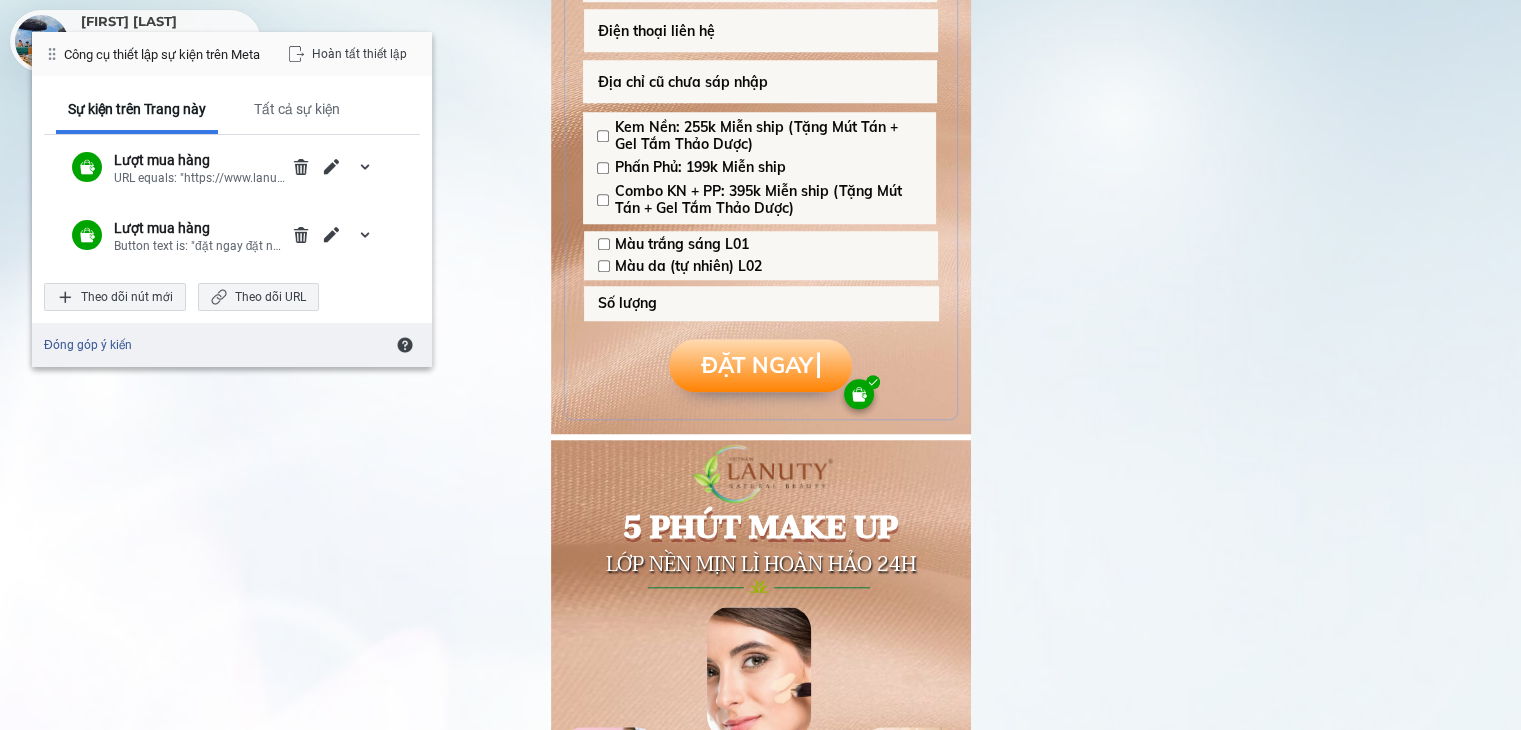 click at bounding box center [859, 394] 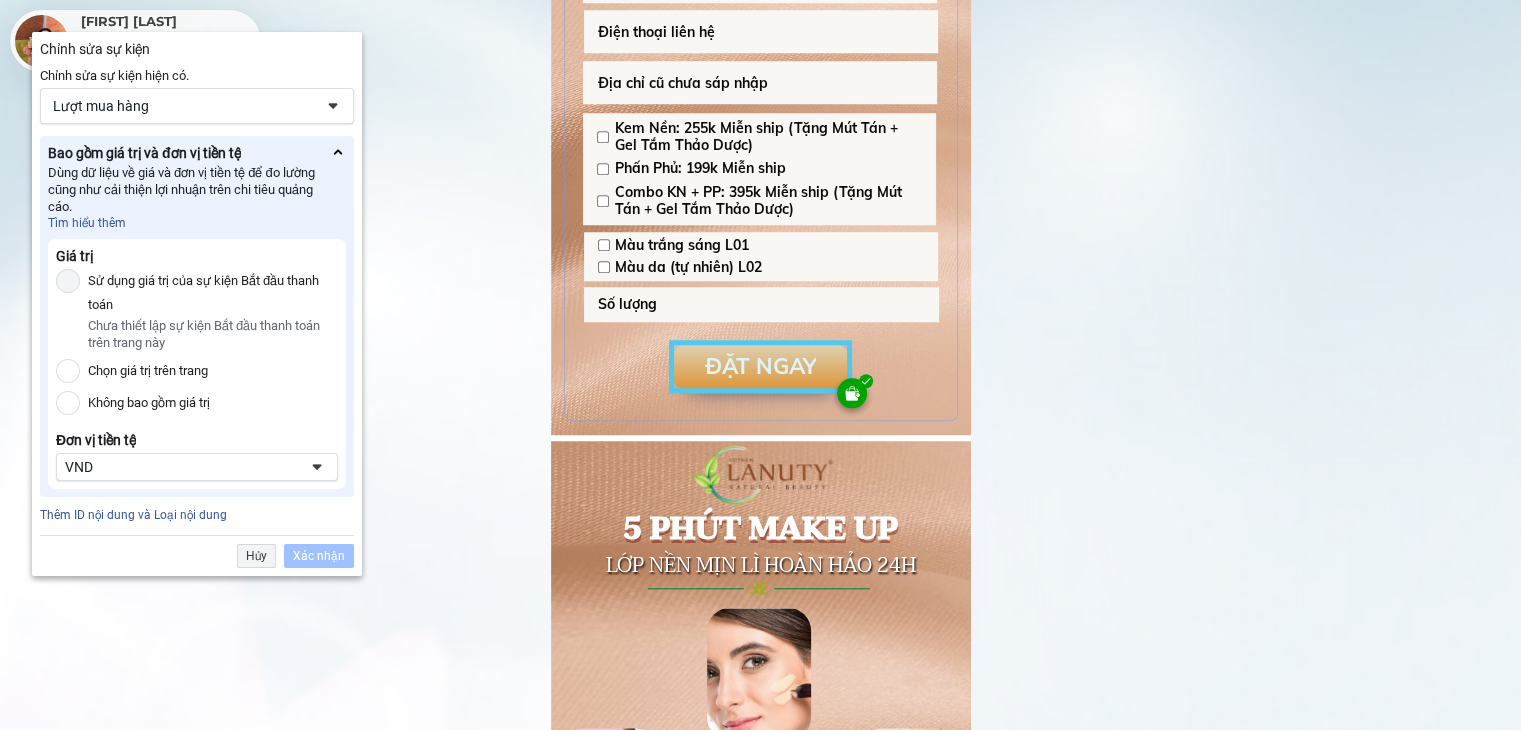 scroll, scrollTop: 1690, scrollLeft: 0, axis: vertical 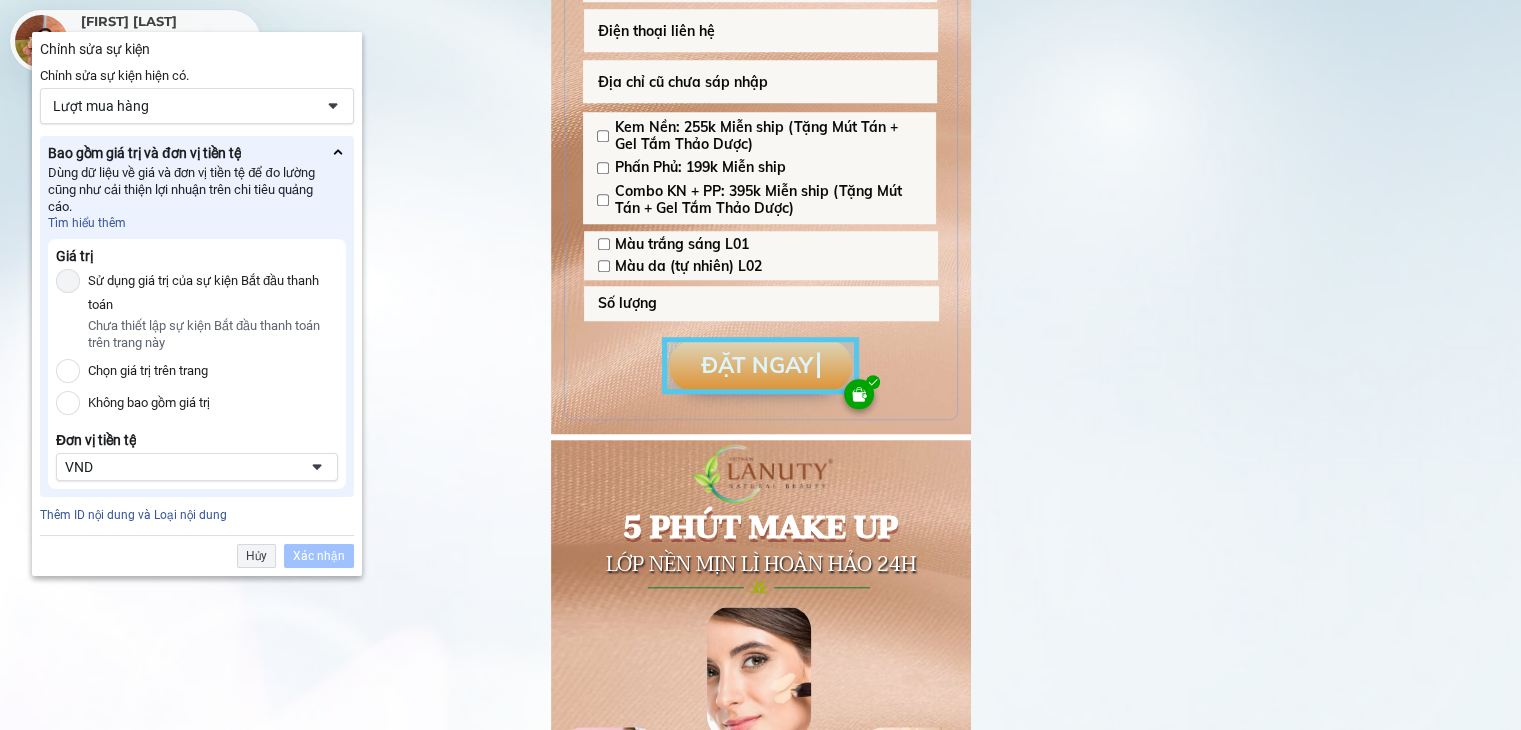 click on "Xác nhận" at bounding box center (319, 556) 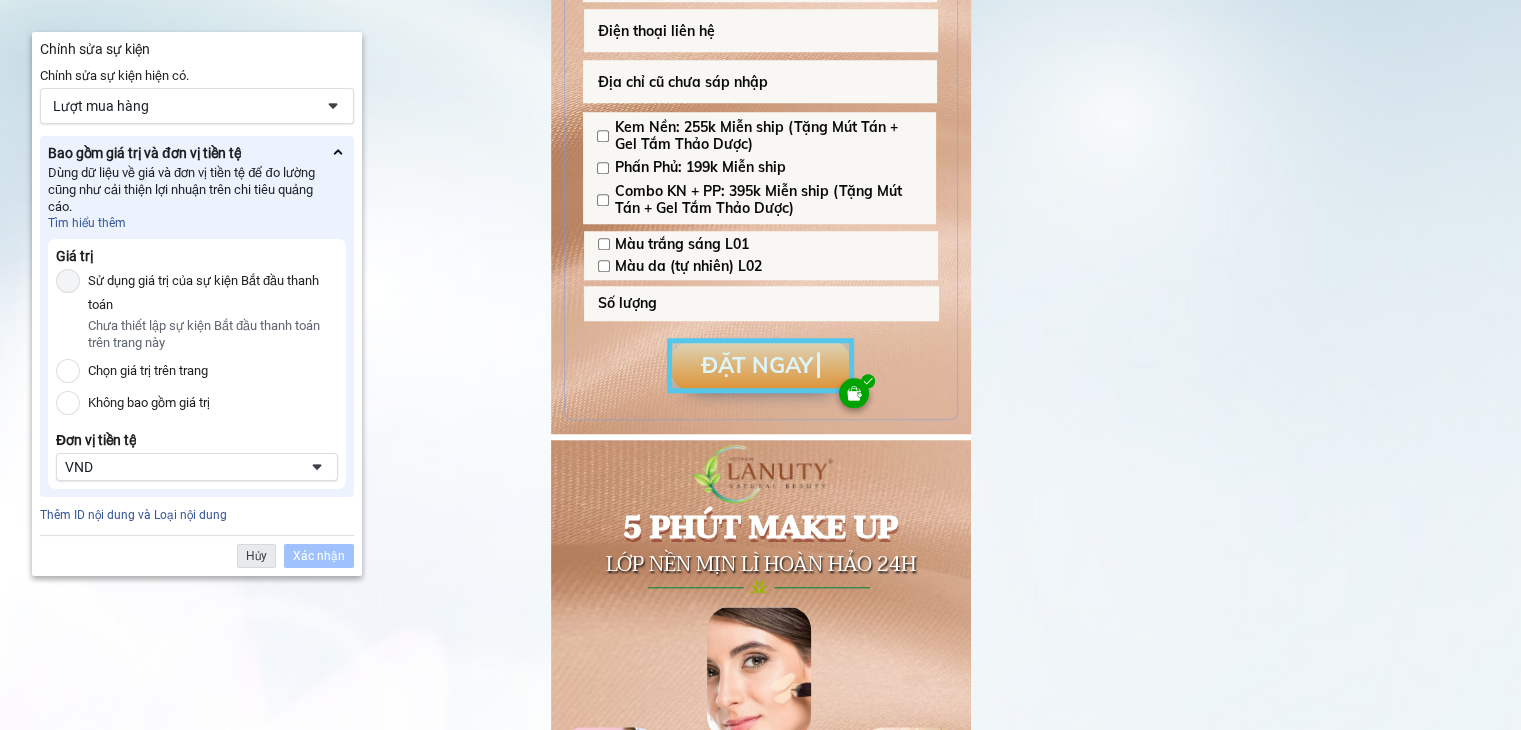click on "Hủy" at bounding box center [256, 556] 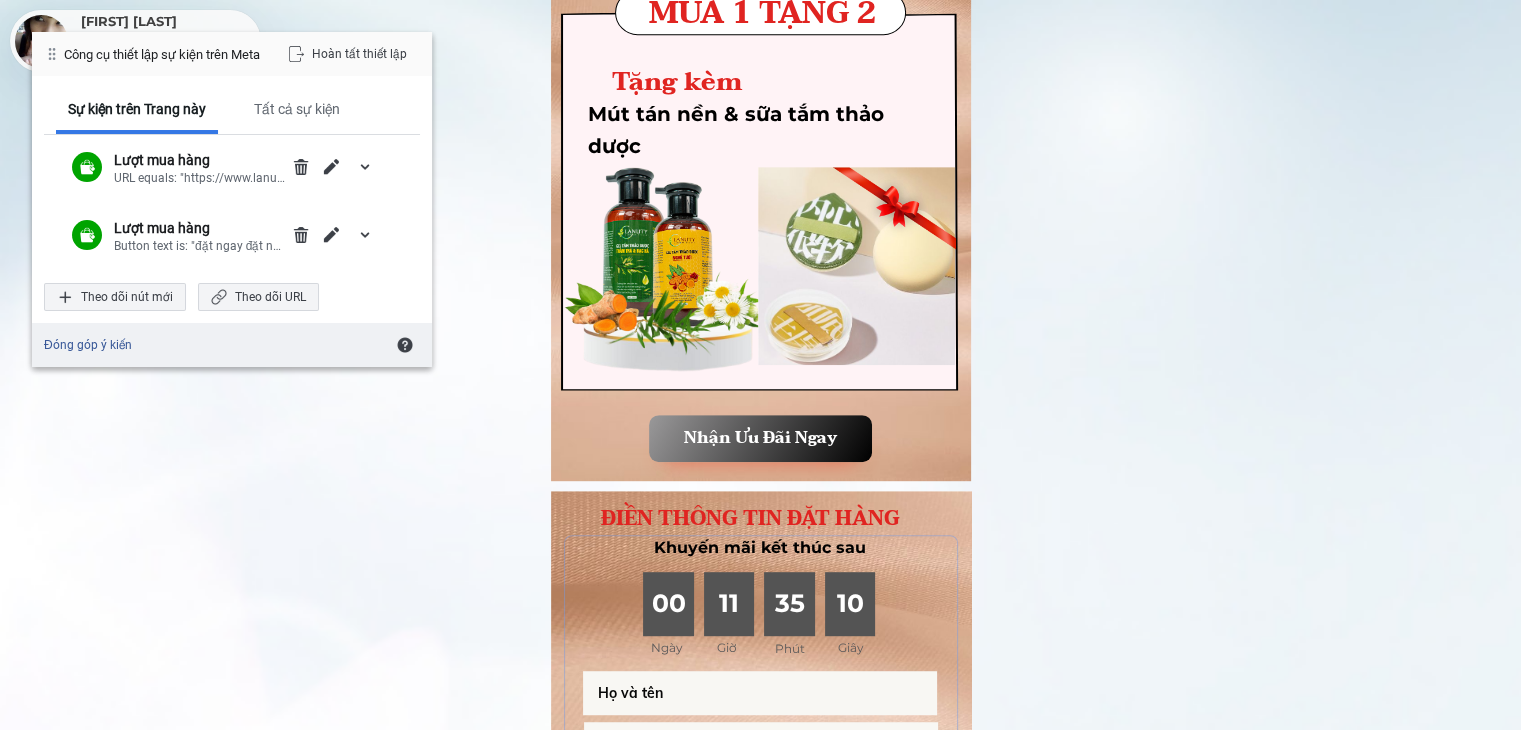 scroll, scrollTop: 990, scrollLeft: 0, axis: vertical 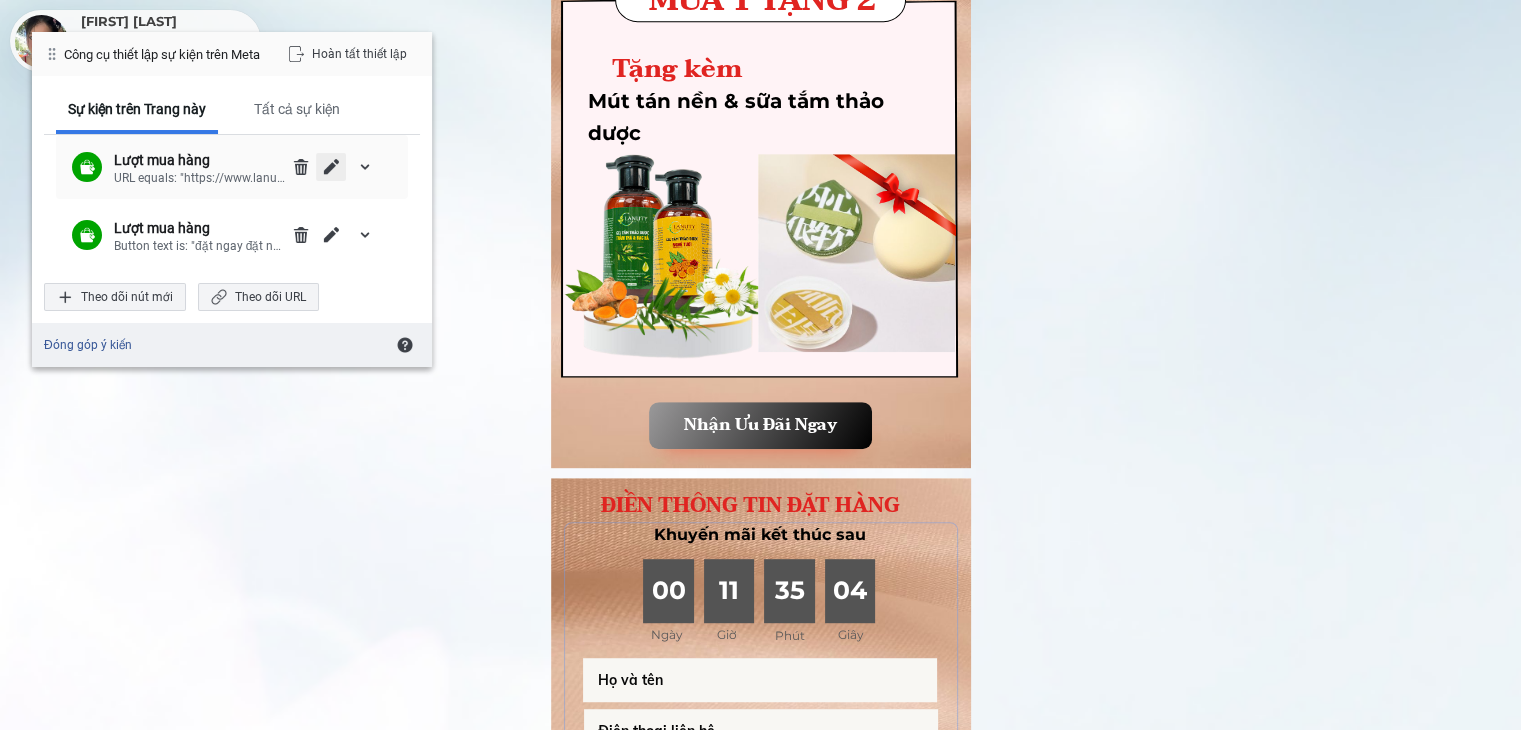 click at bounding box center (331, 167) 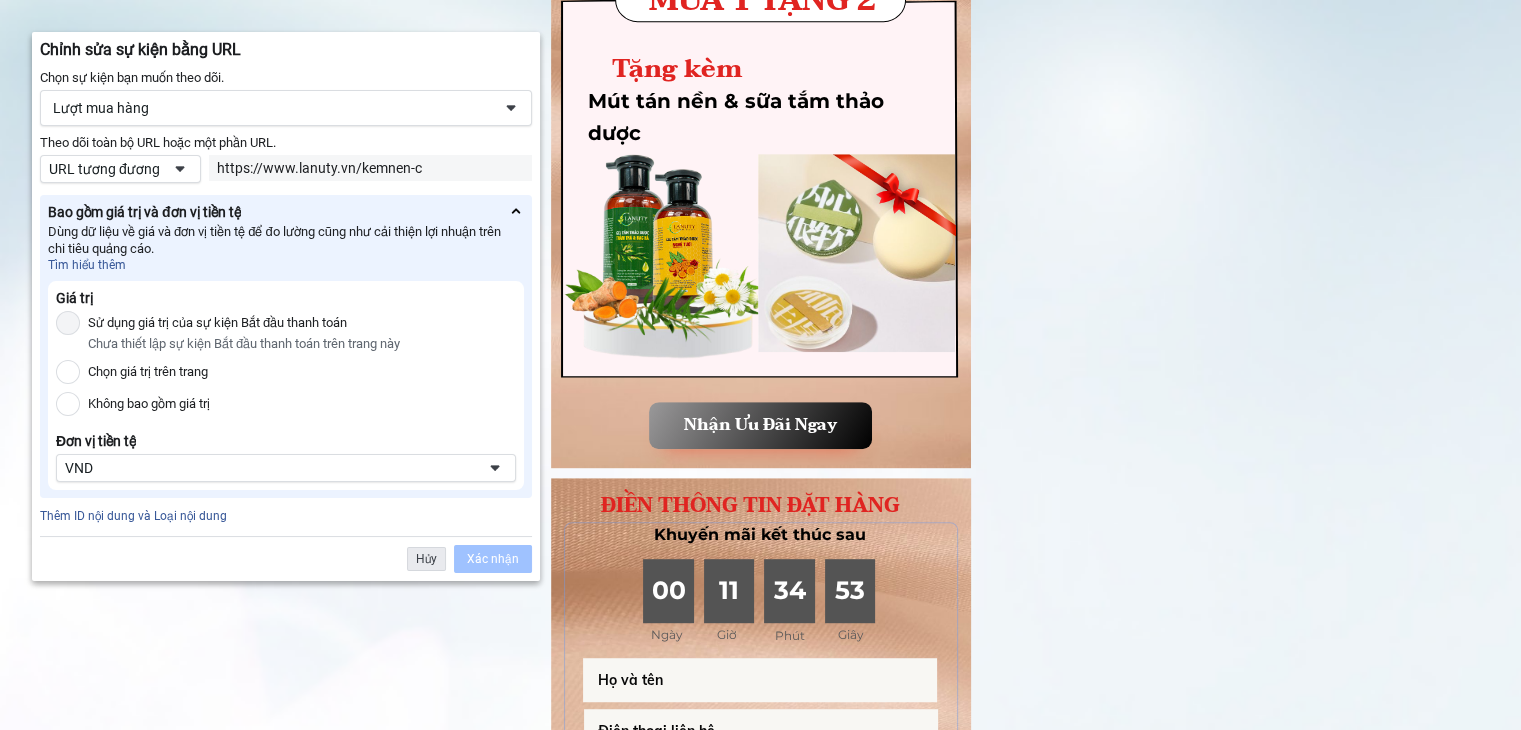 click on "Hủy" at bounding box center (426, 559) 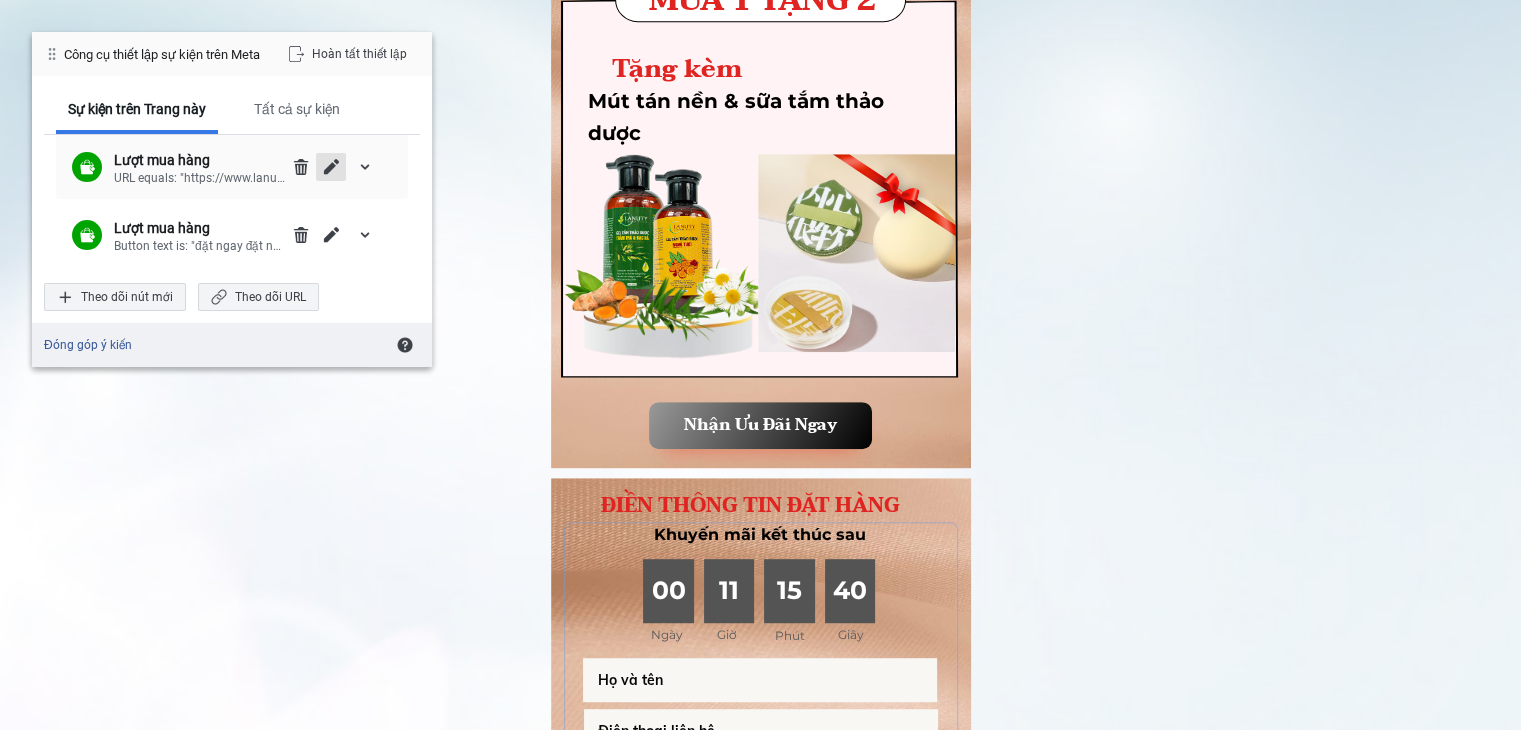 click at bounding box center (331, 167) 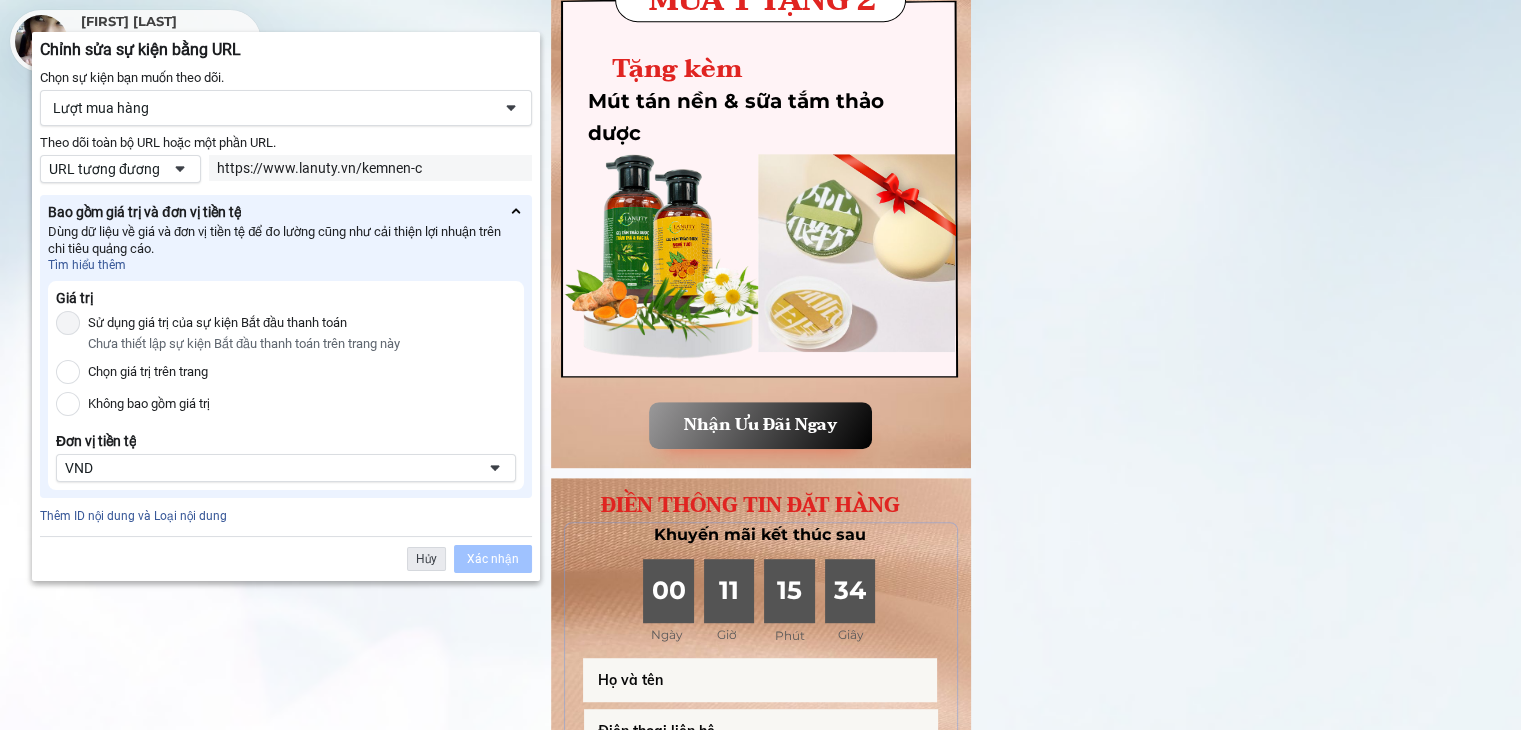 click on "Hủy" at bounding box center (426, 559) 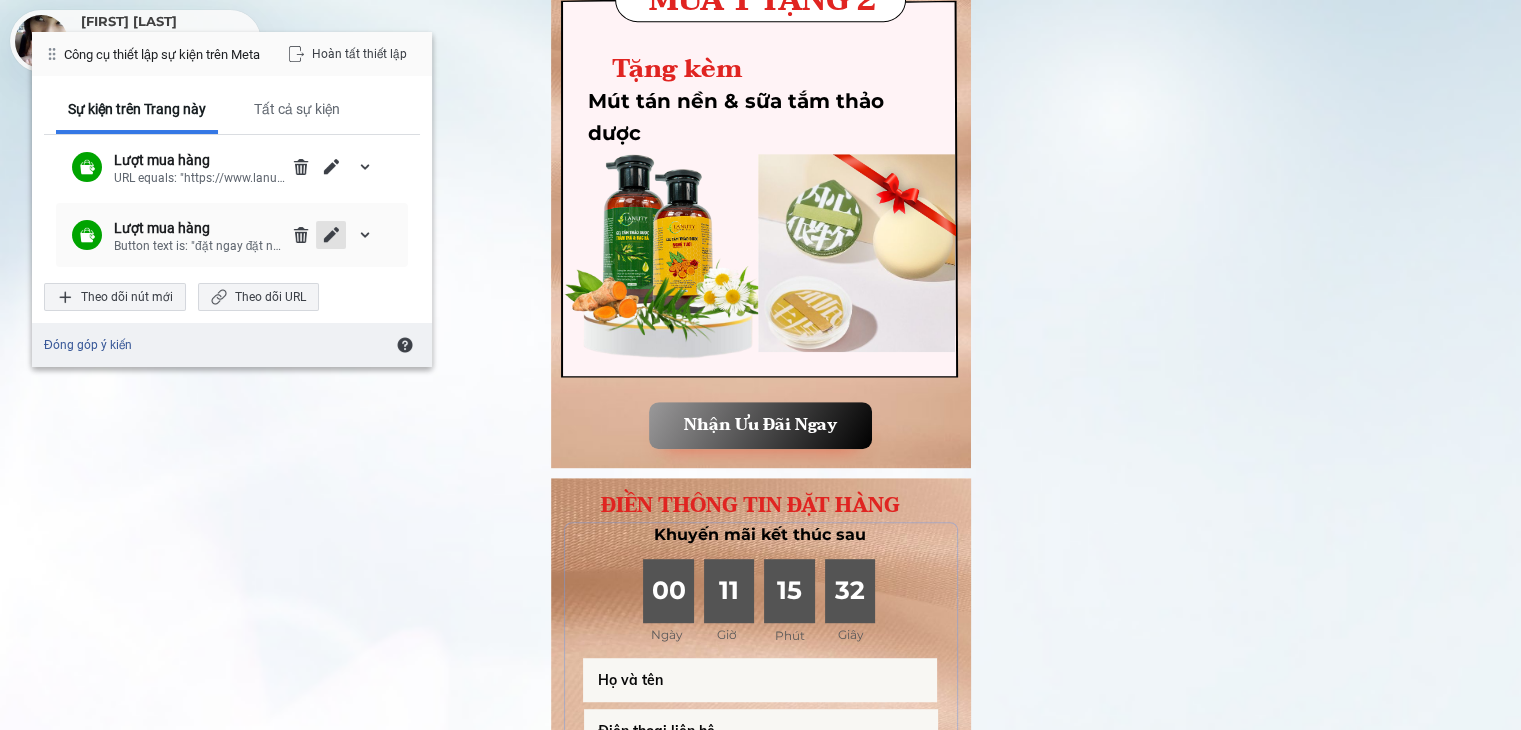 click at bounding box center [331, 235] 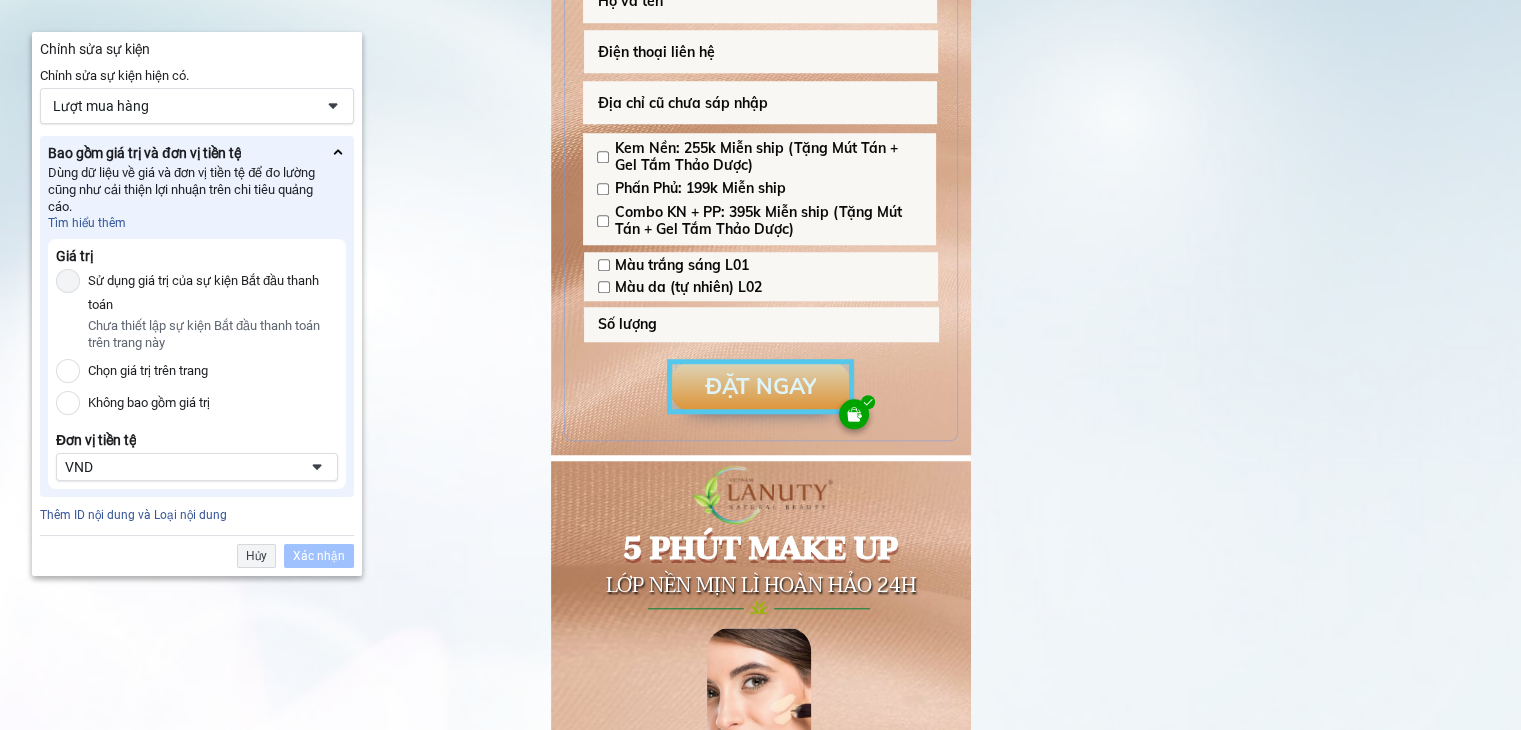 scroll, scrollTop: 1690, scrollLeft: 0, axis: vertical 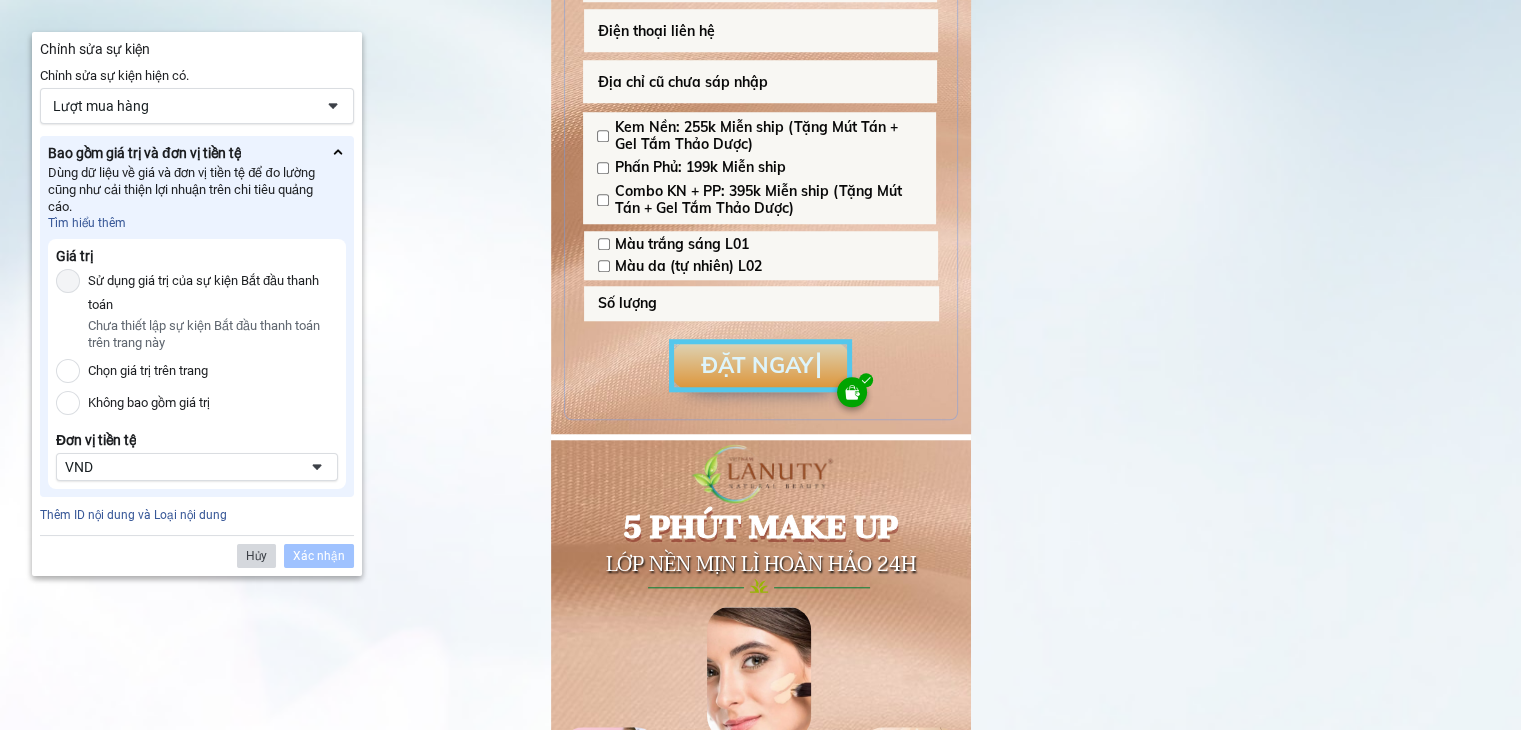 click on "Hủy" at bounding box center (256, 556) 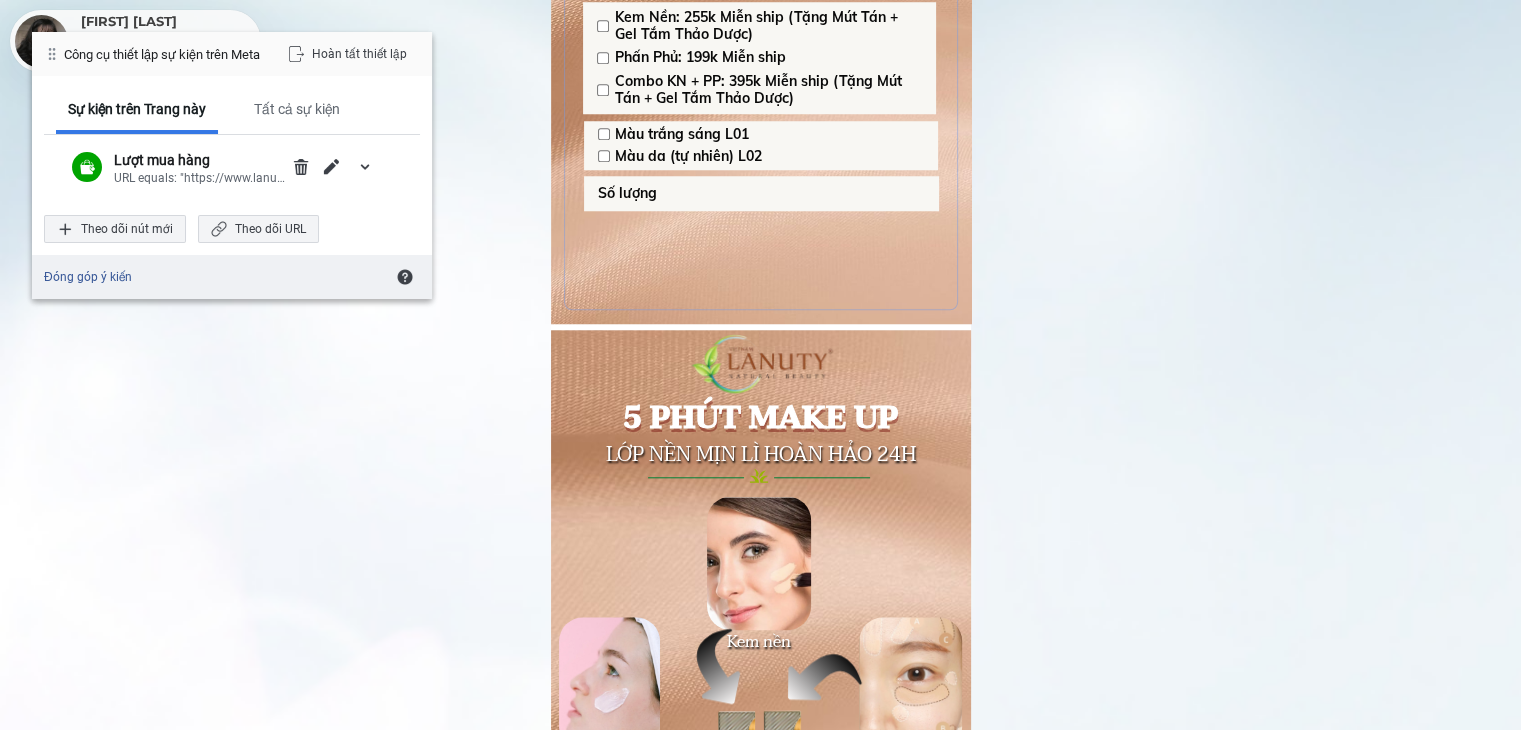 scroll, scrollTop: 1600, scrollLeft: 0, axis: vertical 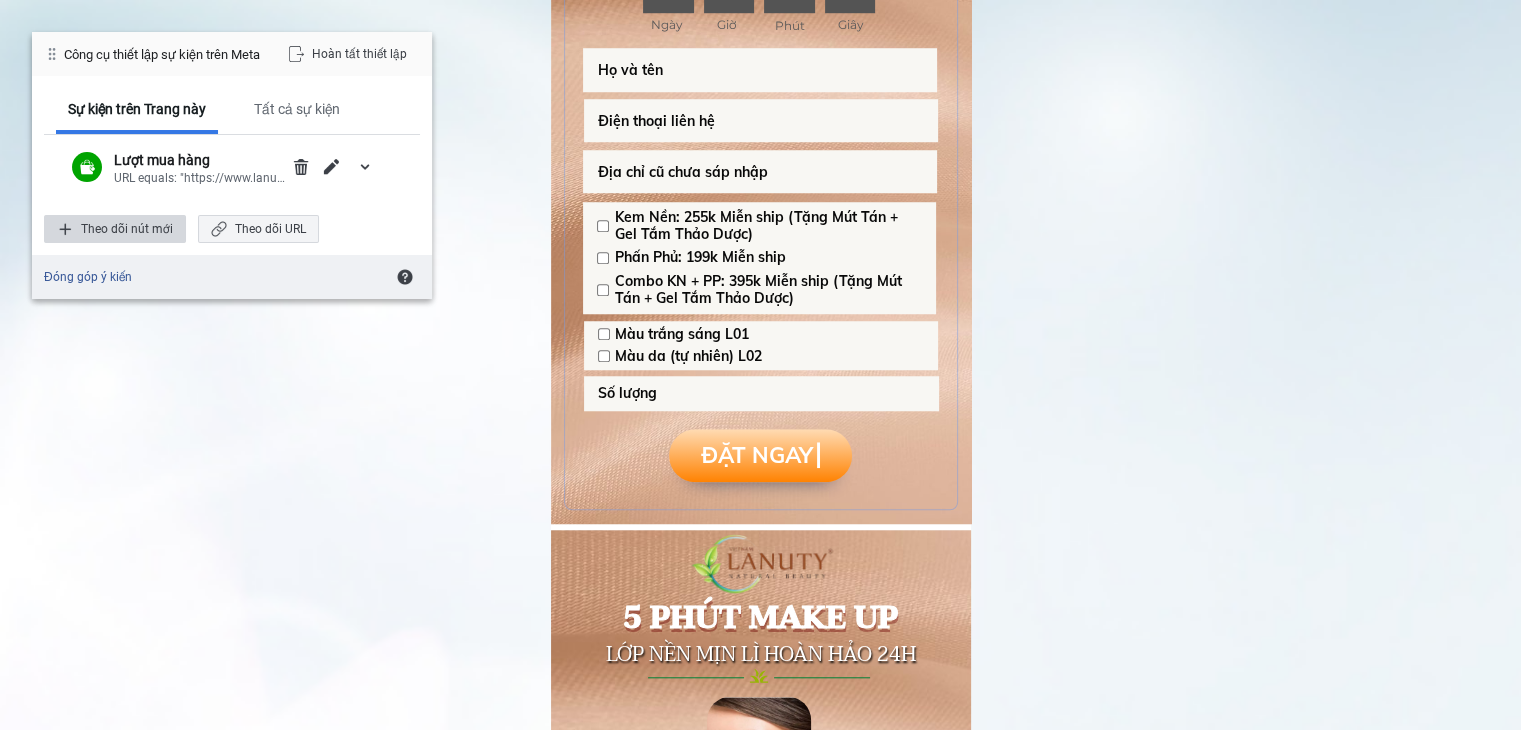 click on "Theo dõi nút mới" at bounding box center [115, 229] 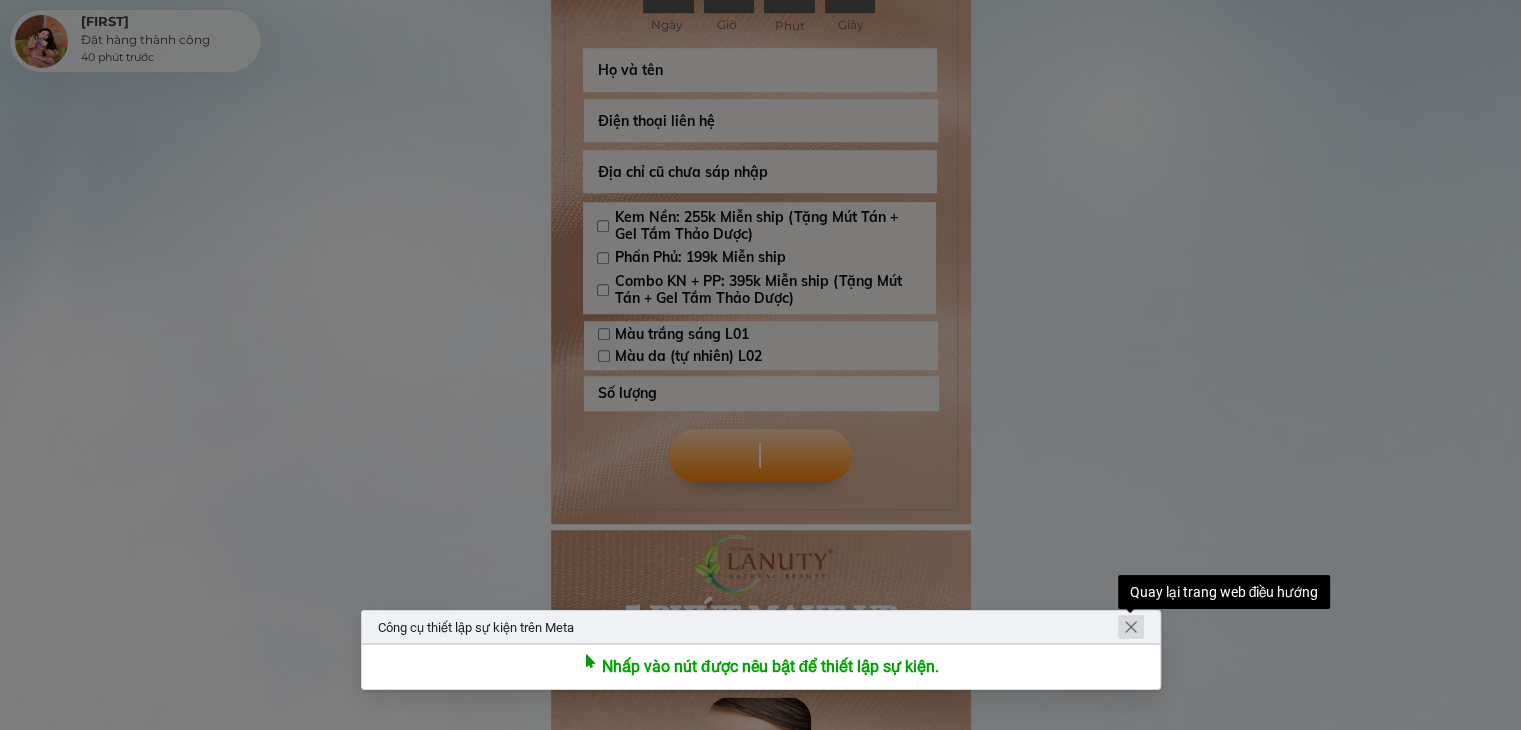 click at bounding box center [1131, 627] 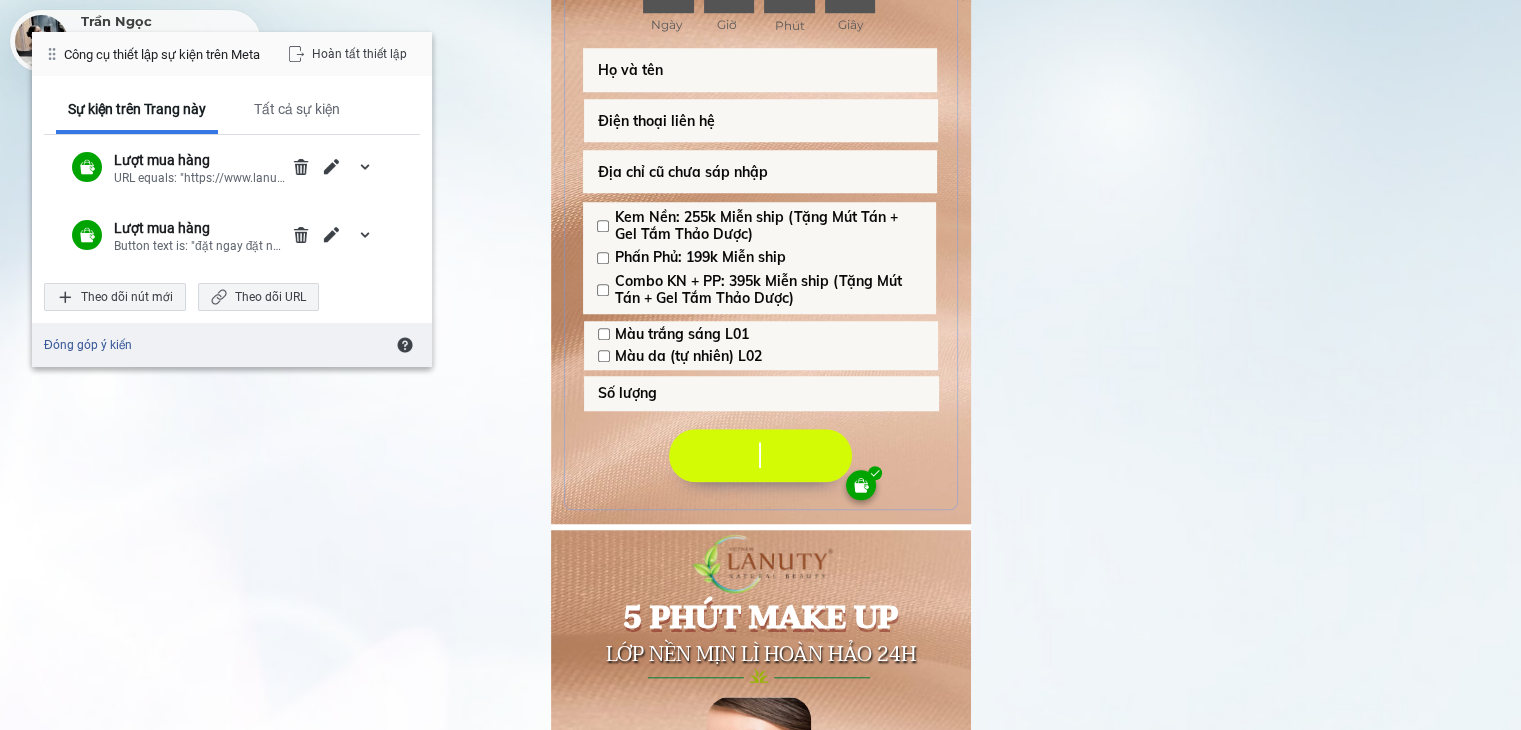 click on "ĐẶT NGAY" at bounding box center (815, 455) 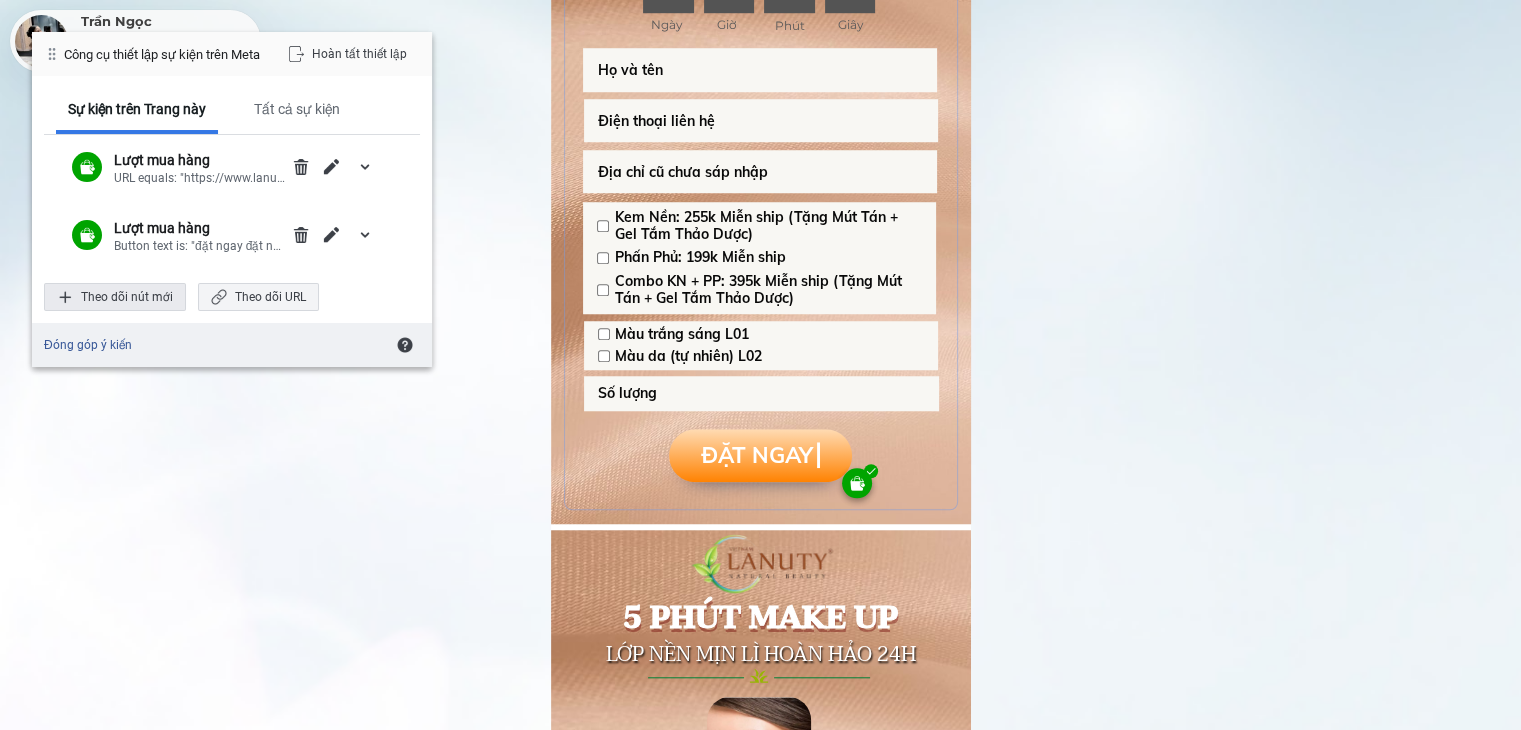 click on "Theo dõi nút mới" at bounding box center [115, 297] 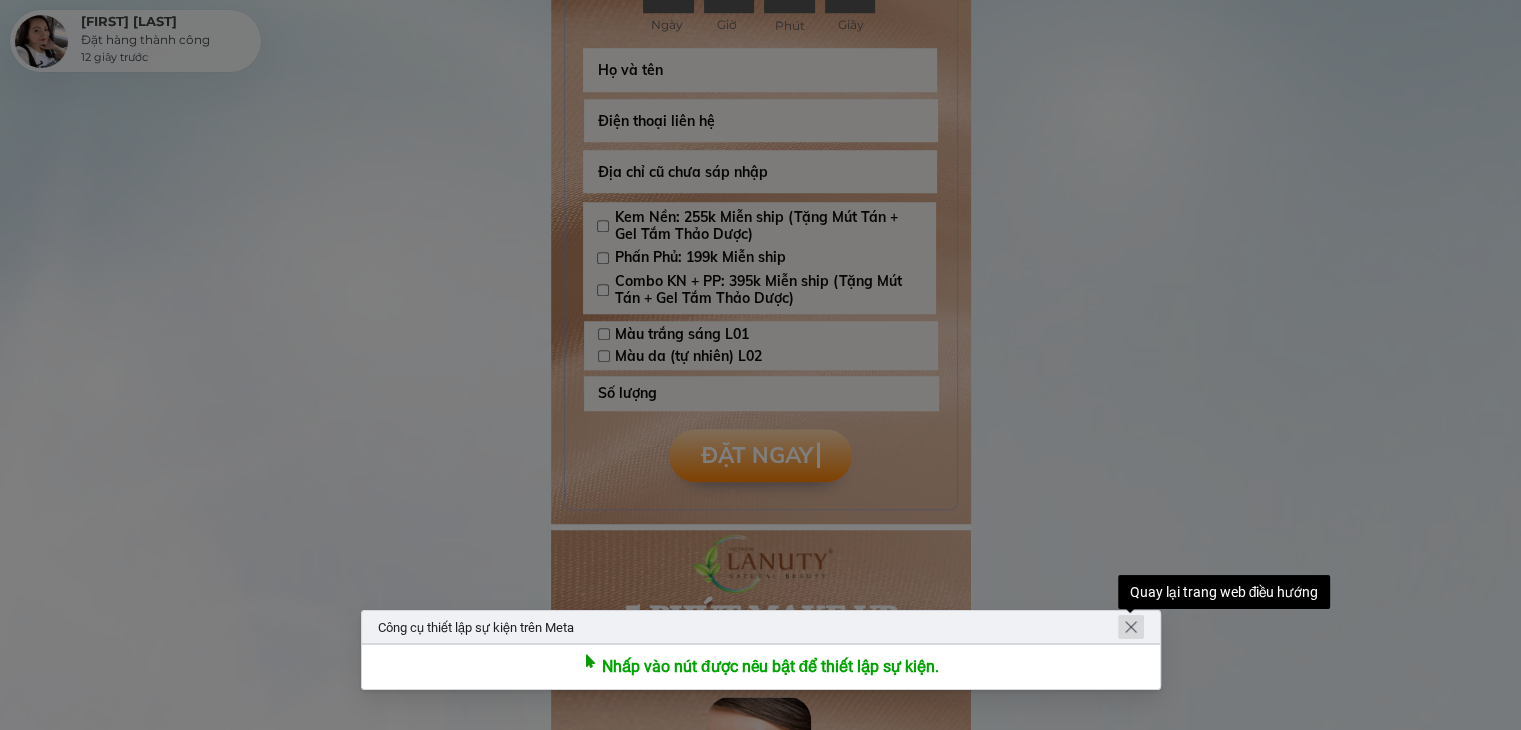 click at bounding box center [1131, 627] 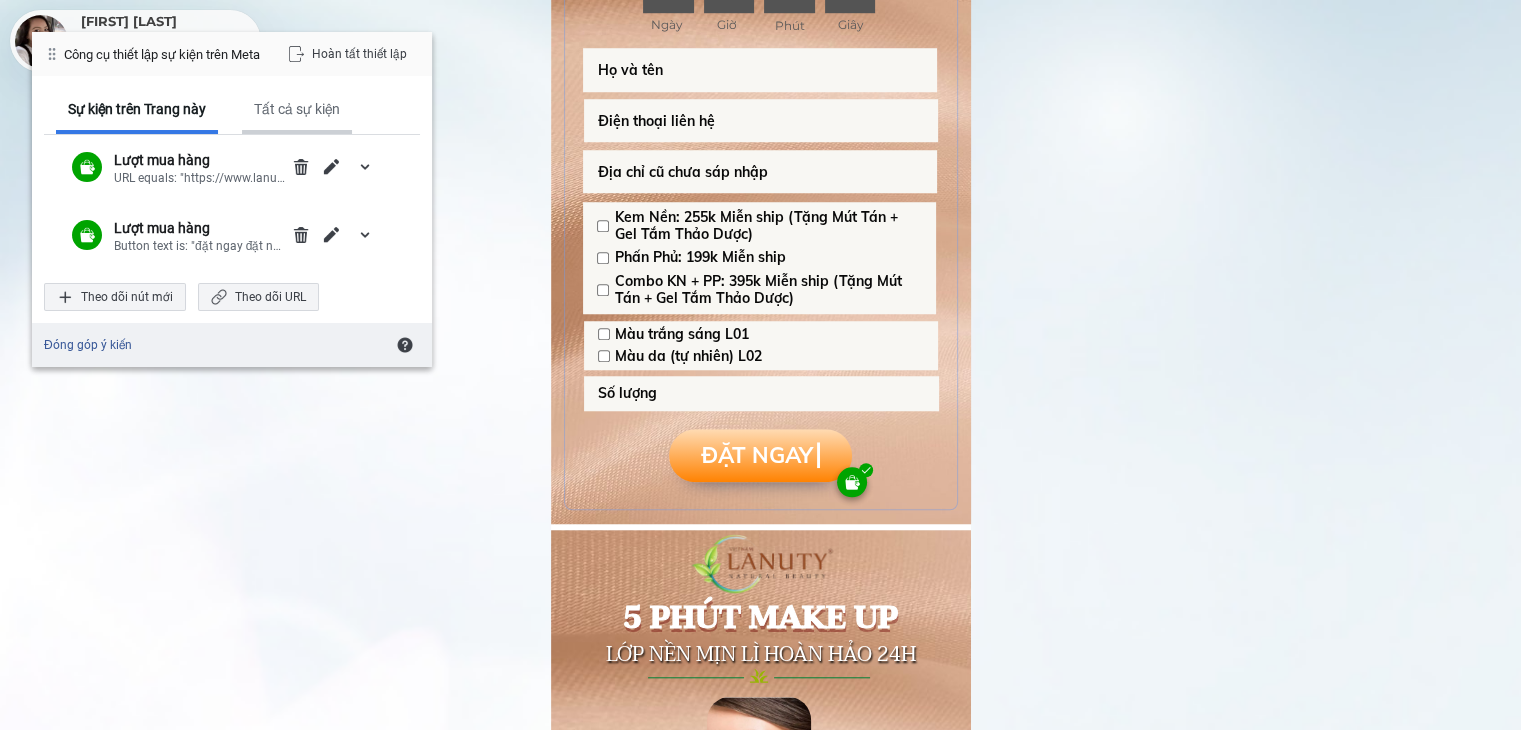 click on "Tất cả sự kiện" at bounding box center [297, 109] 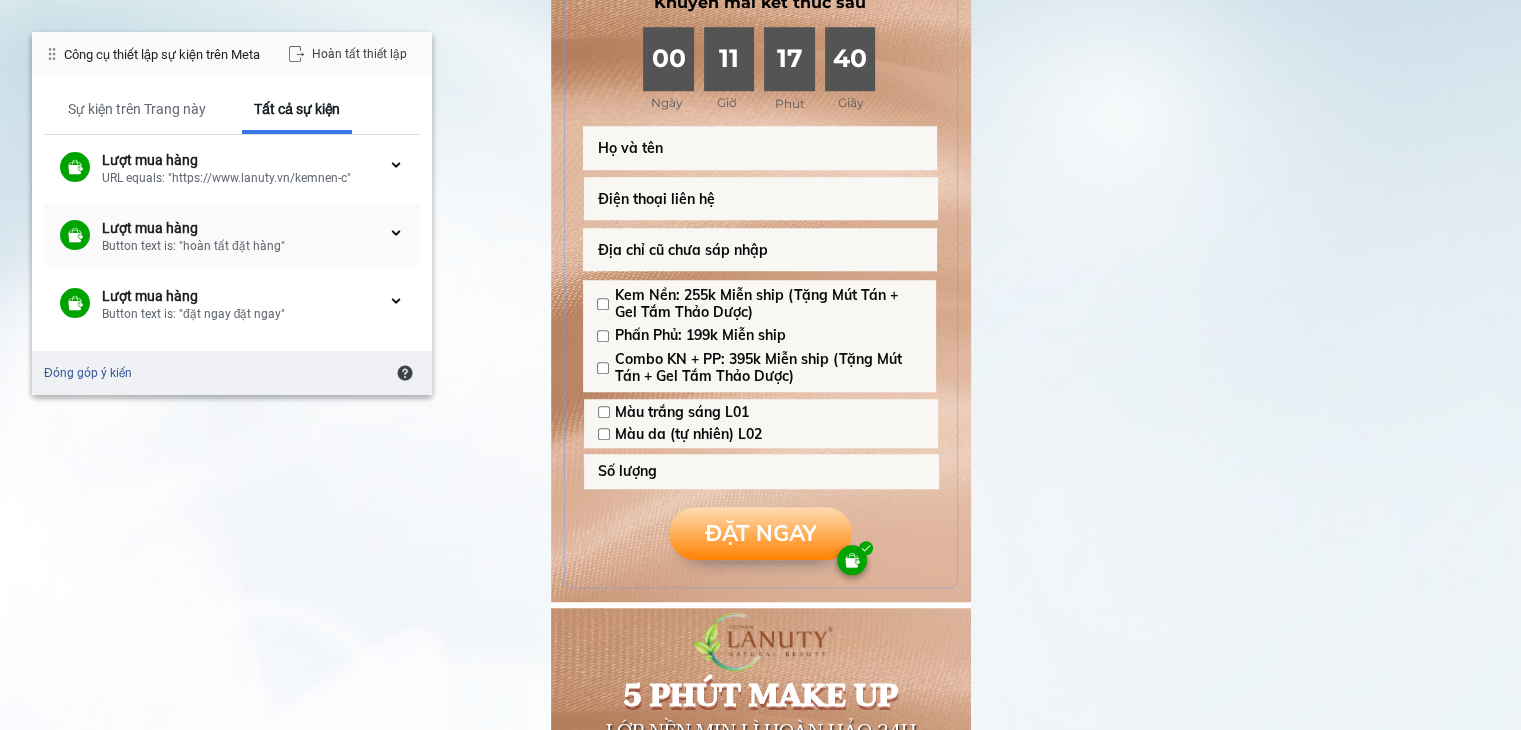 scroll, scrollTop: 1500, scrollLeft: 0, axis: vertical 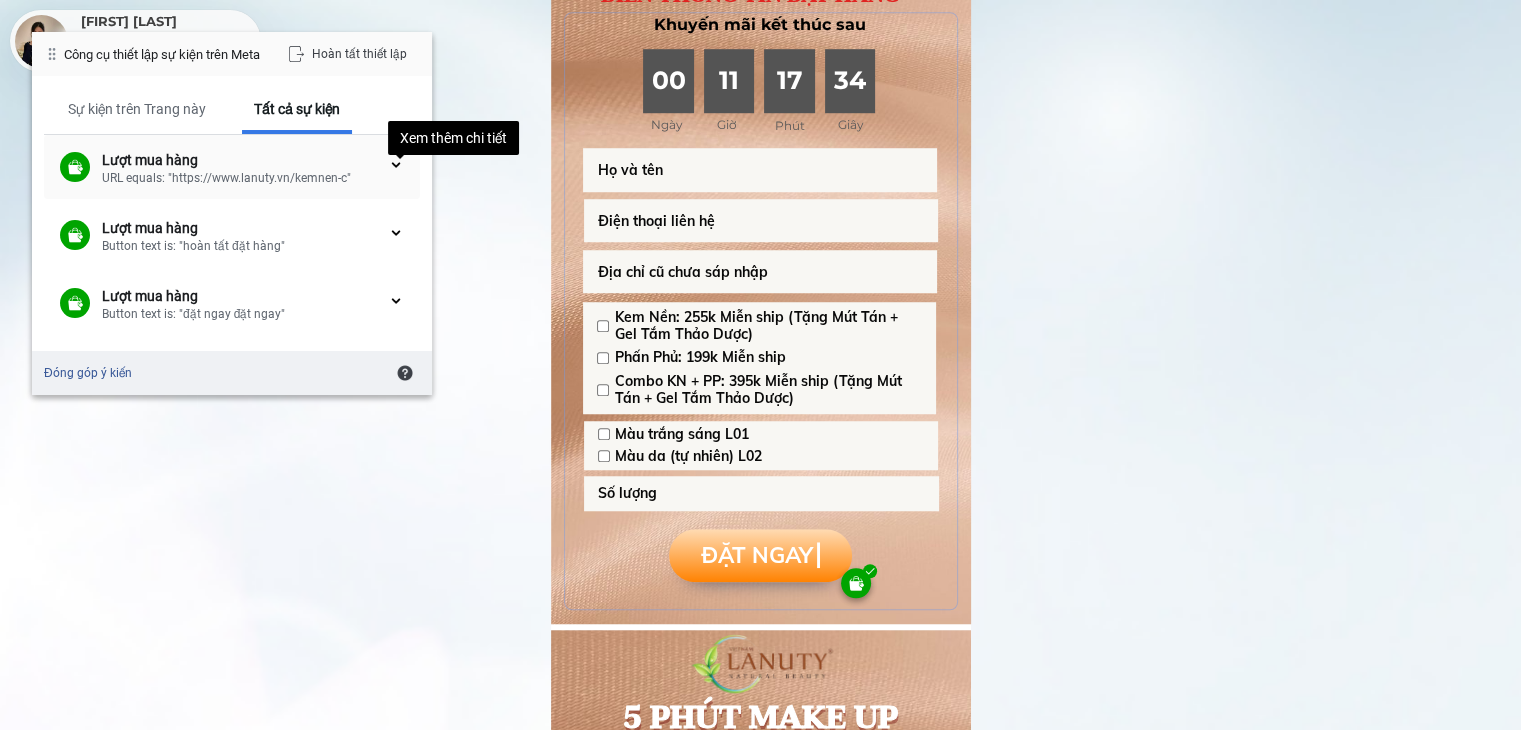 click at bounding box center [400, 159] 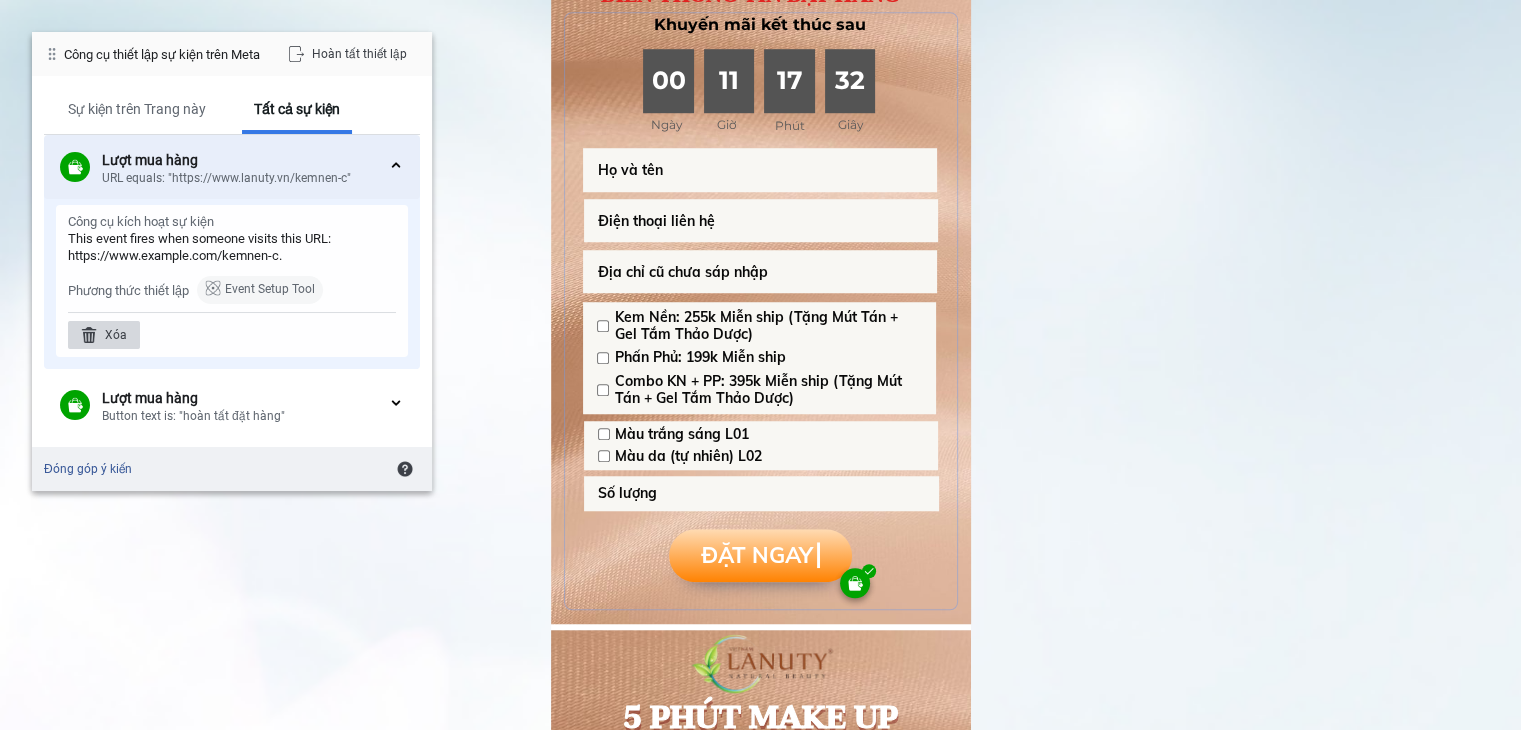 click on "Xóa" at bounding box center [104, 335] 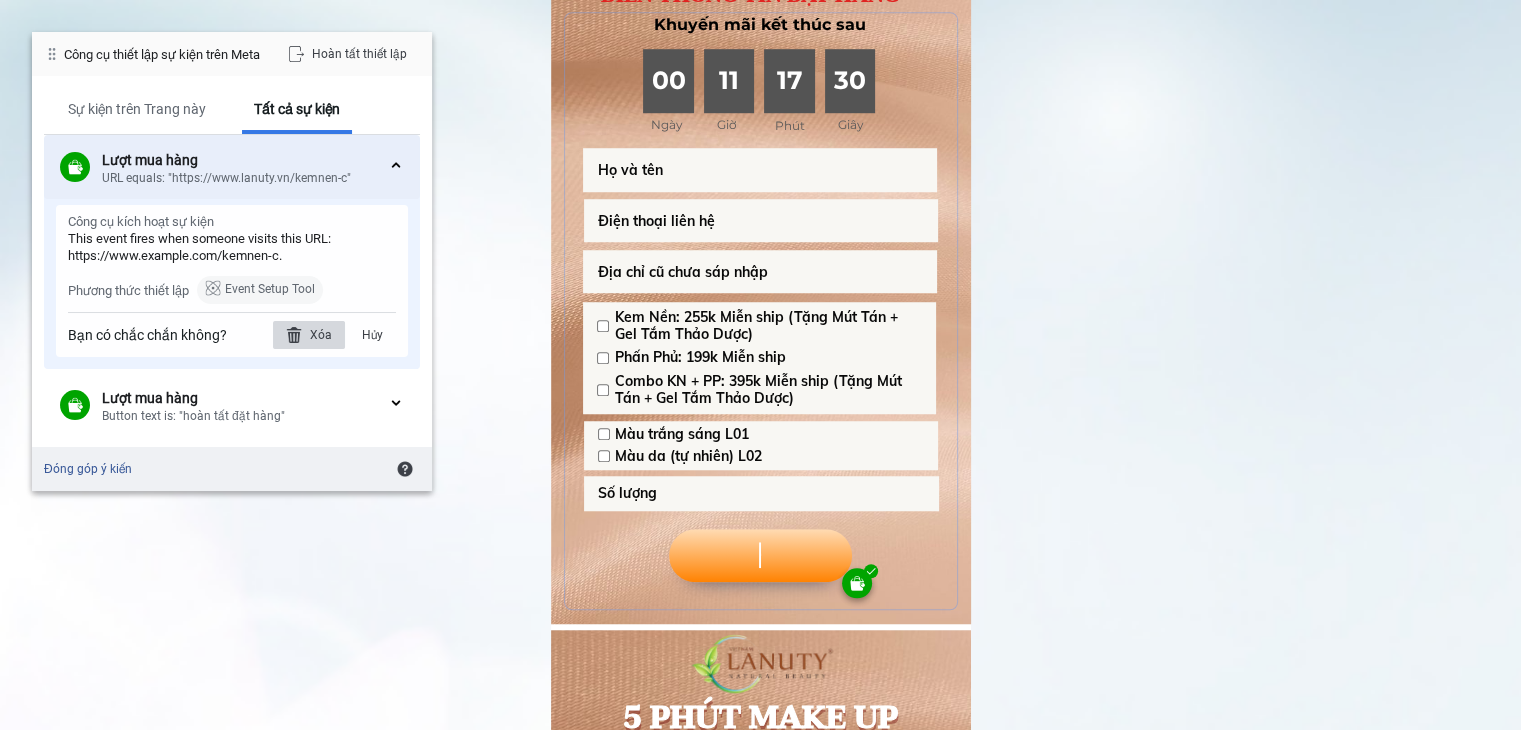 click at bounding box center [294, 335] 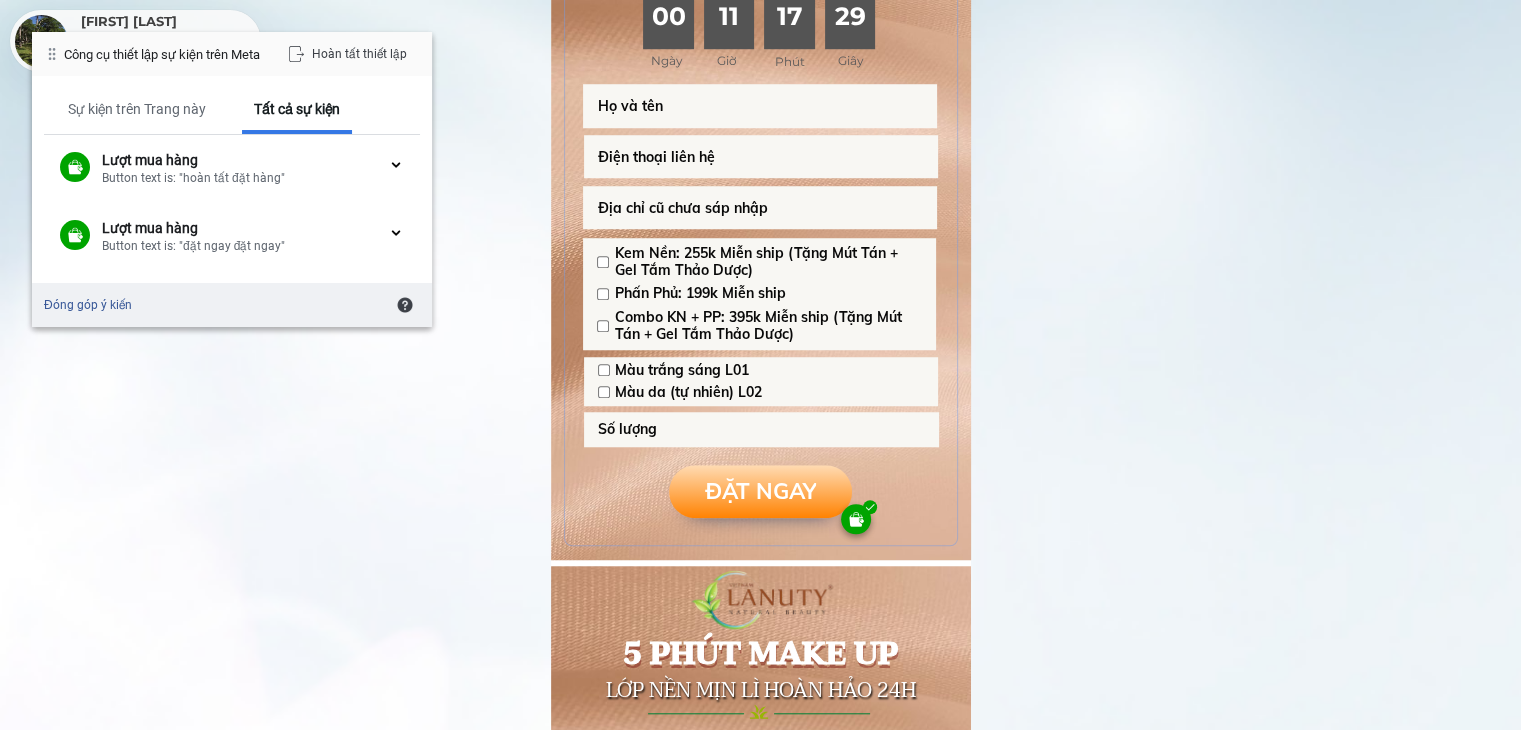 scroll, scrollTop: 1600, scrollLeft: 0, axis: vertical 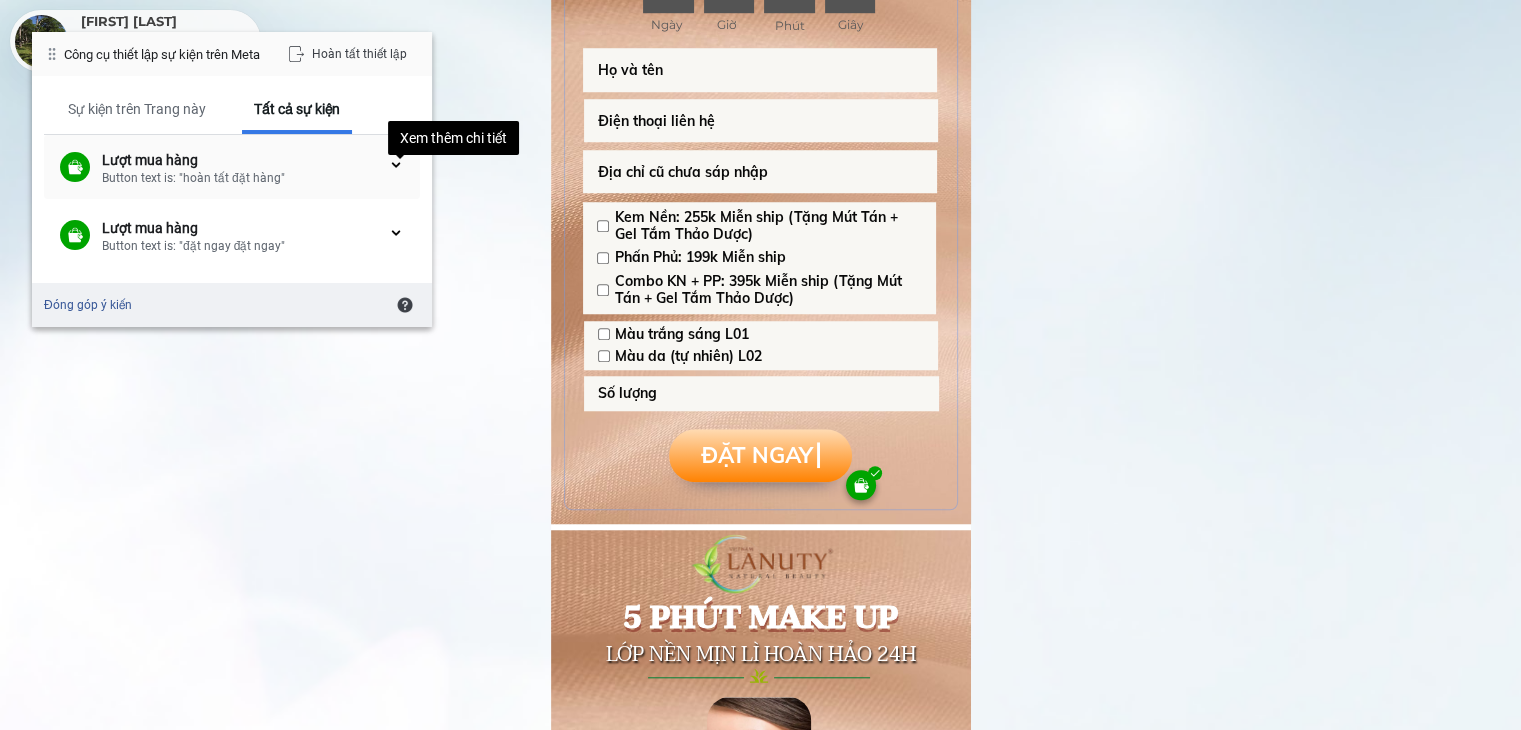 click at bounding box center (396, 165) 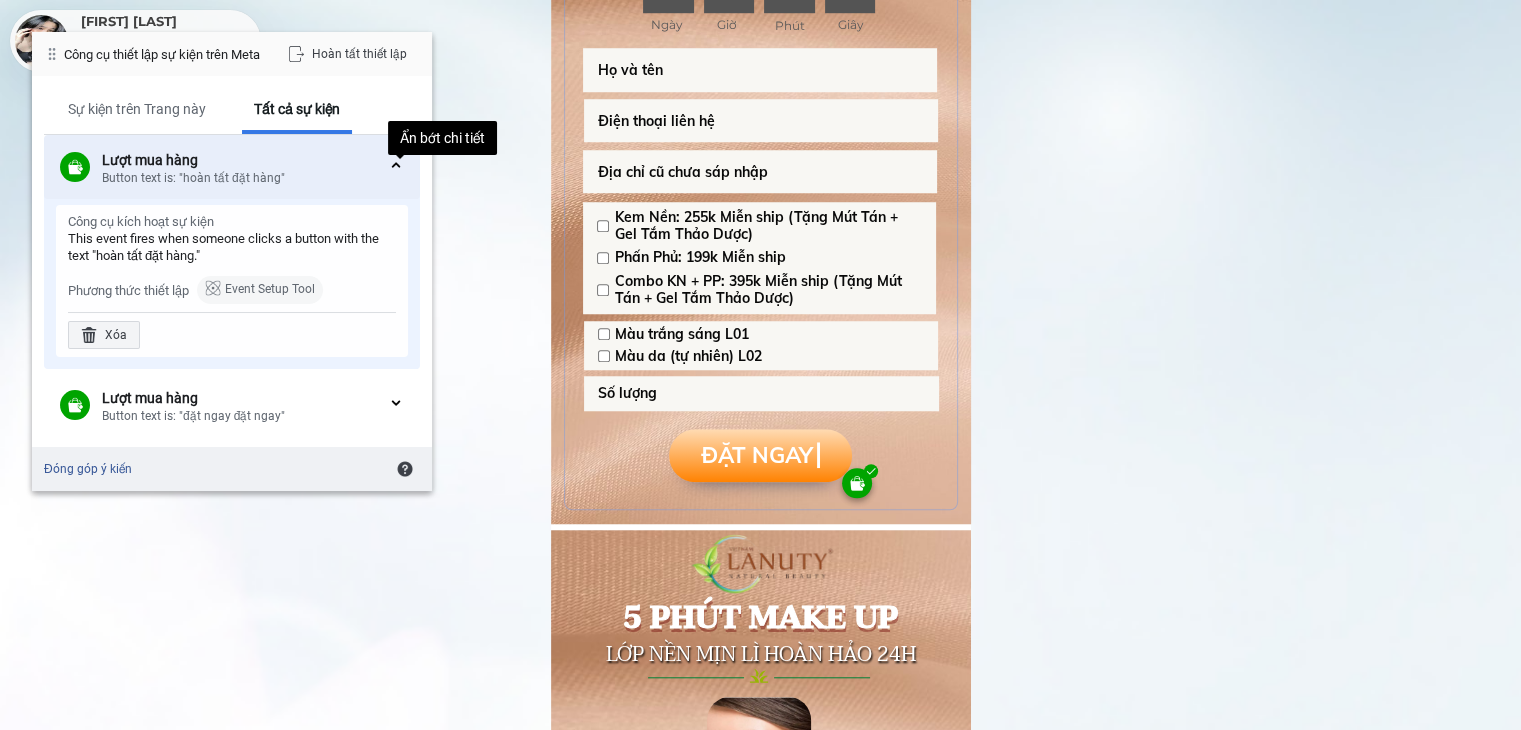 click at bounding box center (396, 165) 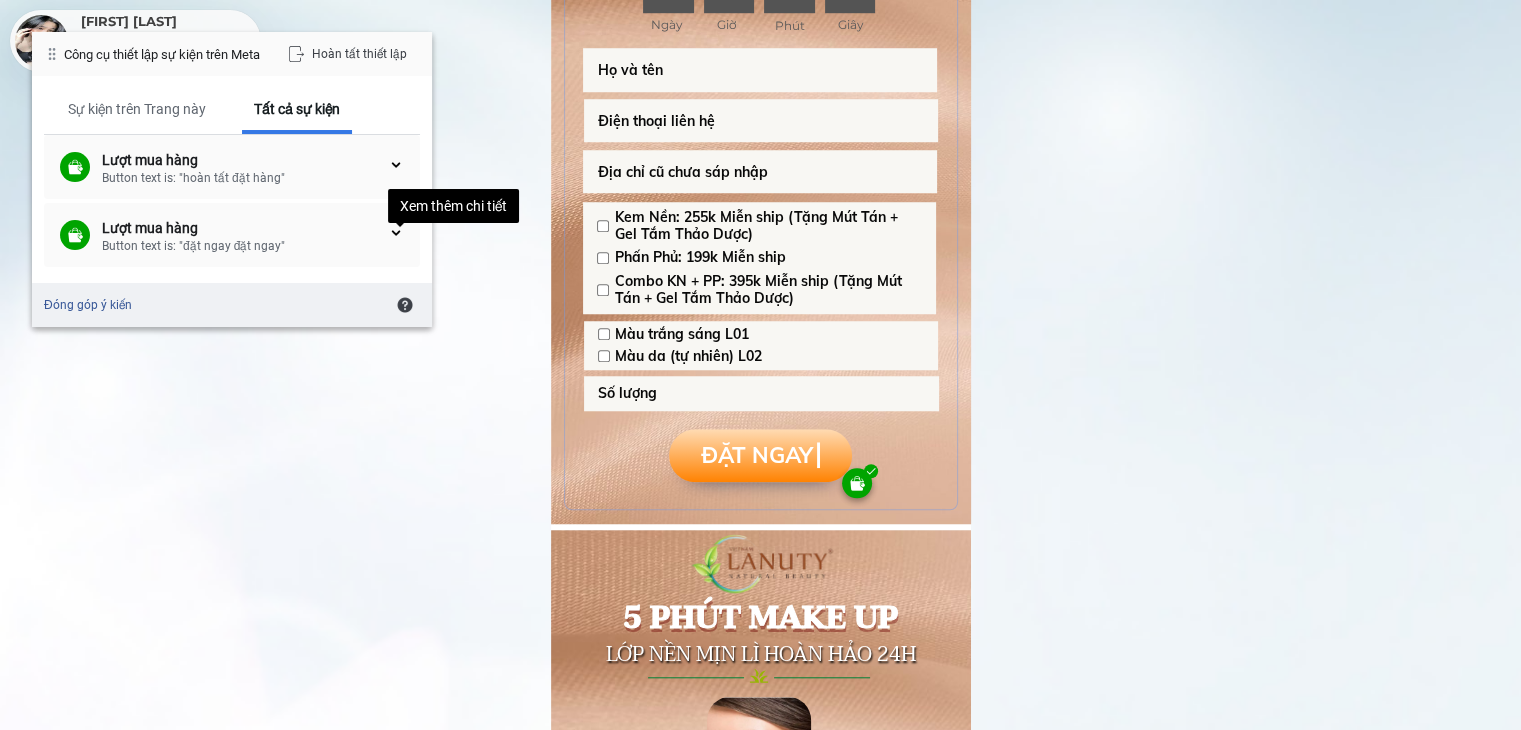 click at bounding box center (396, 233) 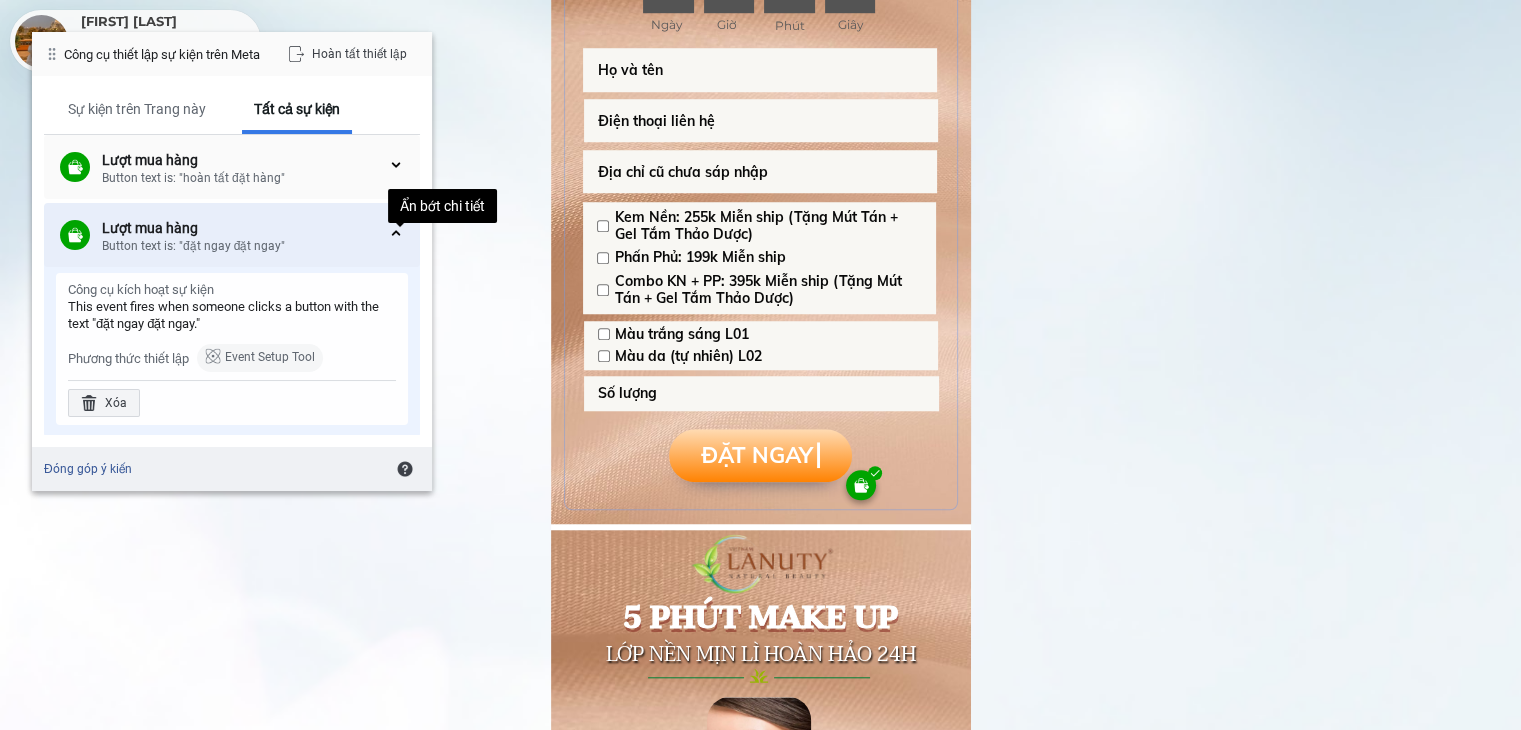 click at bounding box center (396, 233) 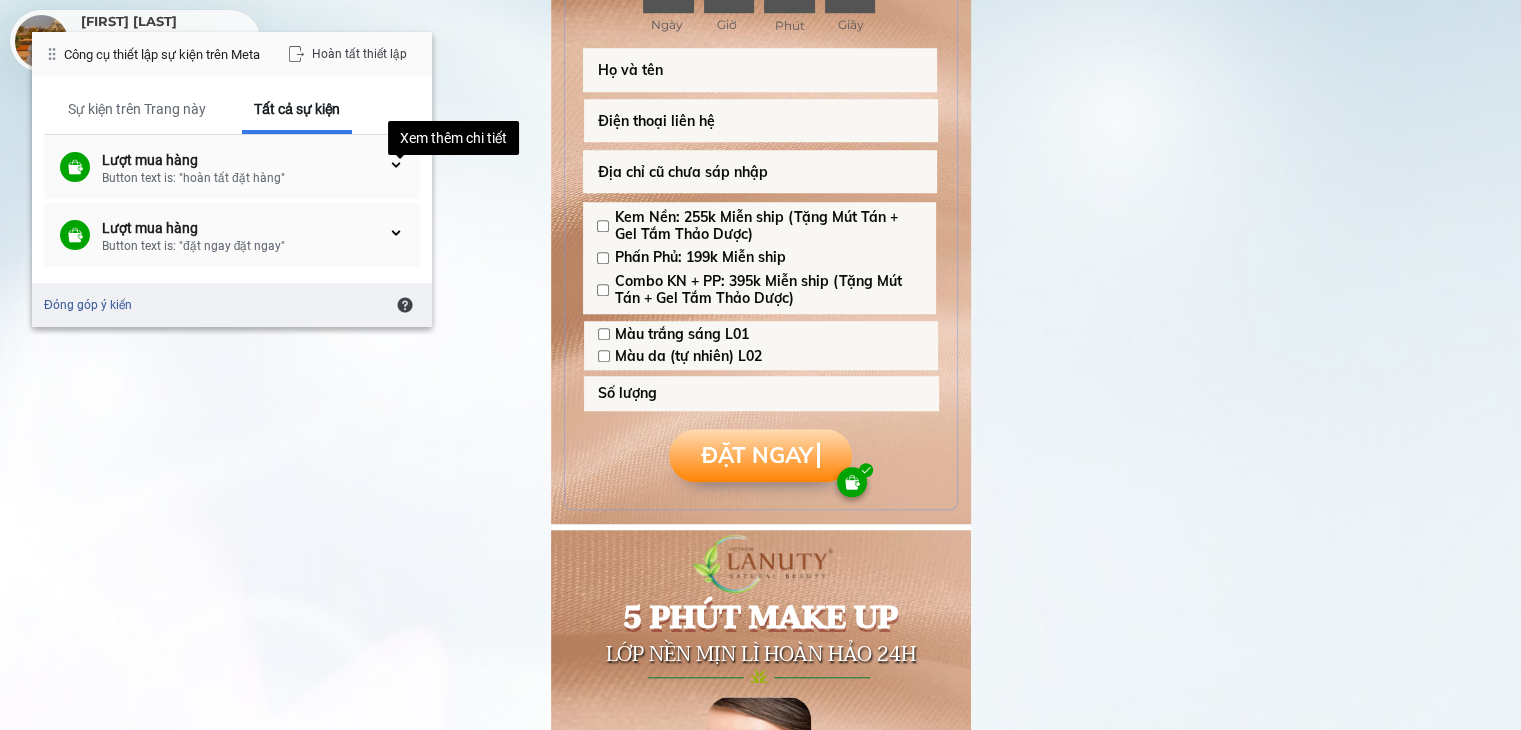 click at bounding box center (396, 165) 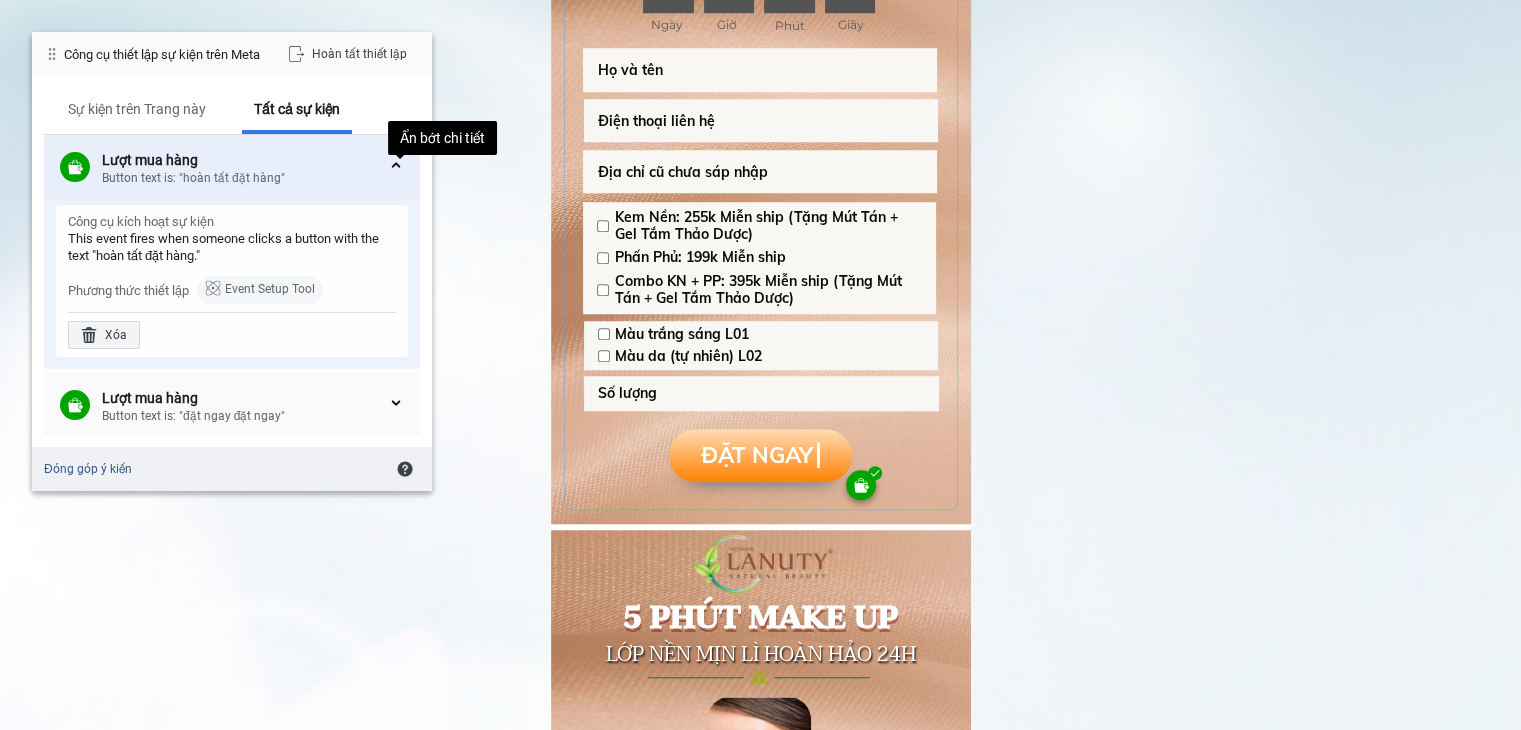 click on "Lượt mua hàng Button text is: "hoàn tất đặt hàng" Ẩn bớt chi tiết" at bounding box center (232, 167) 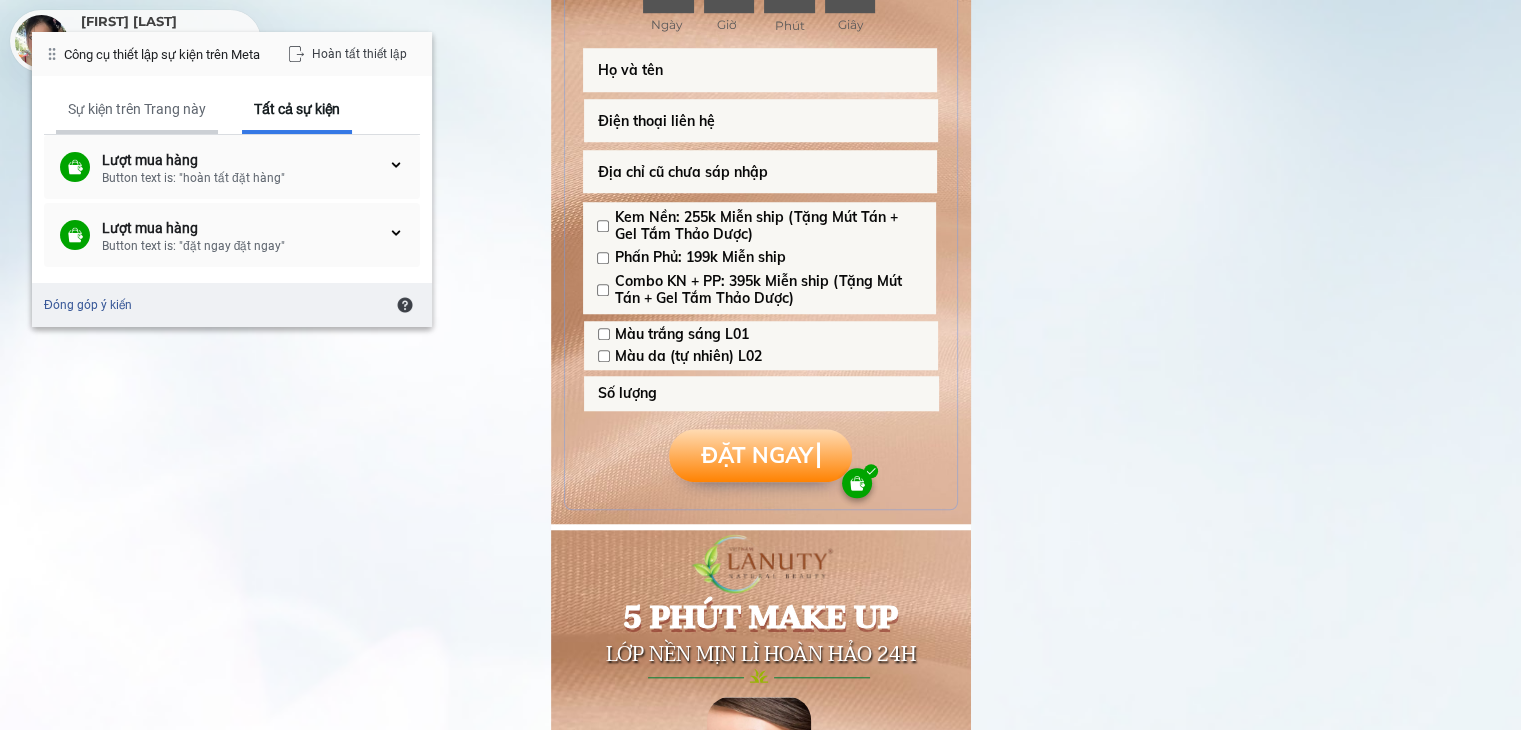 click on "Sự kiện trên Trang này" at bounding box center (137, 109) 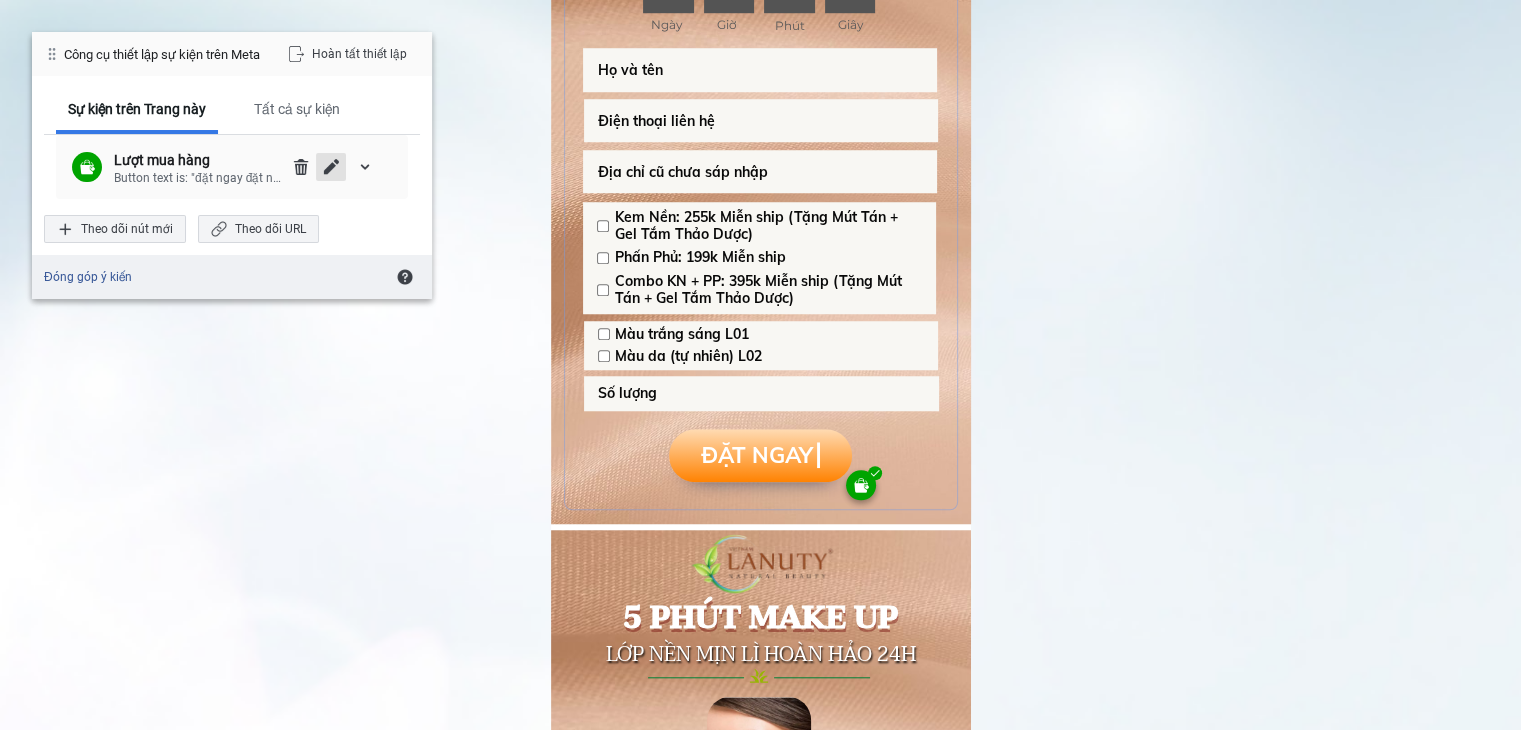 click at bounding box center [331, 167] 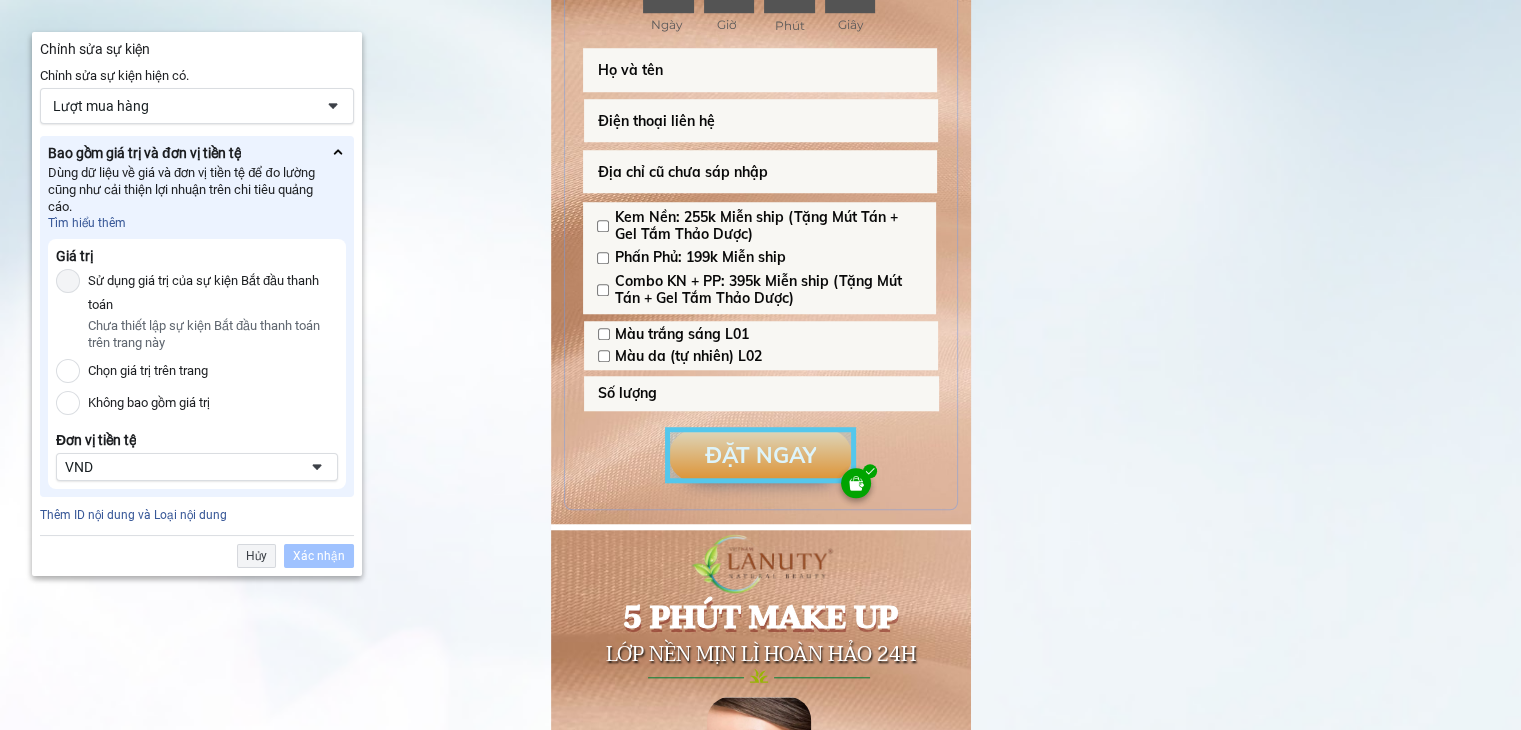 scroll, scrollTop: 1690, scrollLeft: 0, axis: vertical 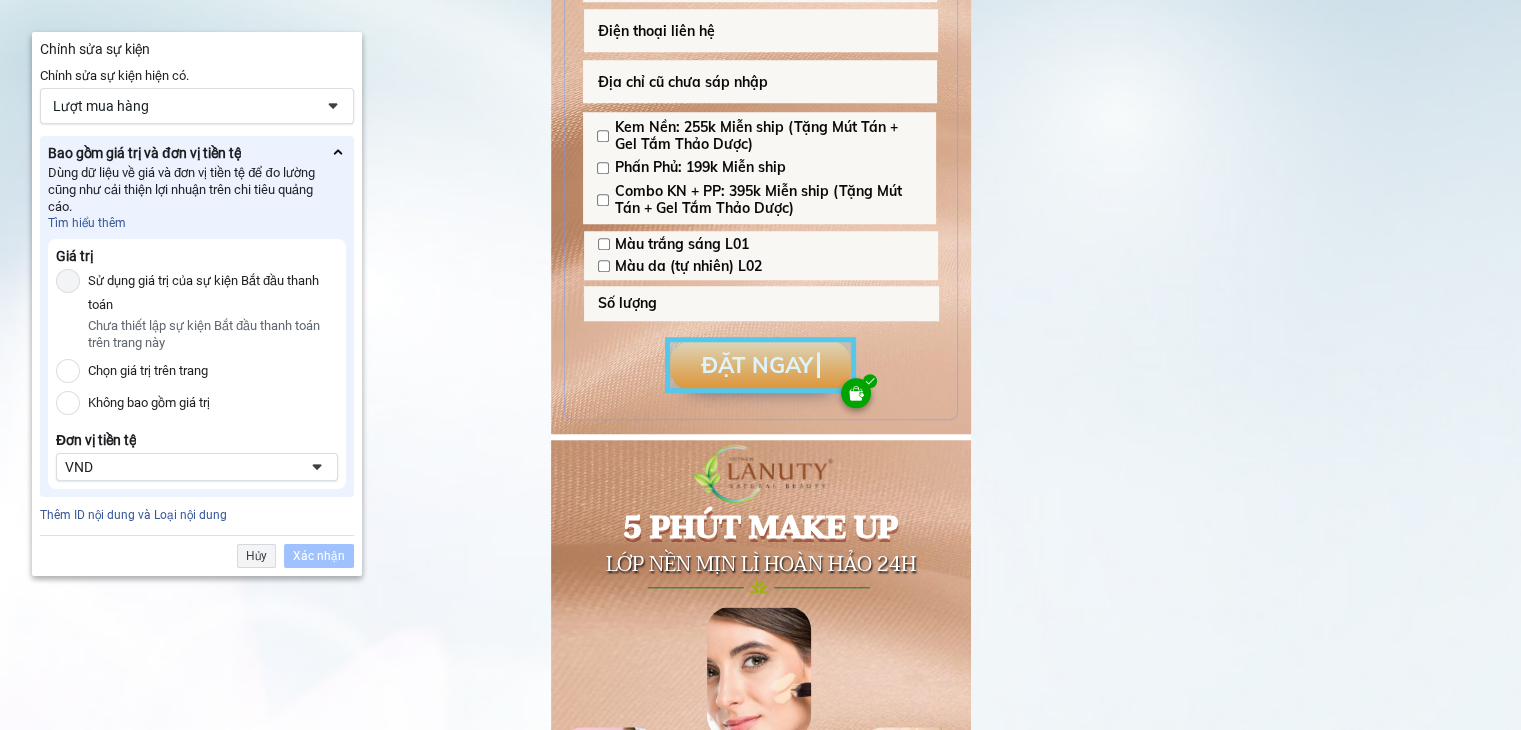 click at bounding box center [760, 365] 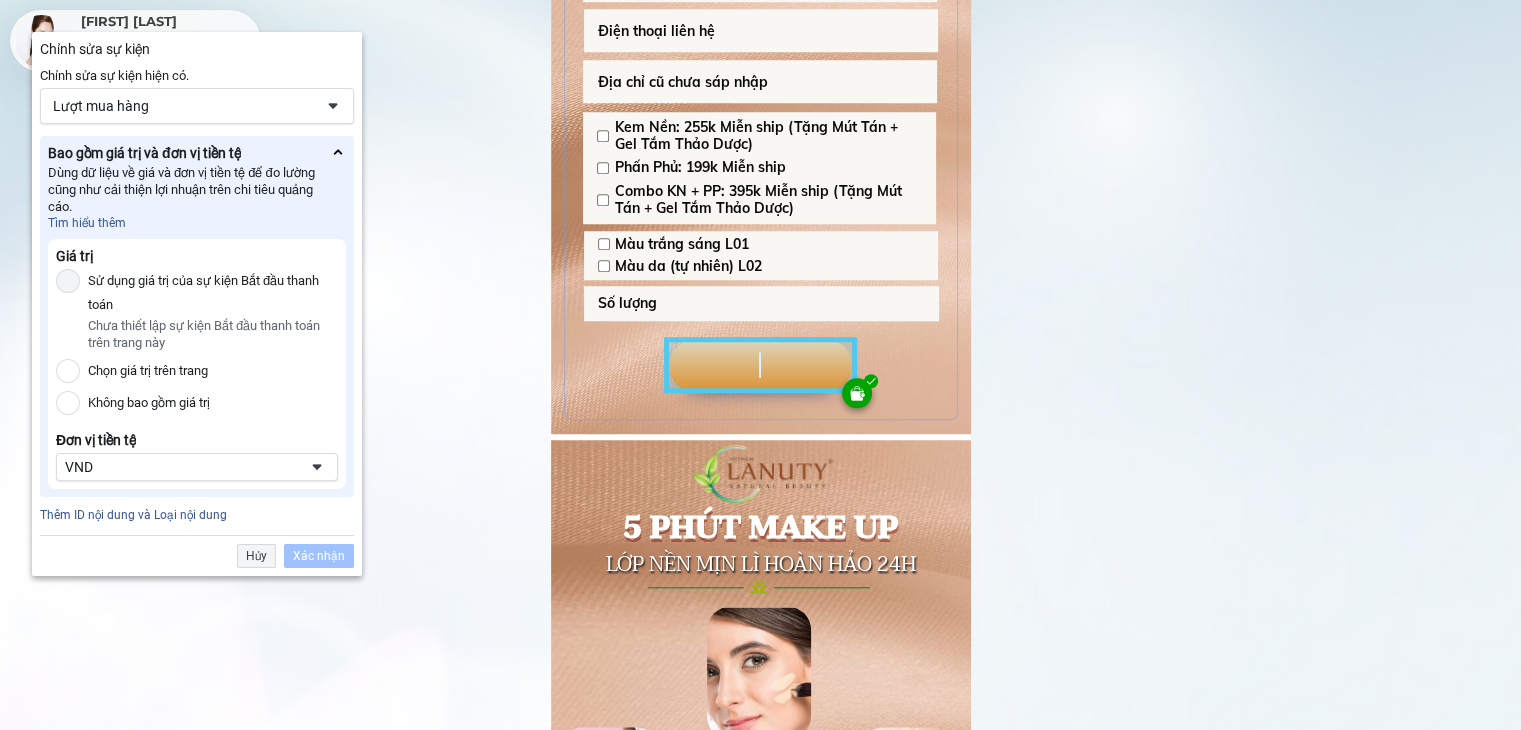 click at bounding box center (761, 365) 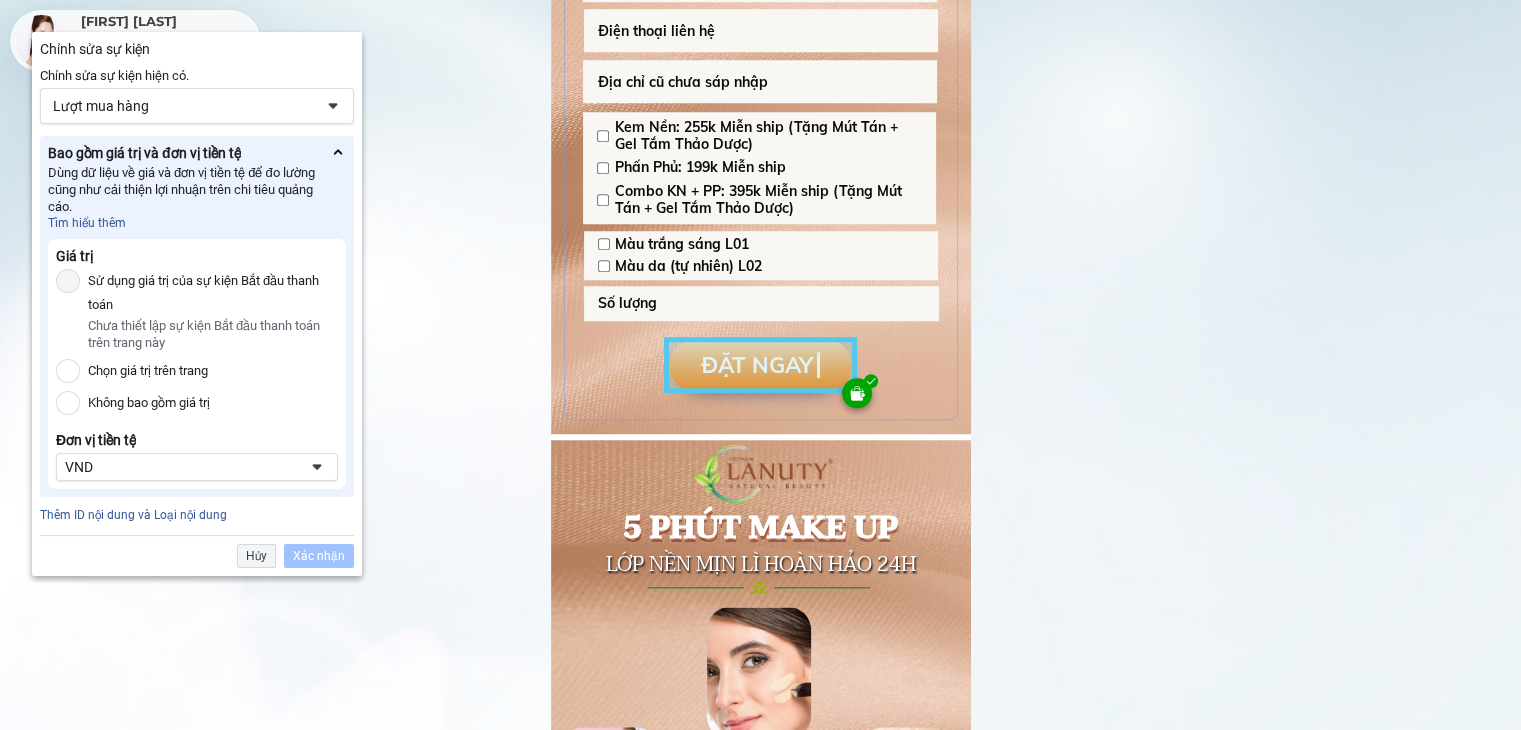 click at bounding box center [333, 106] 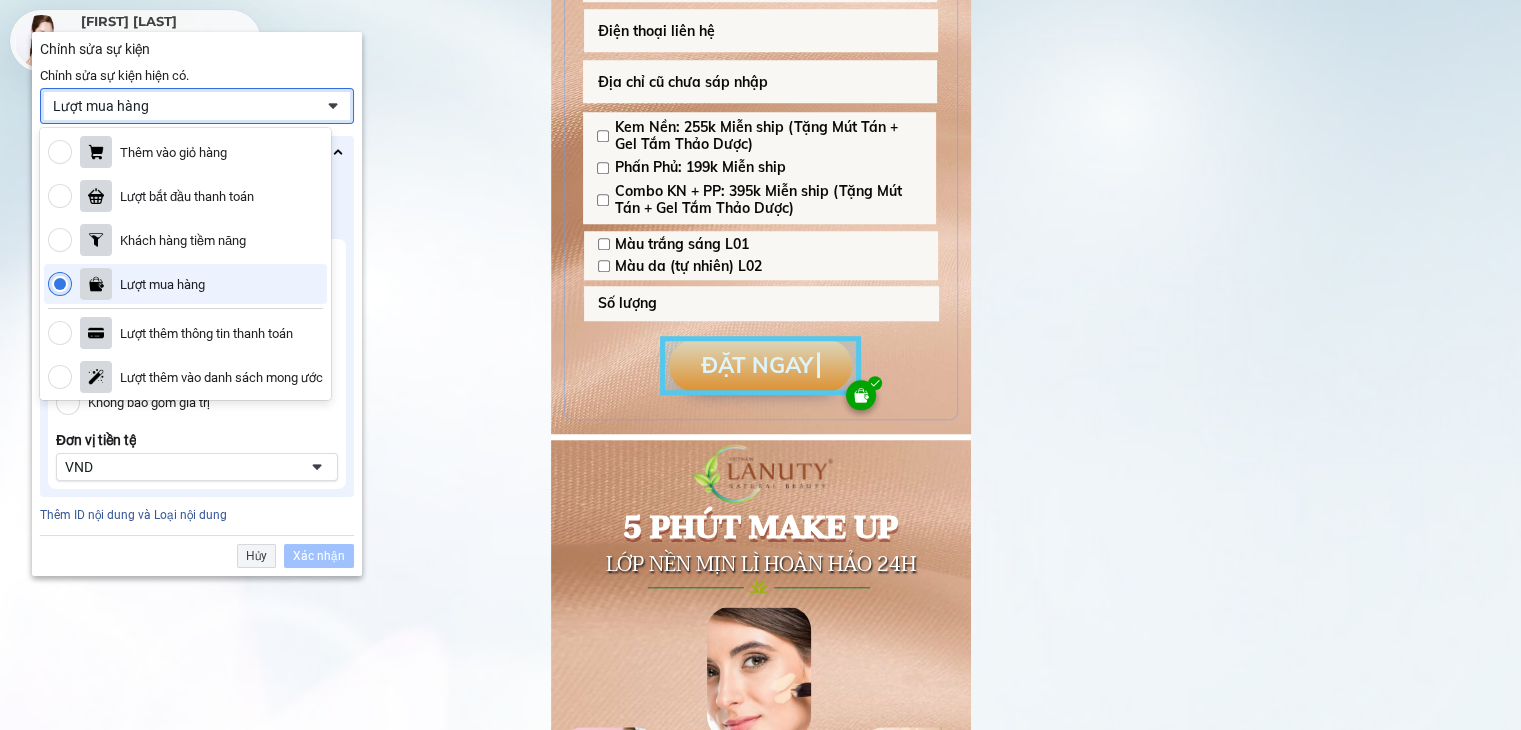 click at bounding box center (333, 106) 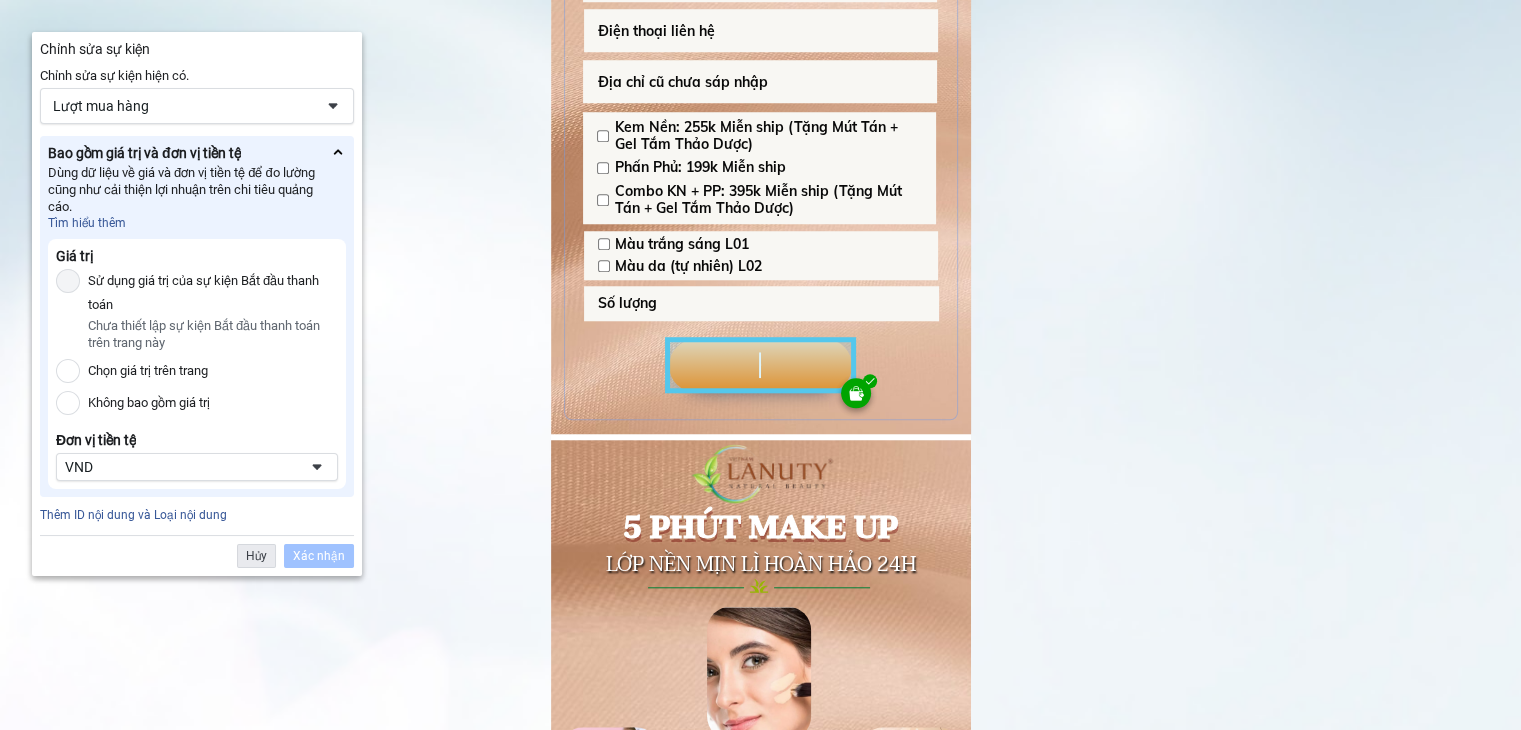 click on "Hủy" at bounding box center (256, 556) 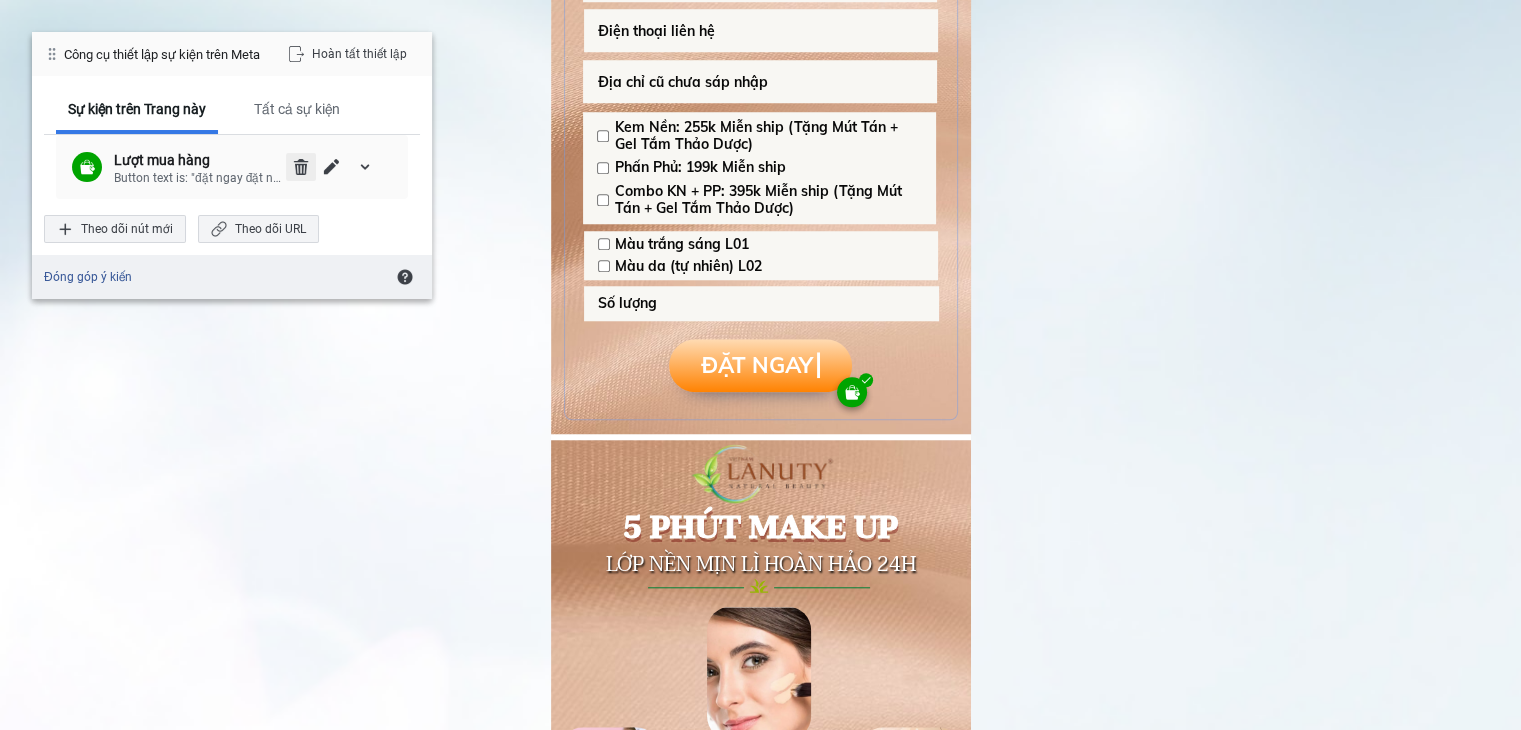 click at bounding box center [301, 167] 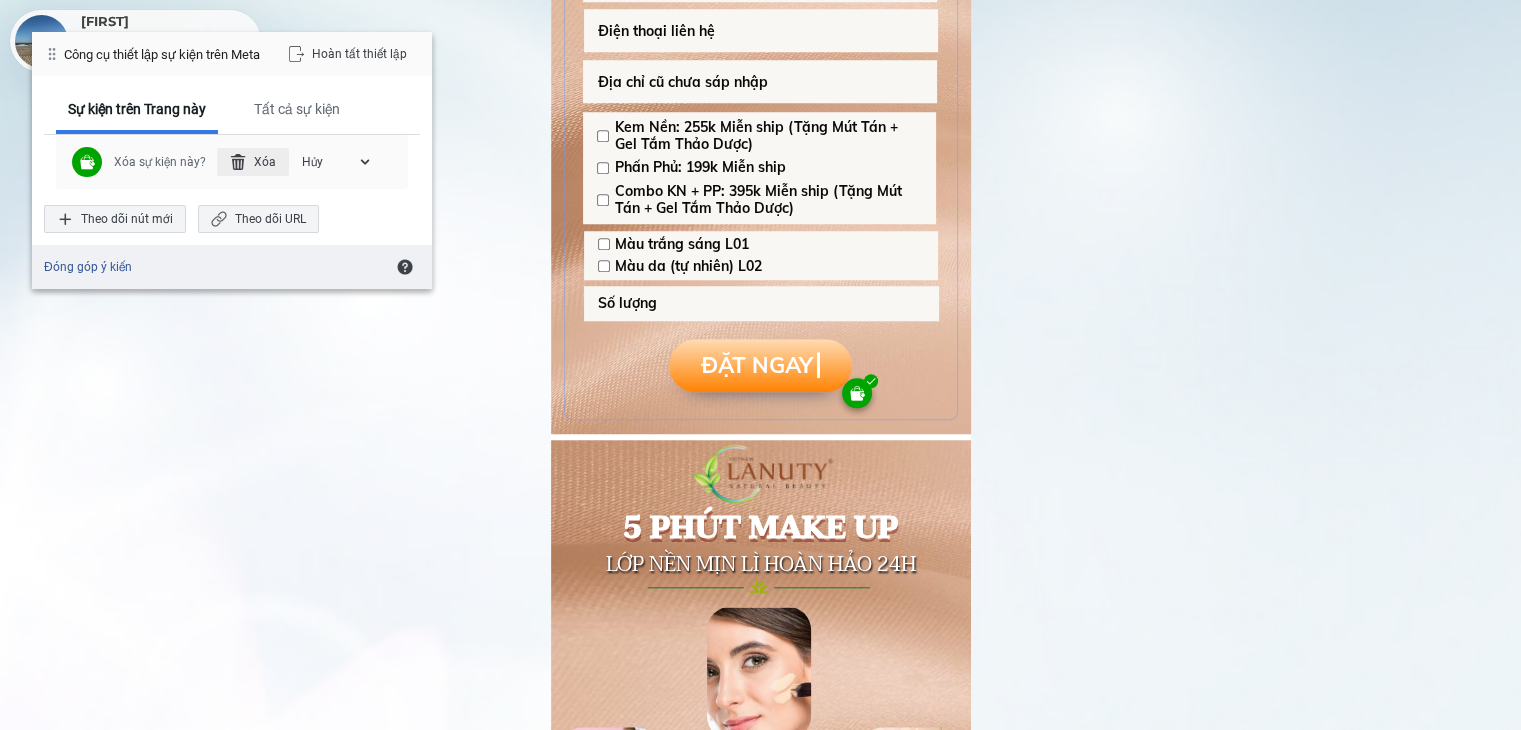 click on "Xóa" at bounding box center [253, 162] 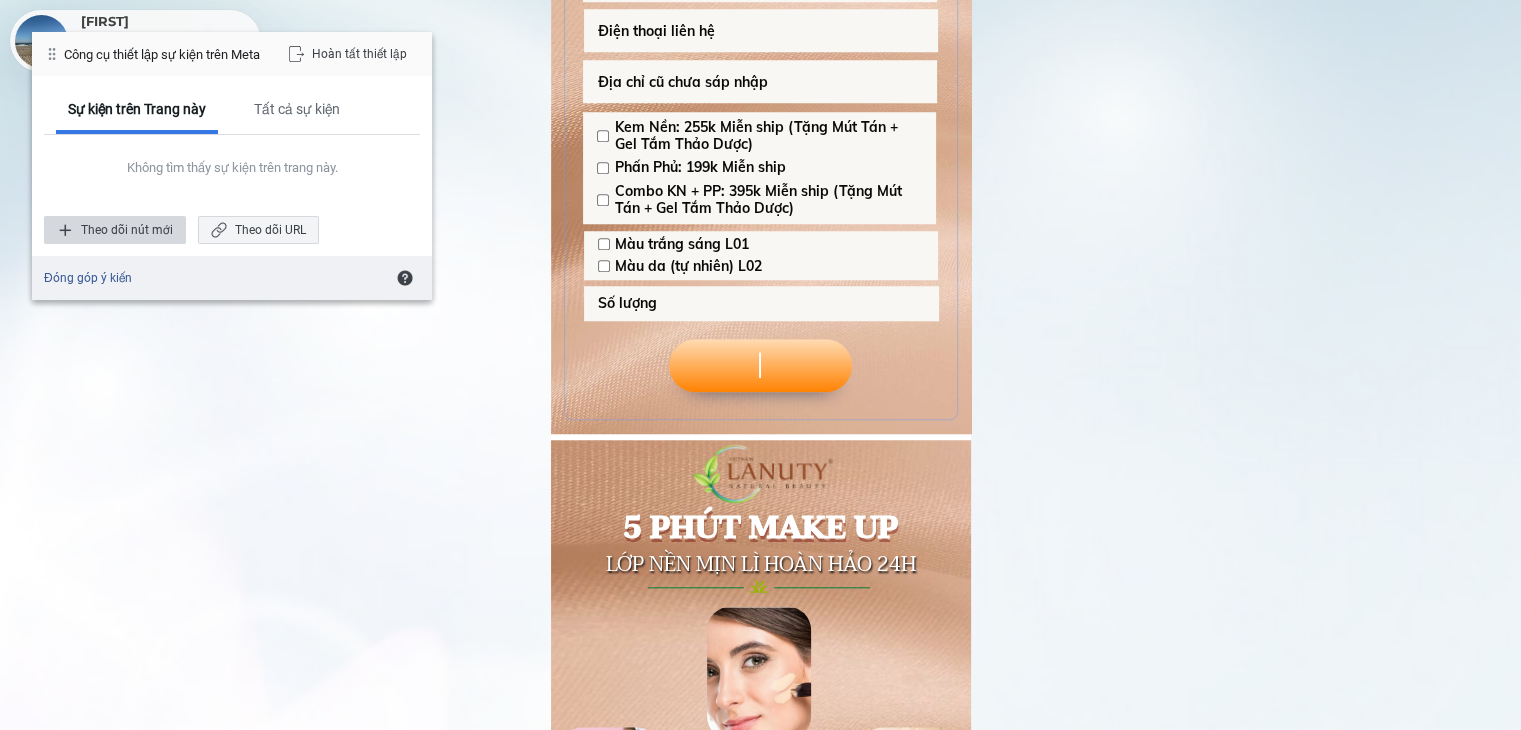 click on "Theo dõi nút mới" at bounding box center [115, 230] 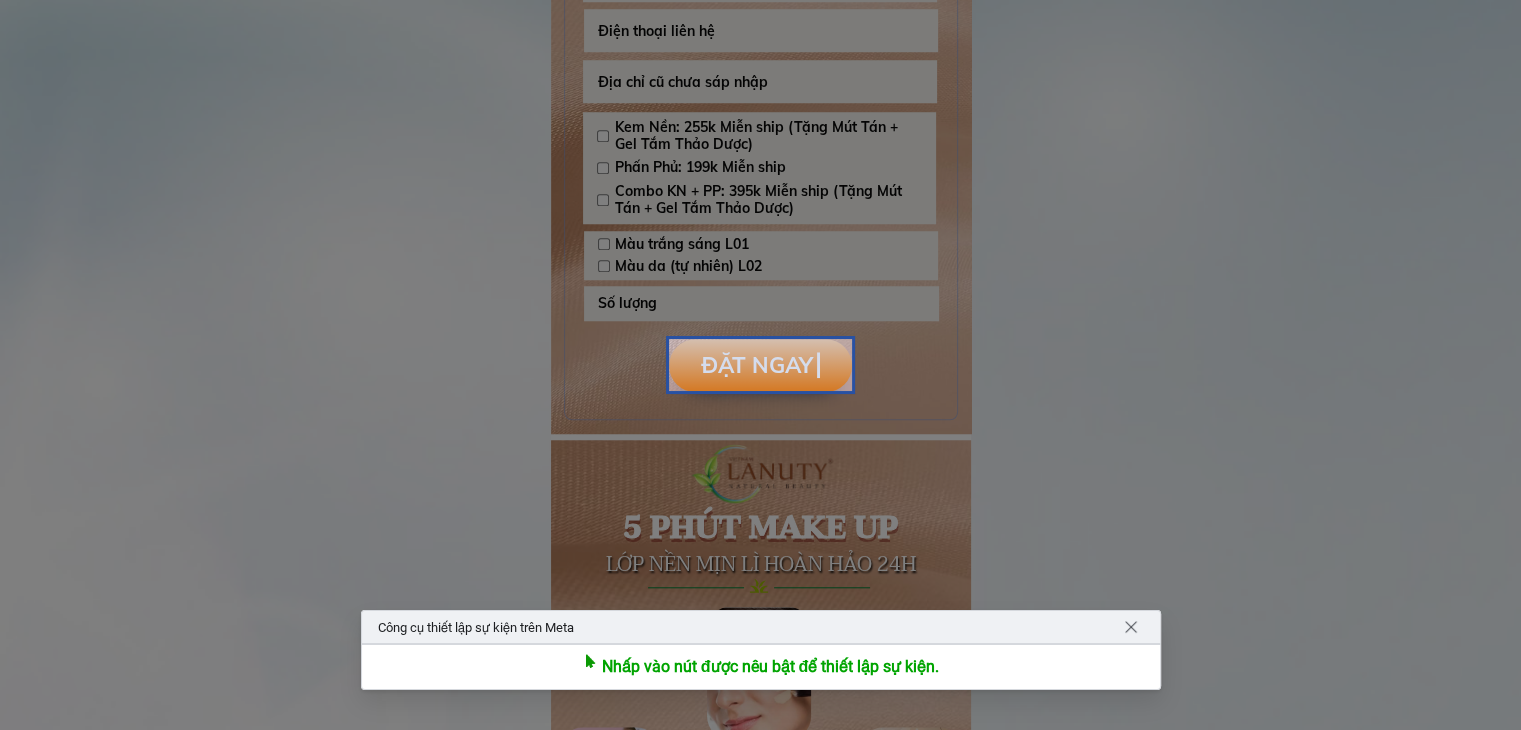 click at bounding box center [761, 365] 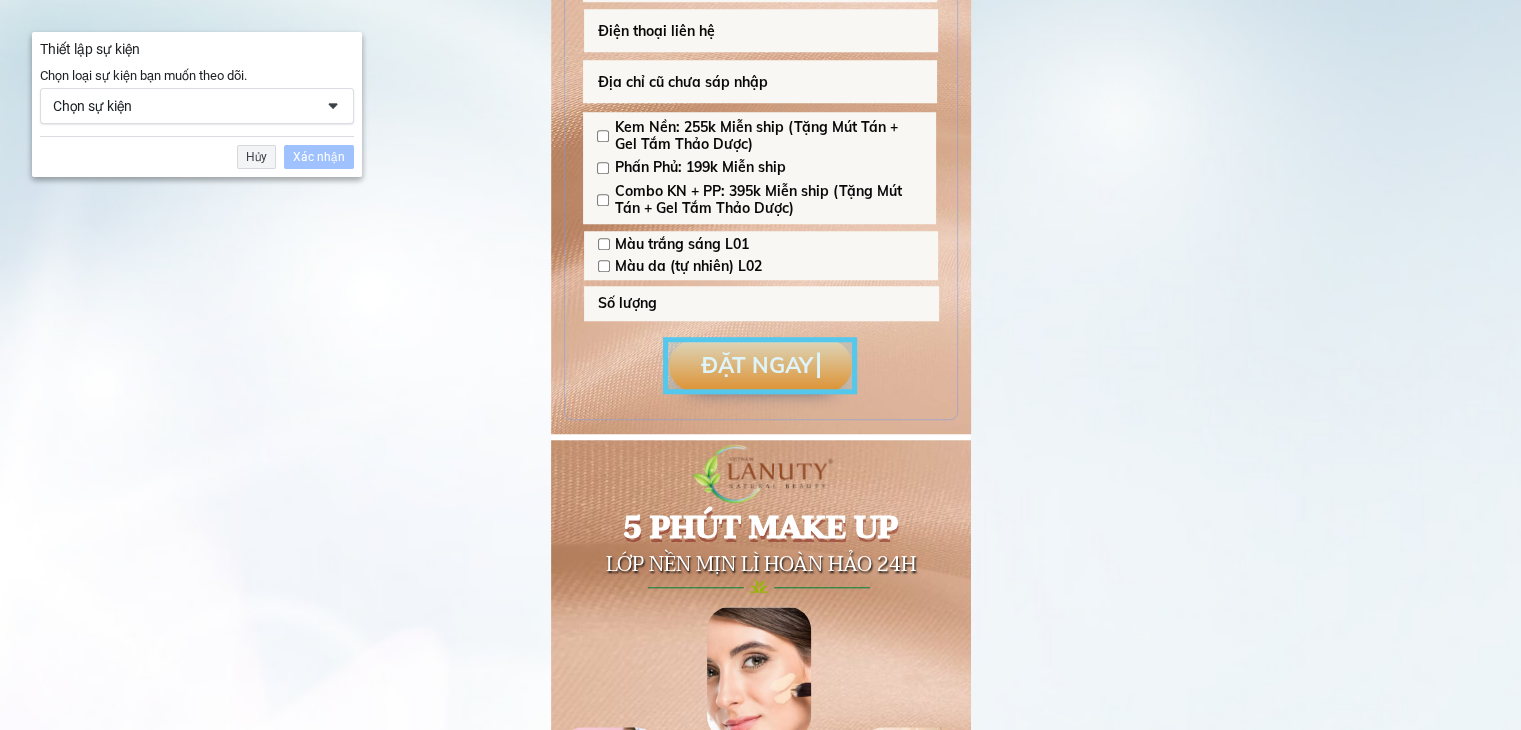 click on "Chọn sự kiện" at bounding box center [197, 106] 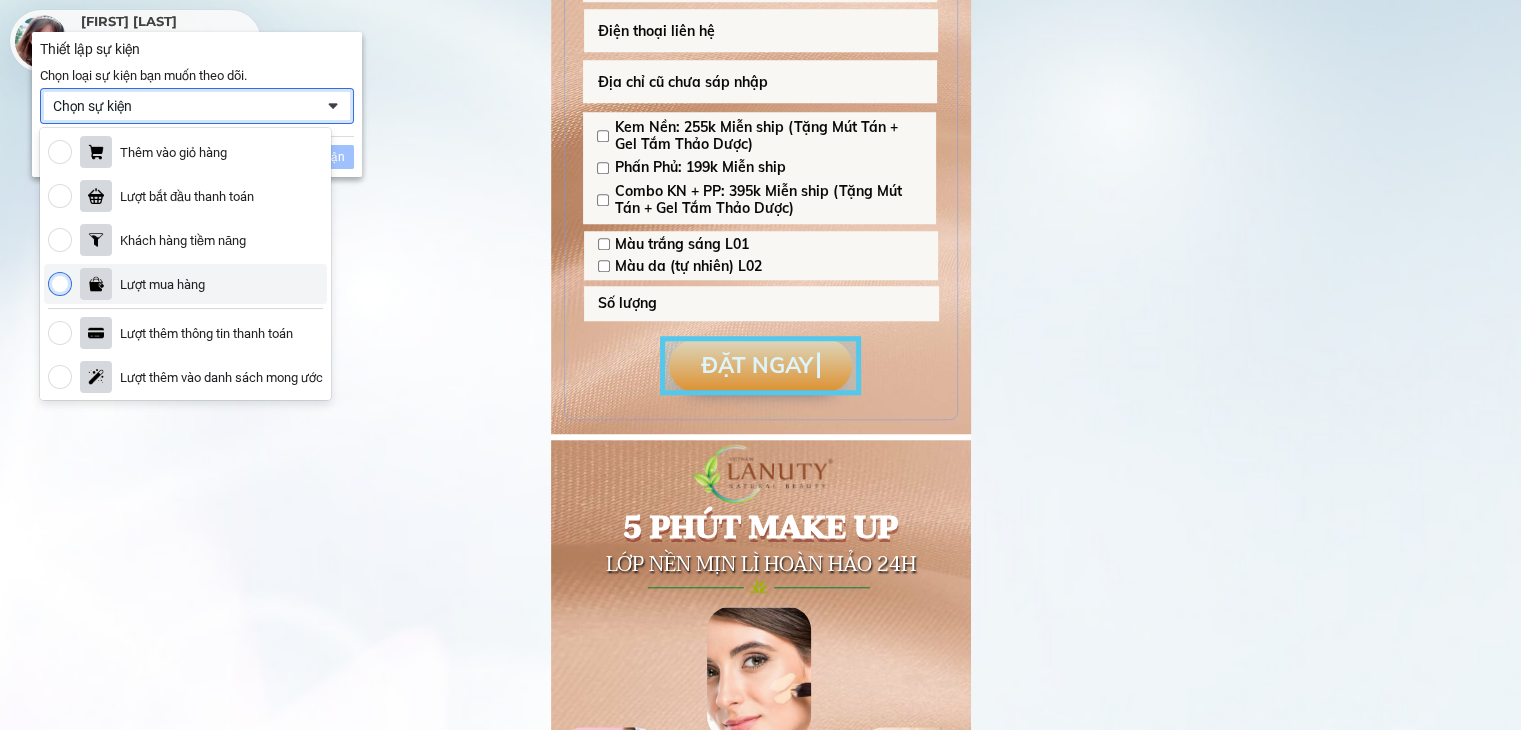 click on "Lượt mua hàng" at bounding box center (185, 284) 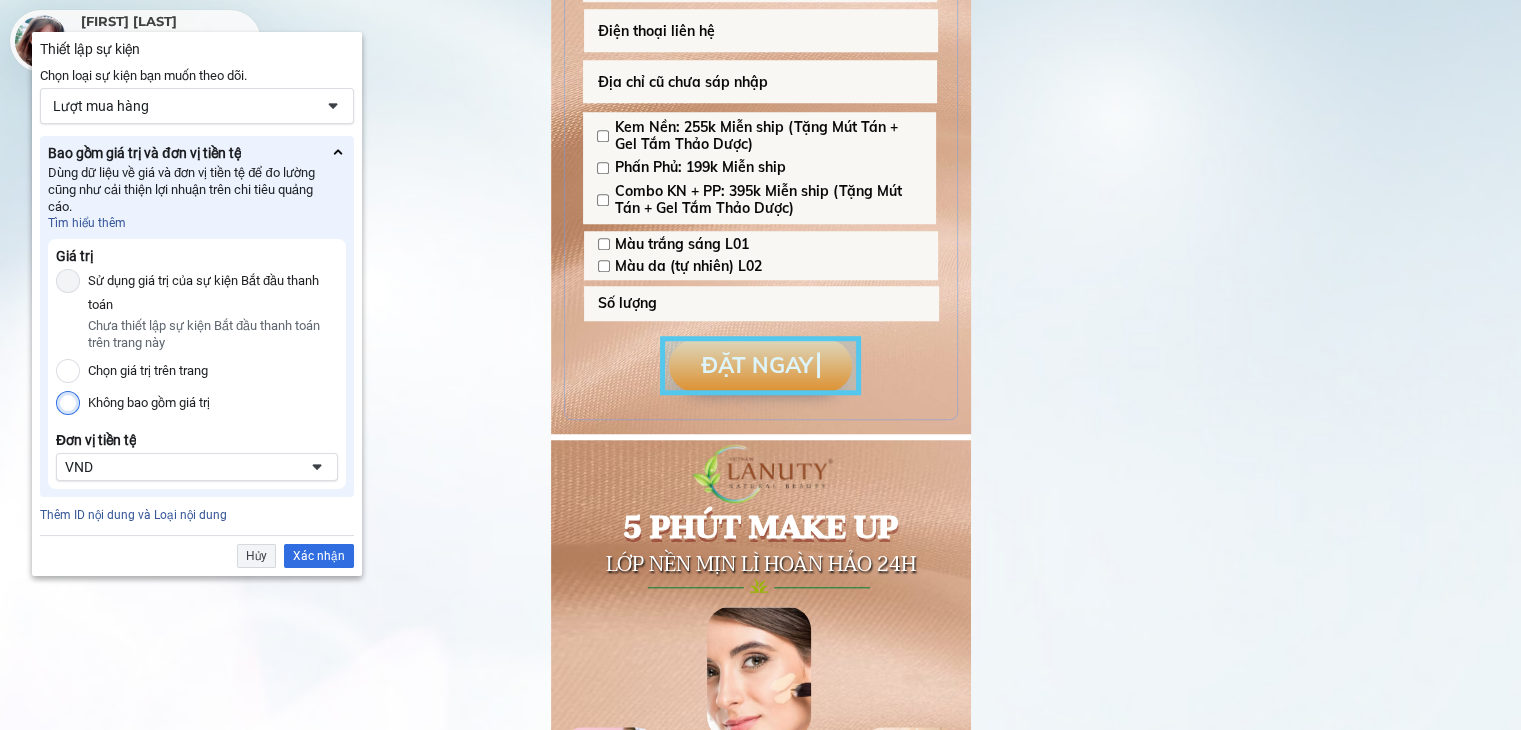 click on "Không bao gồm giá trị" at bounding box center (68, 403) 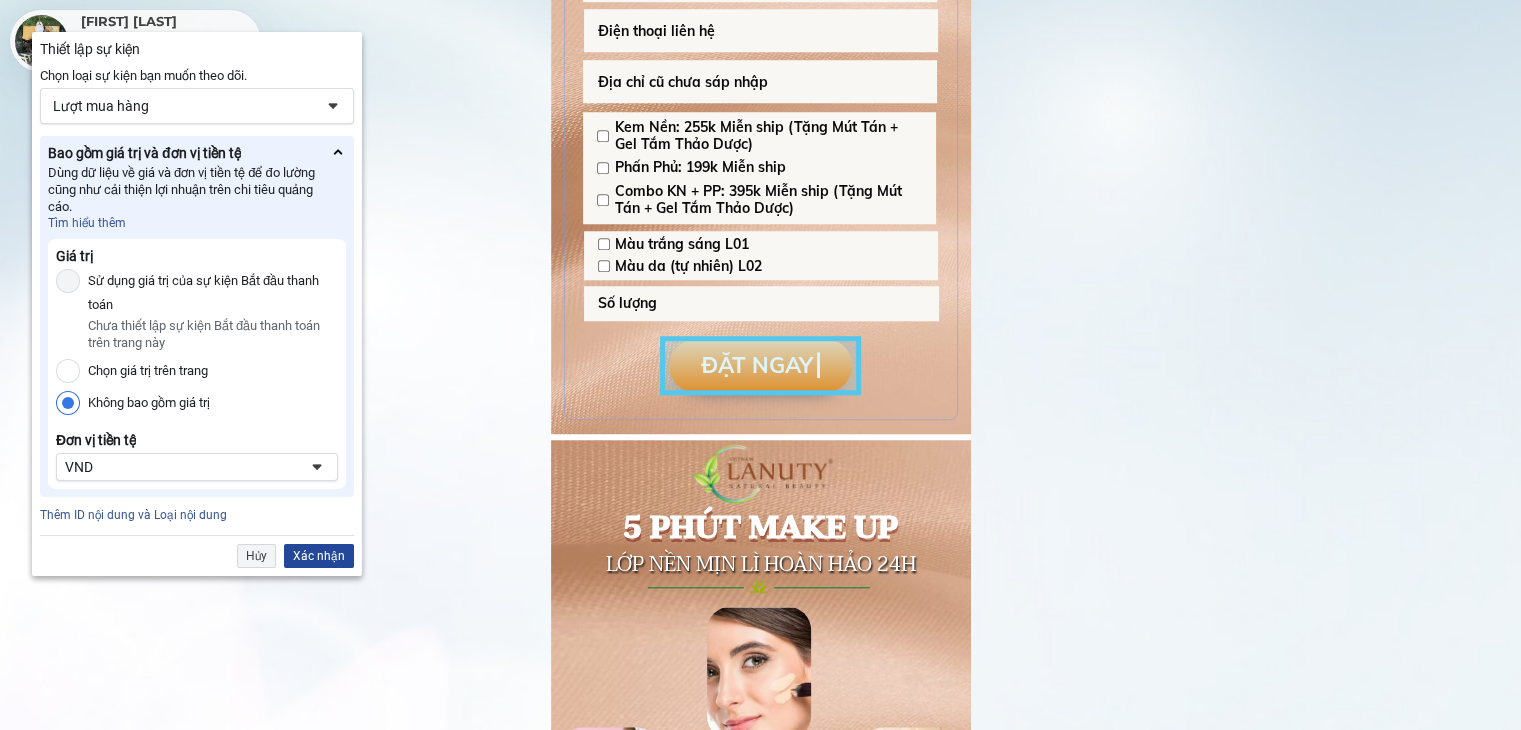 click on "Xác nhận" at bounding box center [319, 556] 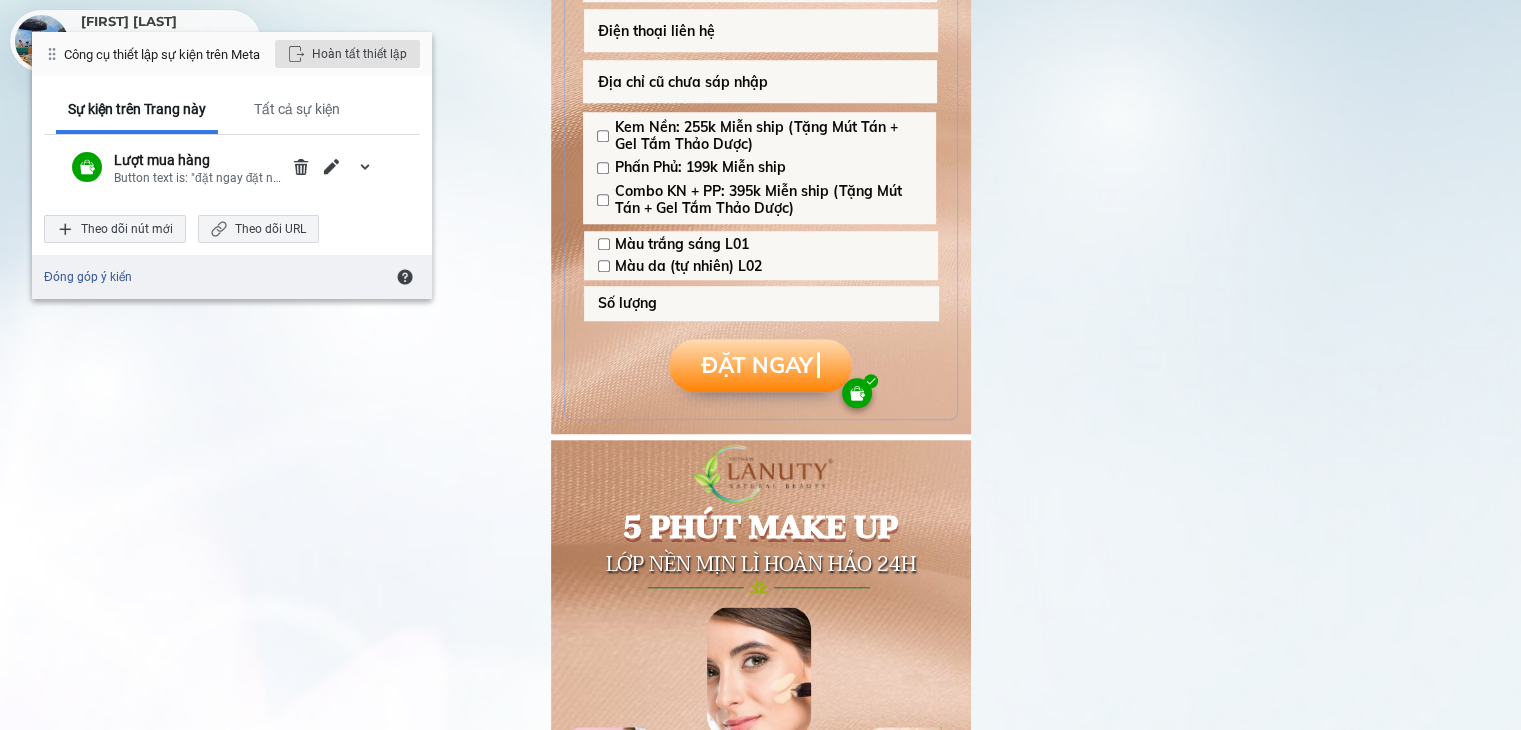 click on "Hoàn tất thiết lập" at bounding box center (347, 54) 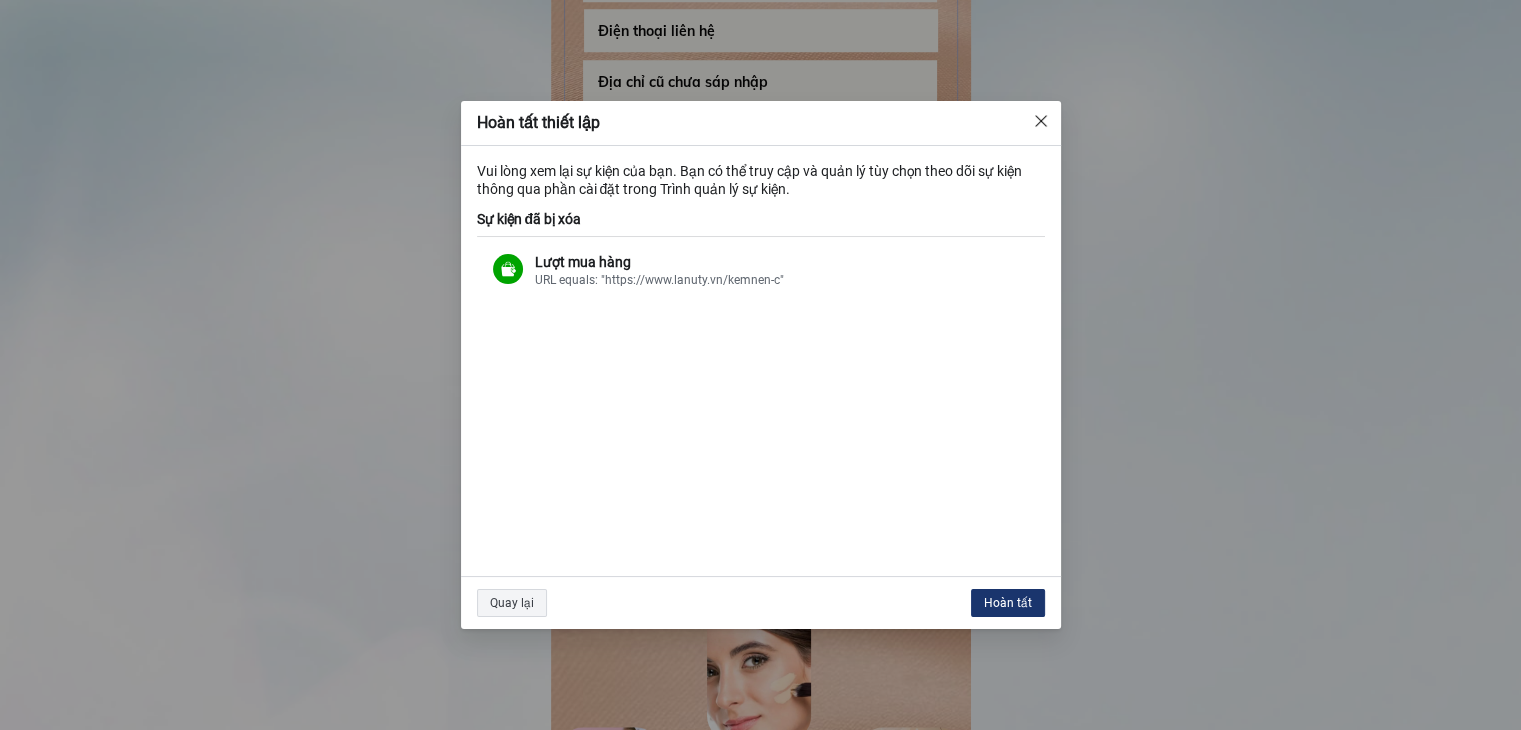 click on "Hoàn tất" at bounding box center (1008, 603) 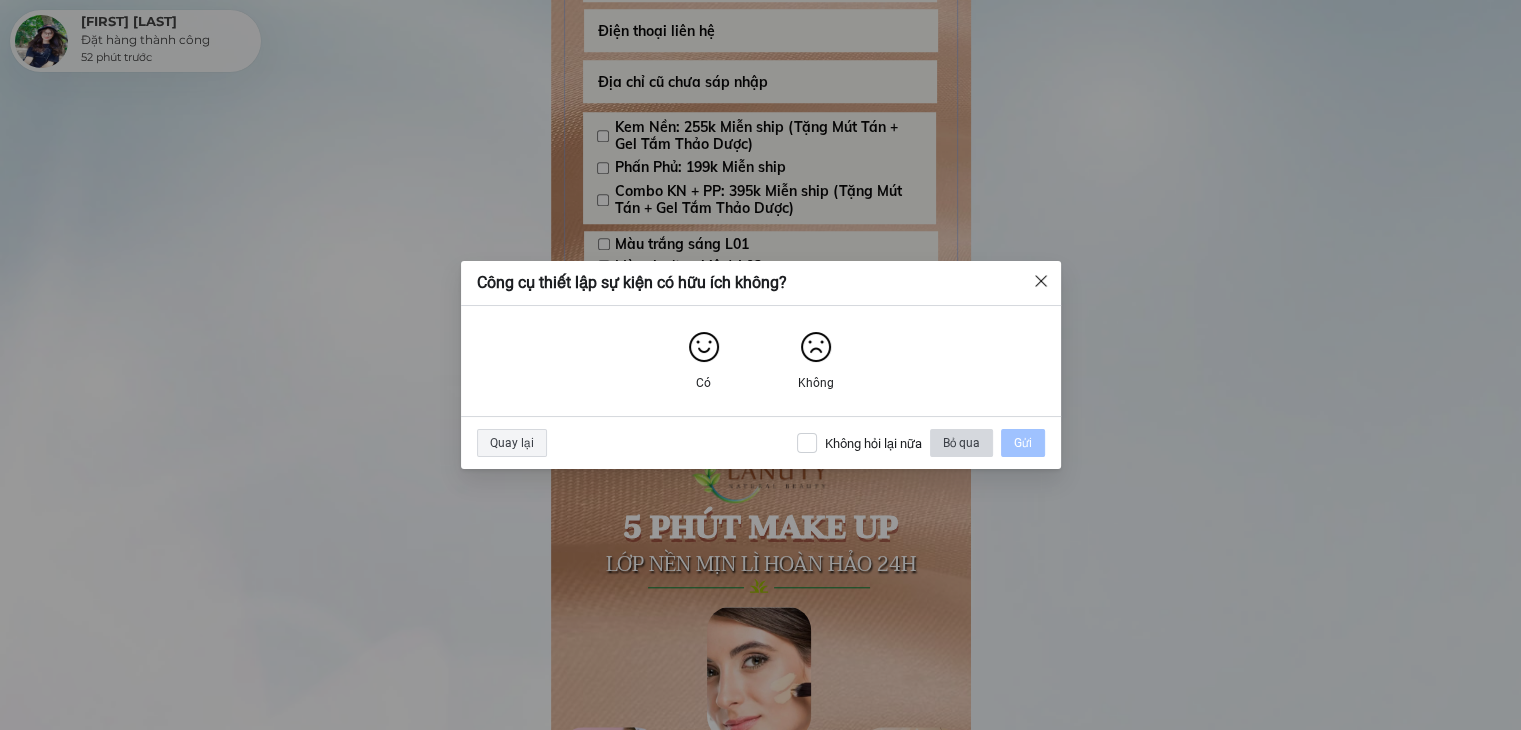 click on "Bỏ qua" at bounding box center (961, 443) 